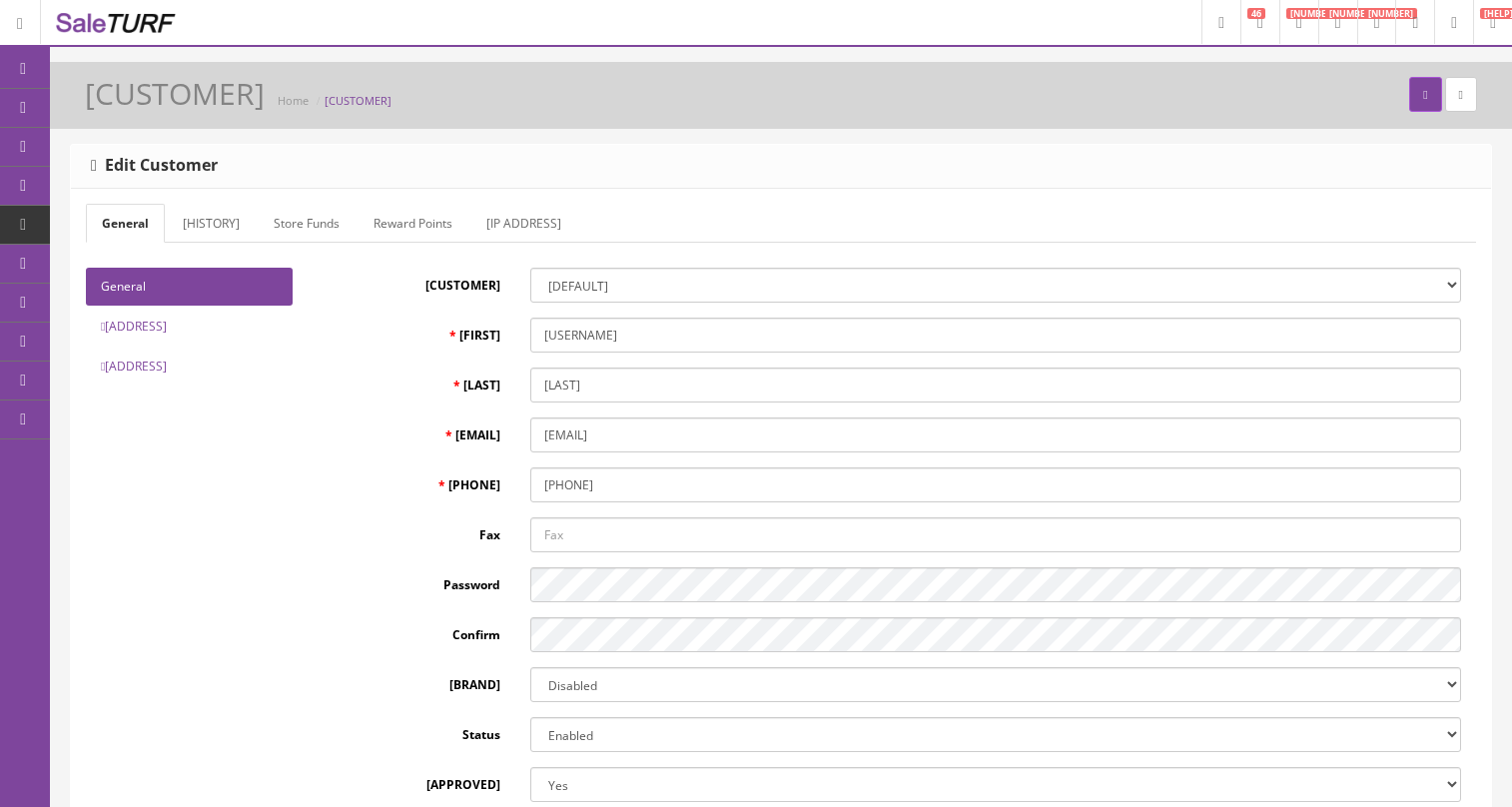 scroll, scrollTop: 0, scrollLeft: 0, axis: both 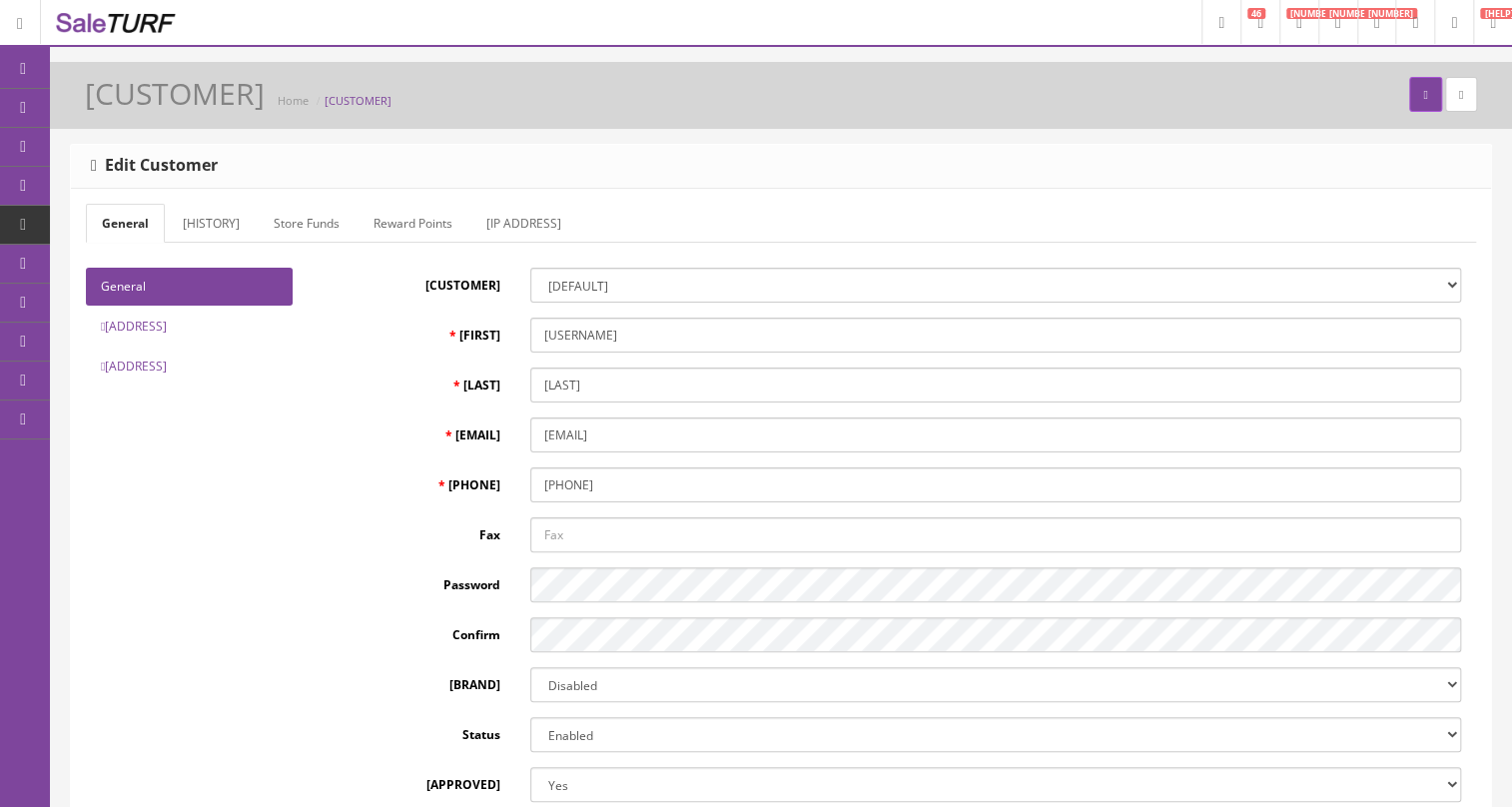 type on "[FIRST] [LAST]" 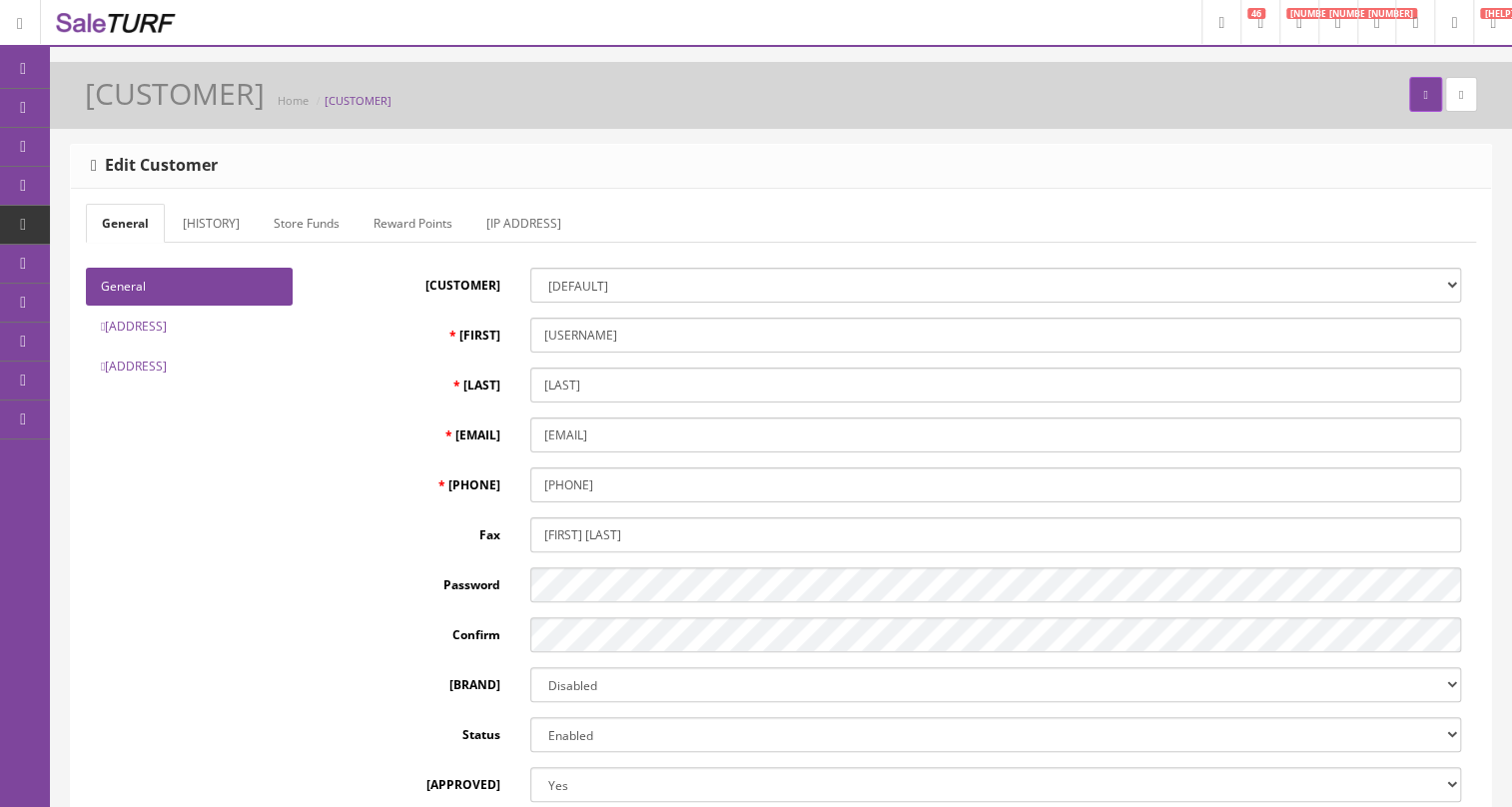 click on "POS Console" at bounding box center (155, 186) 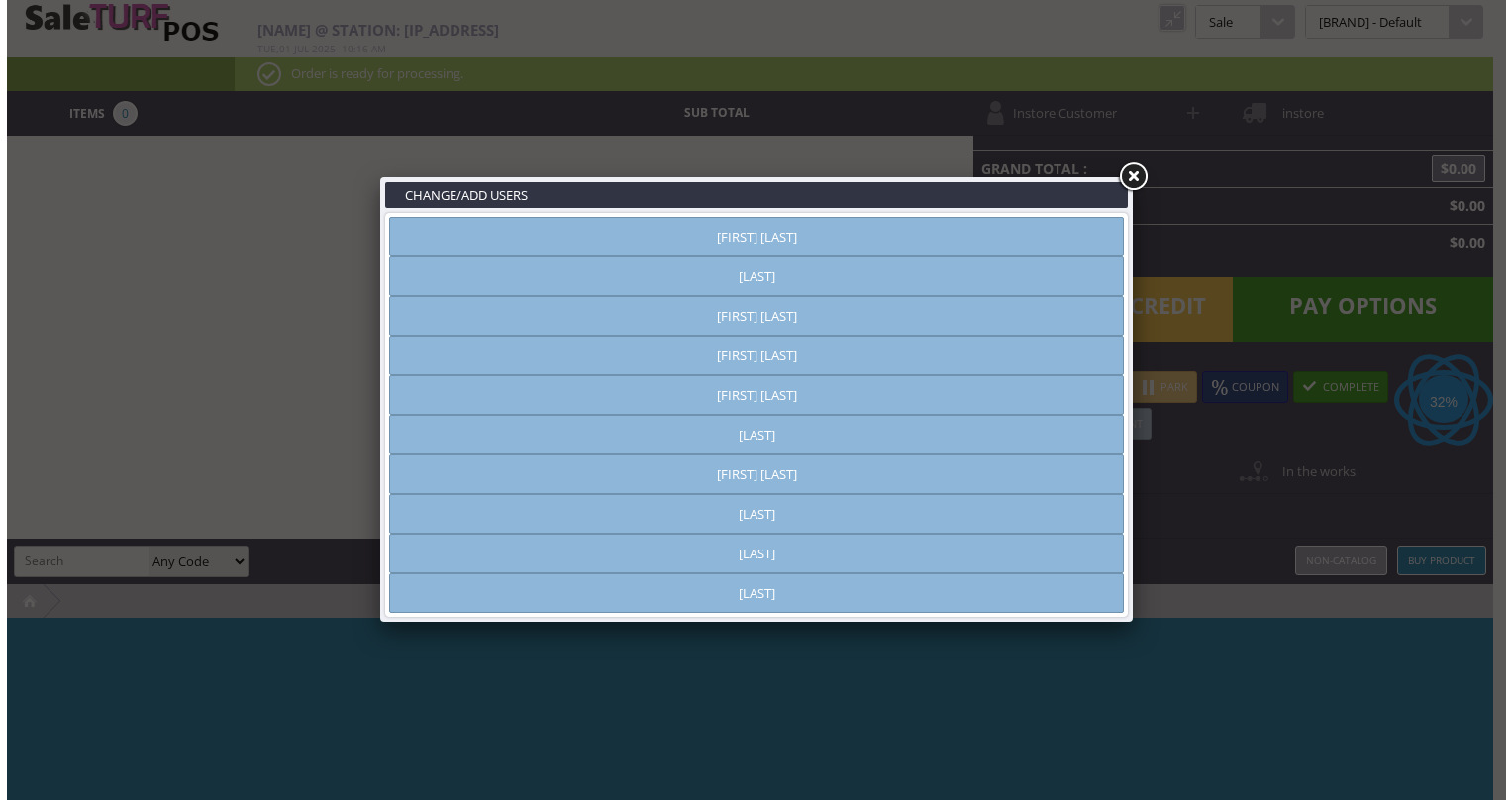 scroll, scrollTop: 0, scrollLeft: 0, axis: both 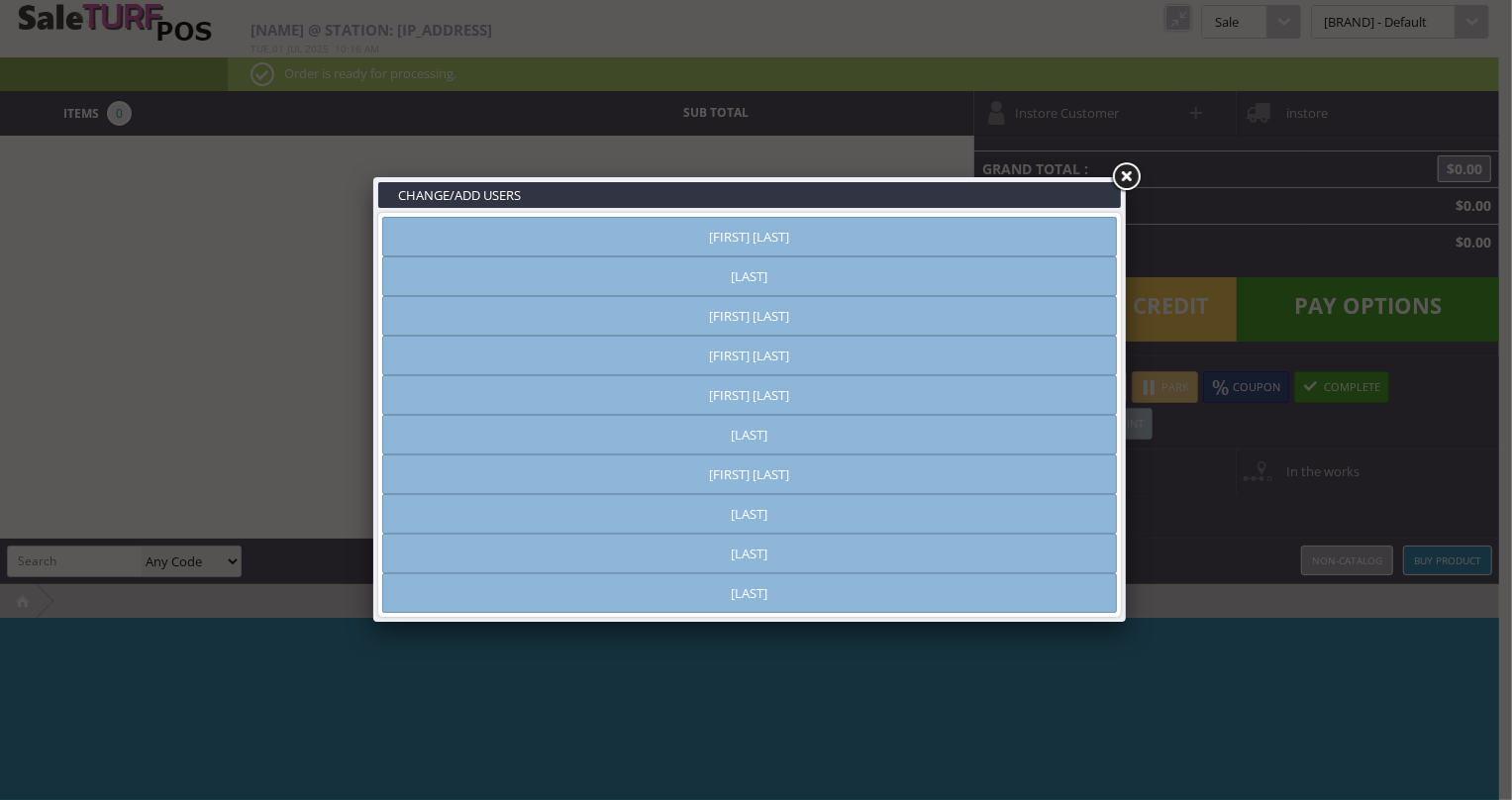 type on "Brandon Pearce" 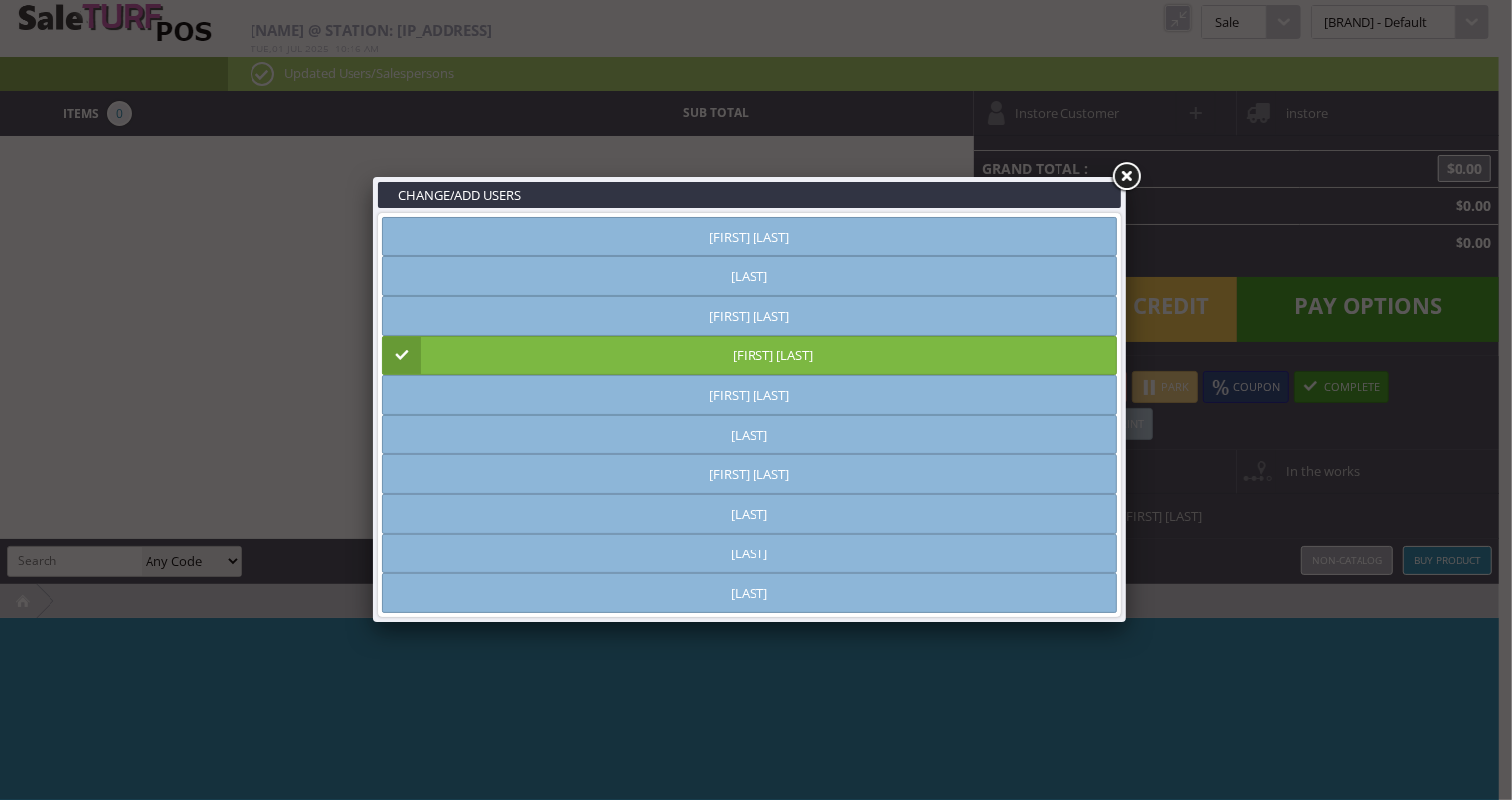 click at bounding box center [1126, 177] 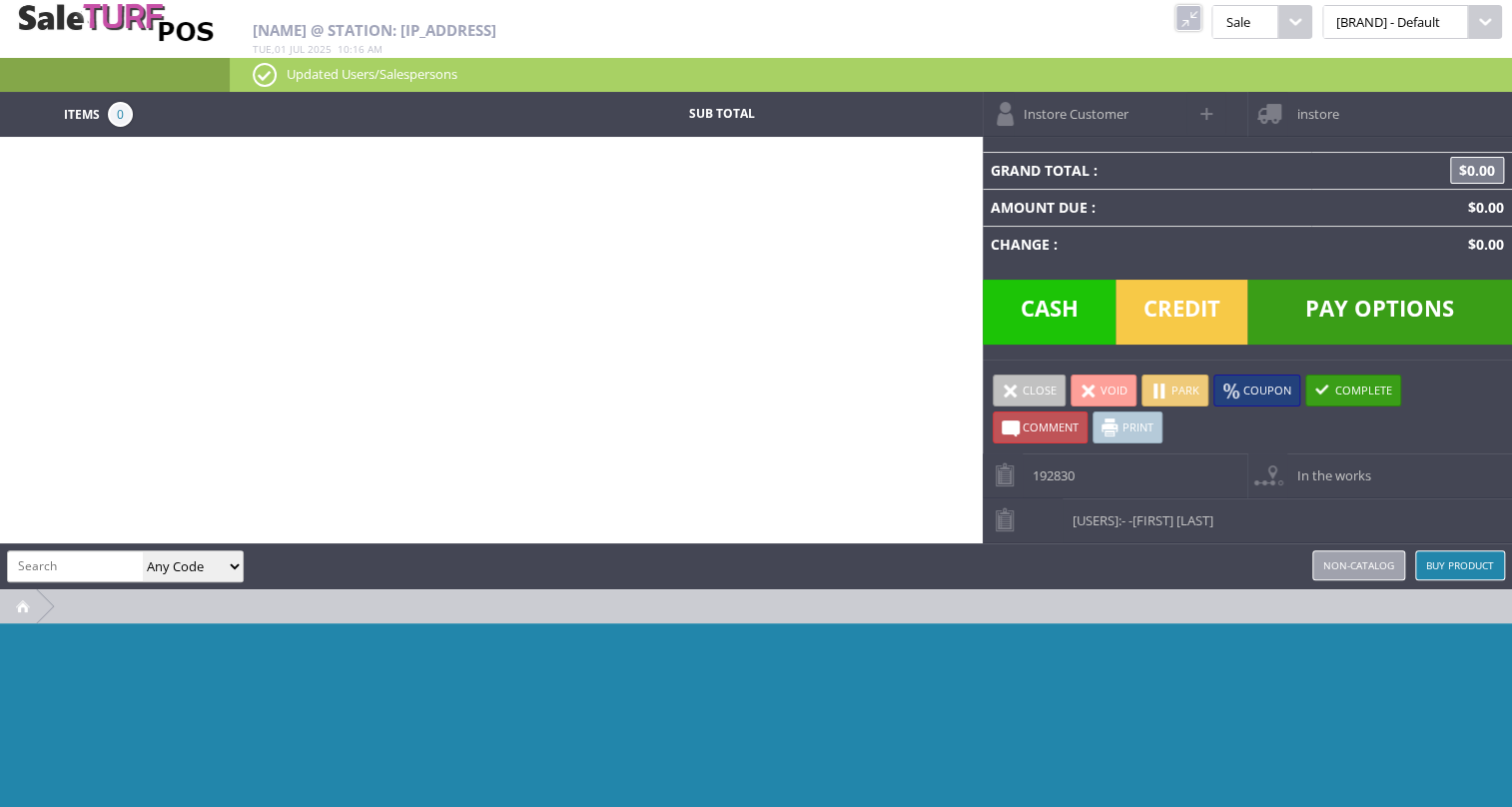 click on "Instore Customer" at bounding box center [1071, 107] 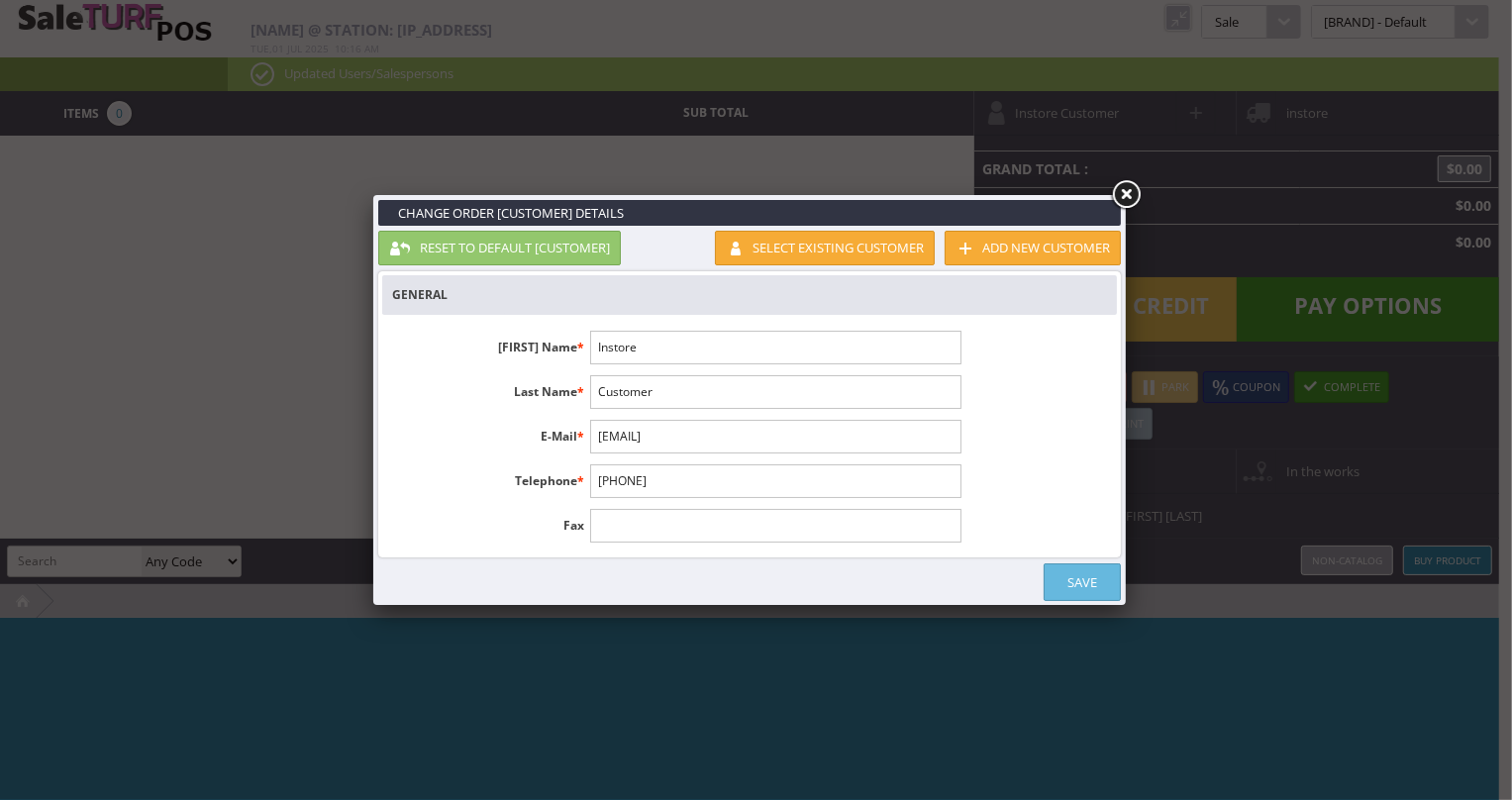 click on "Instore" at bounding box center (775, 348) 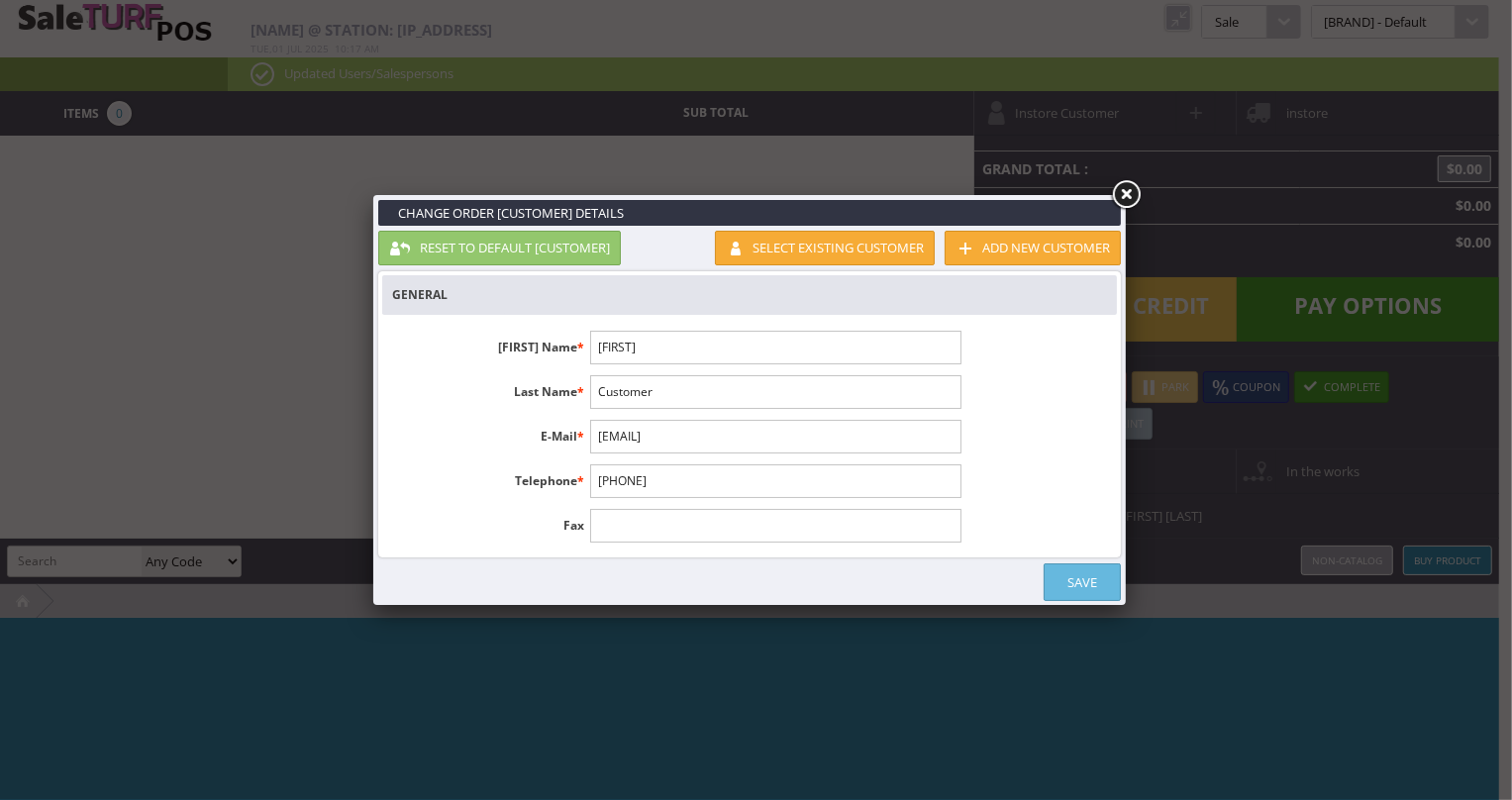 type on "[FIRST]" 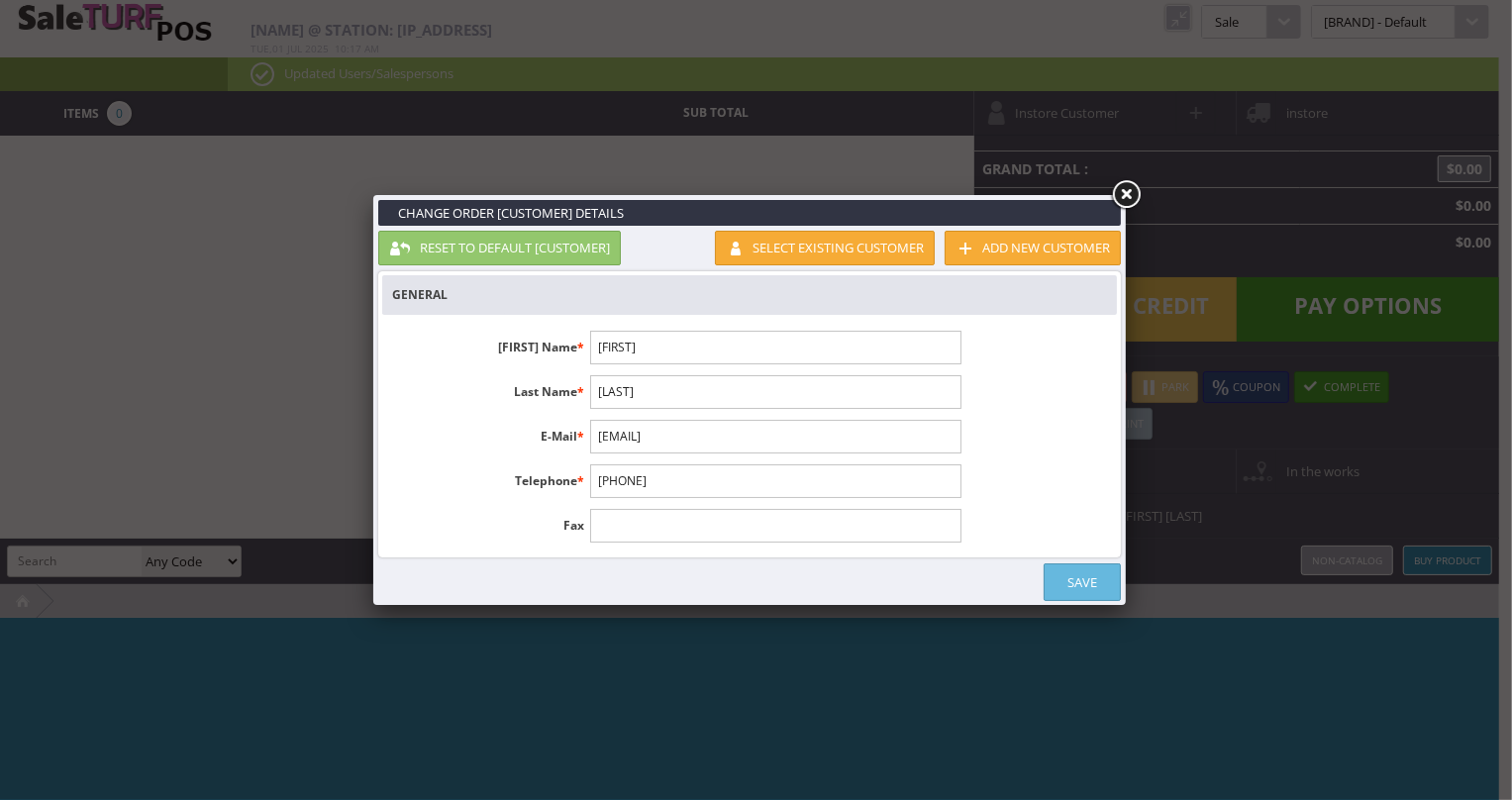 type on "[FIRST]" 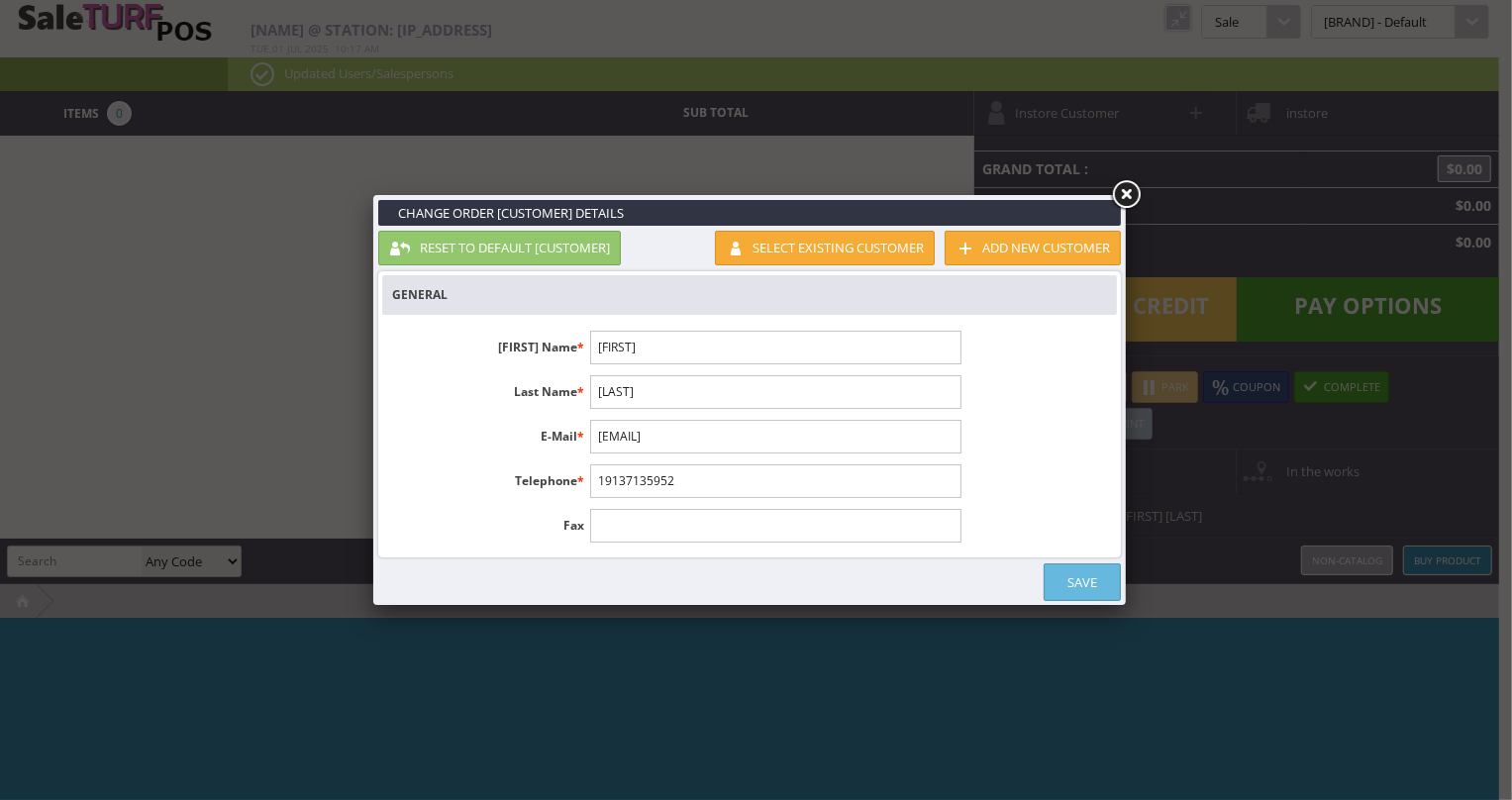type on "19137135952" 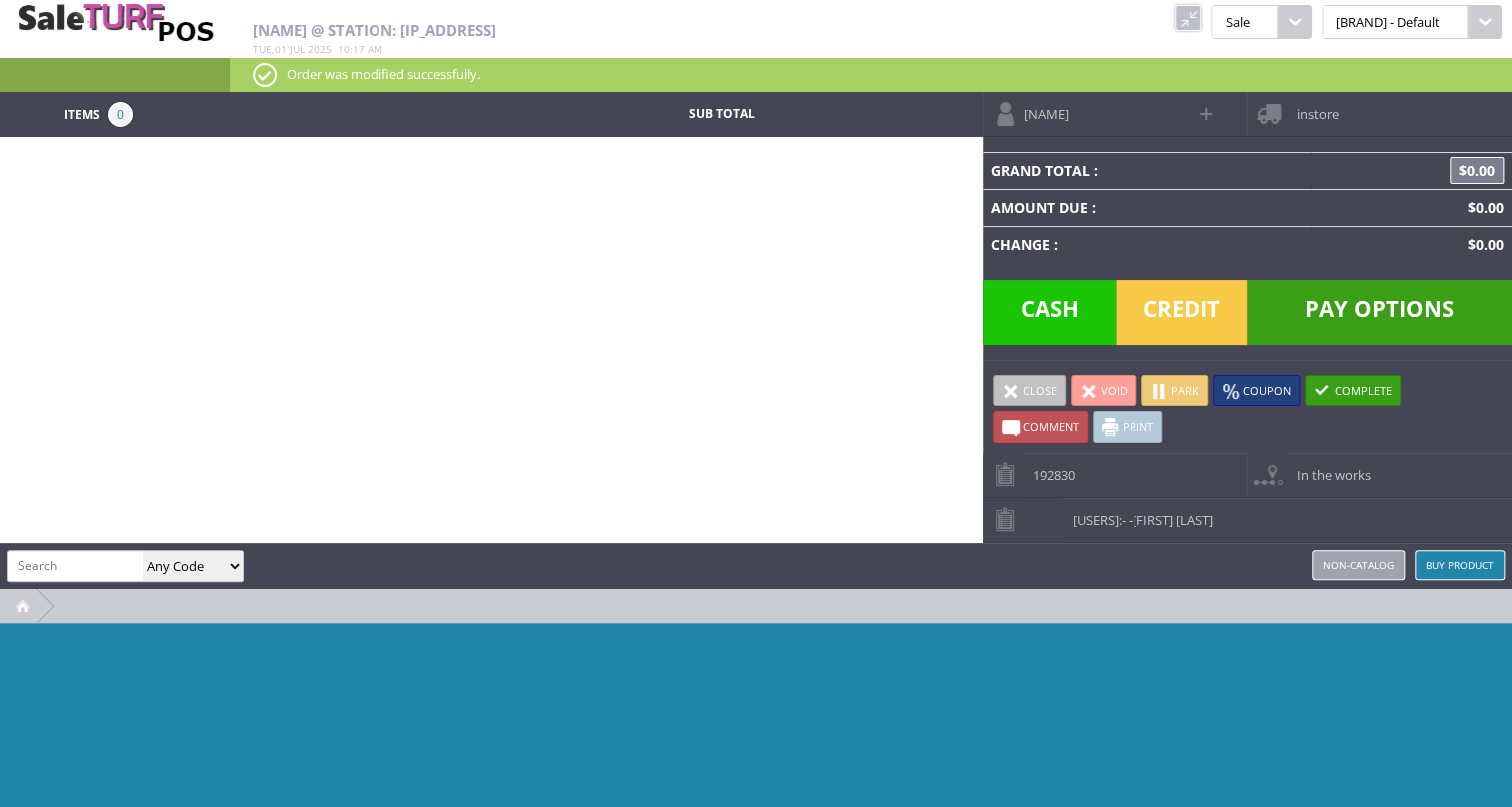 click at bounding box center (75, 565) 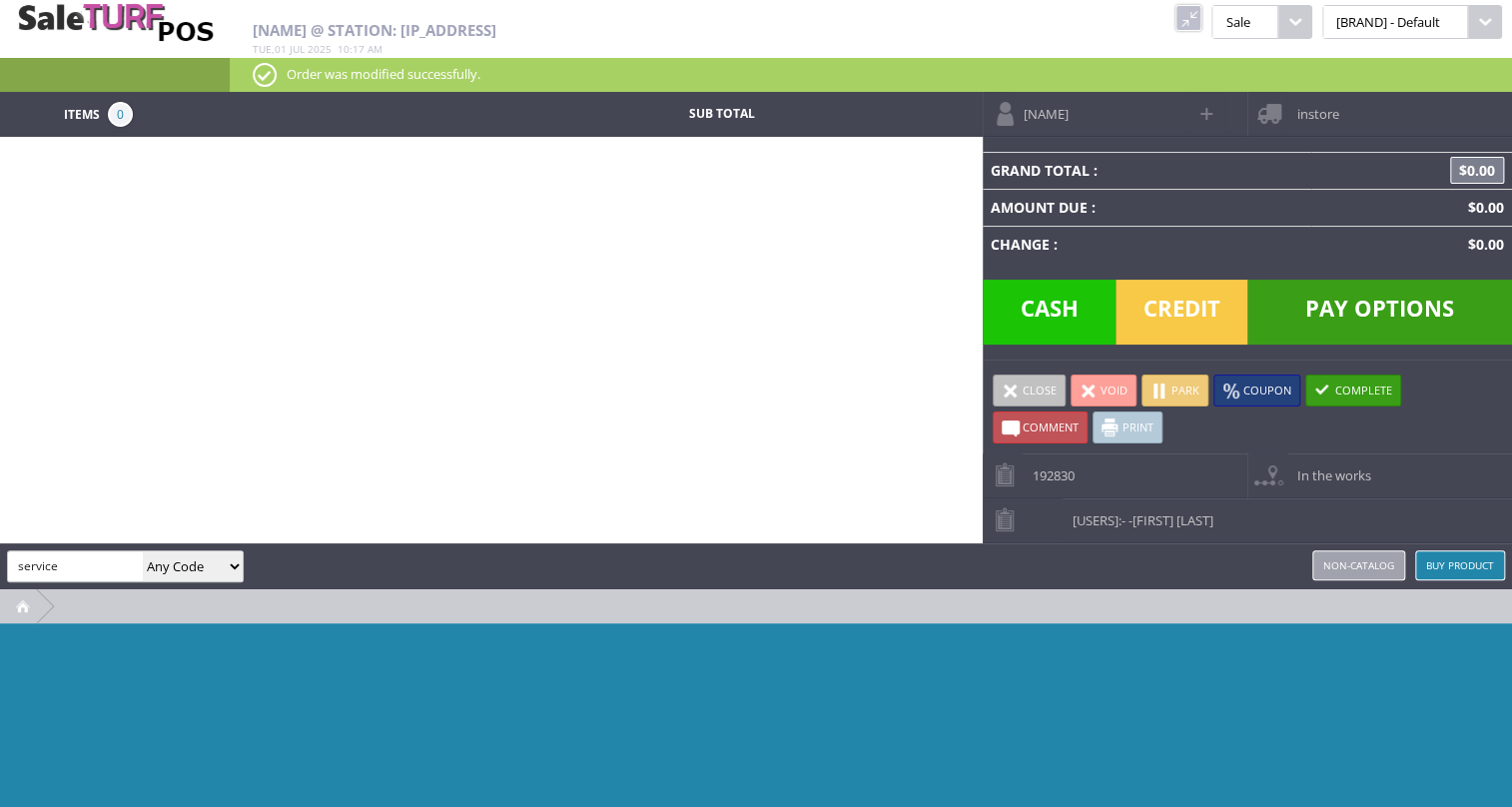 type on "service" 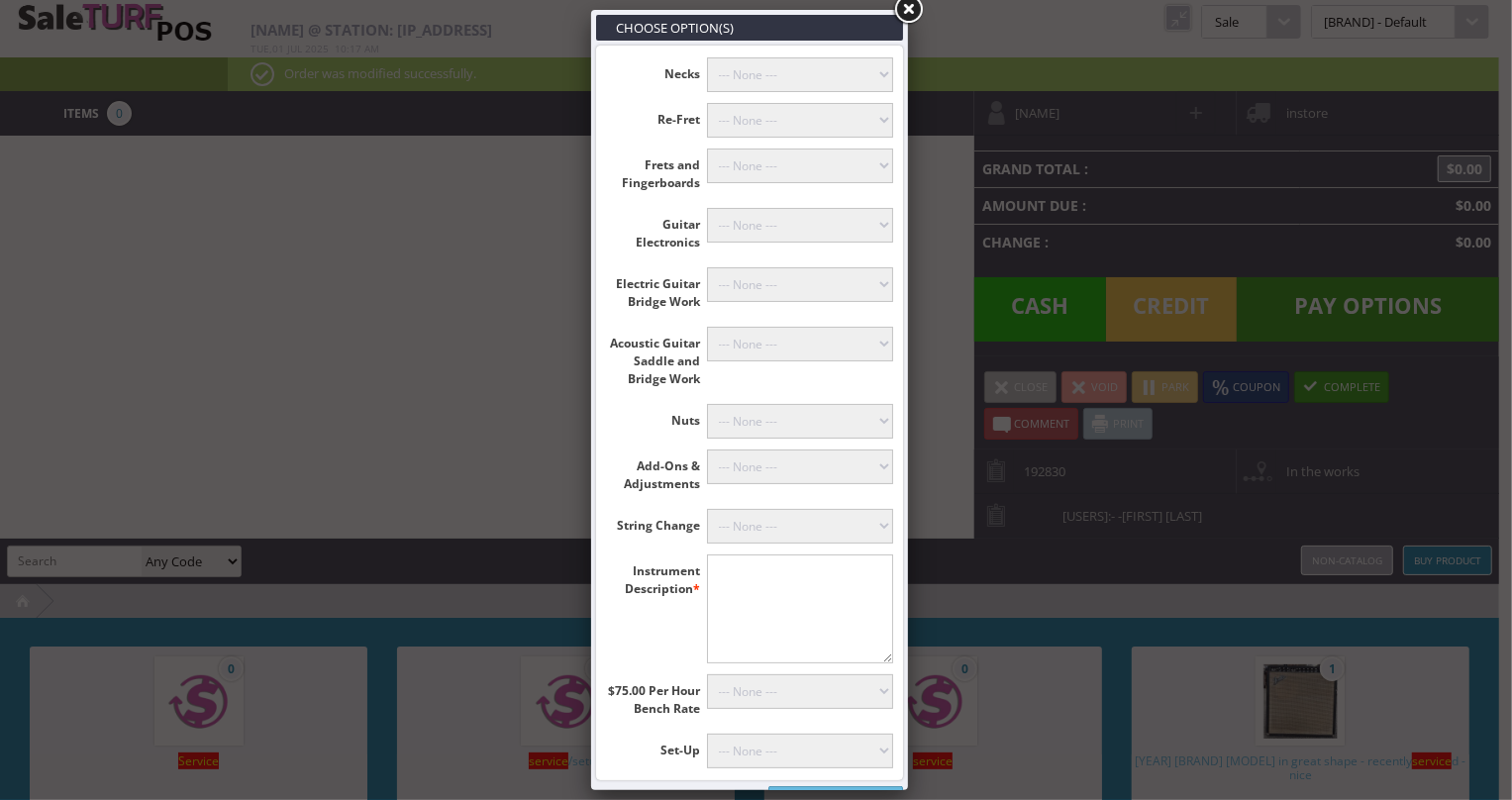 click at bounding box center [800, 609] 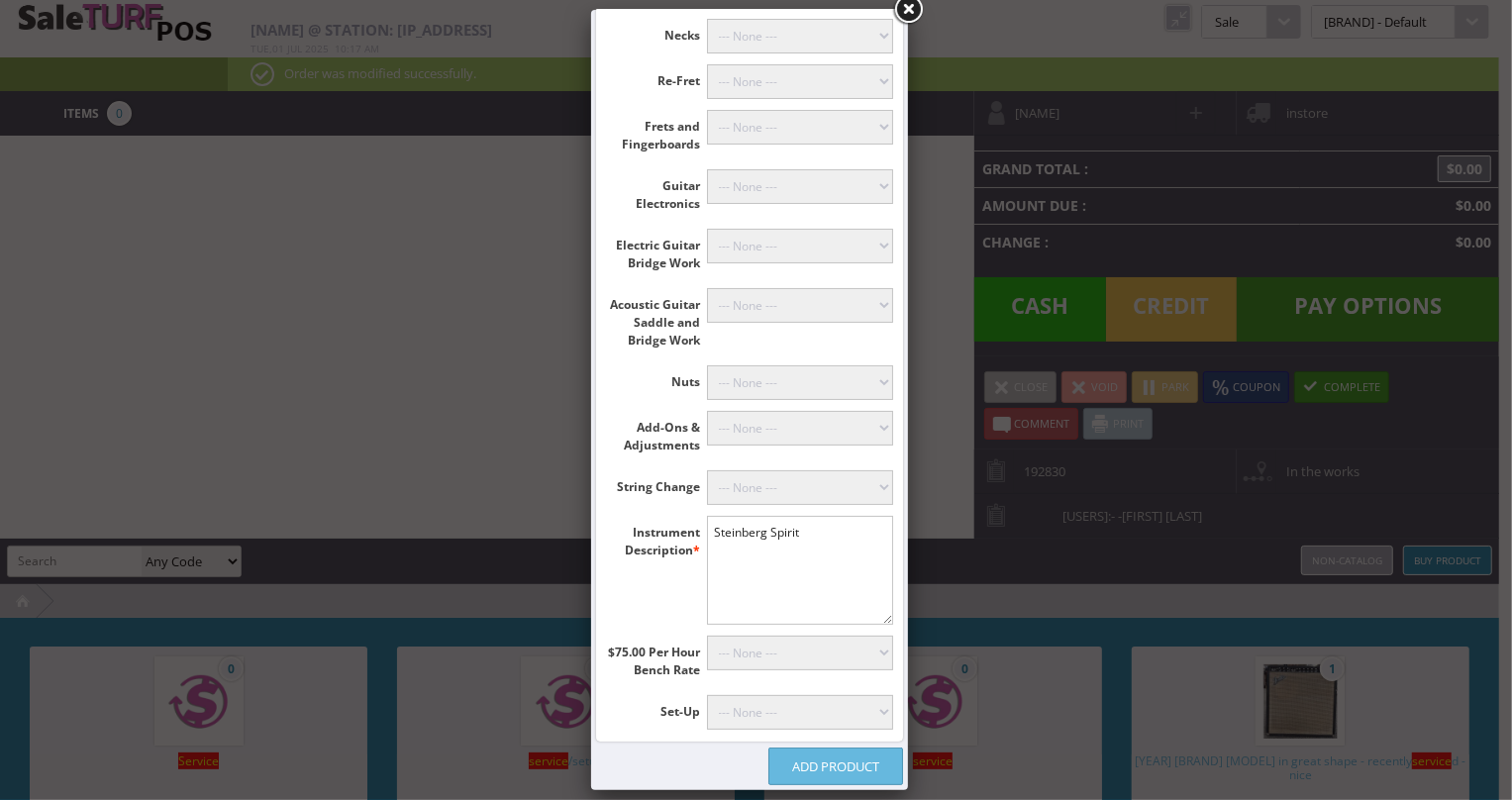 scroll, scrollTop: 68, scrollLeft: 0, axis: vertical 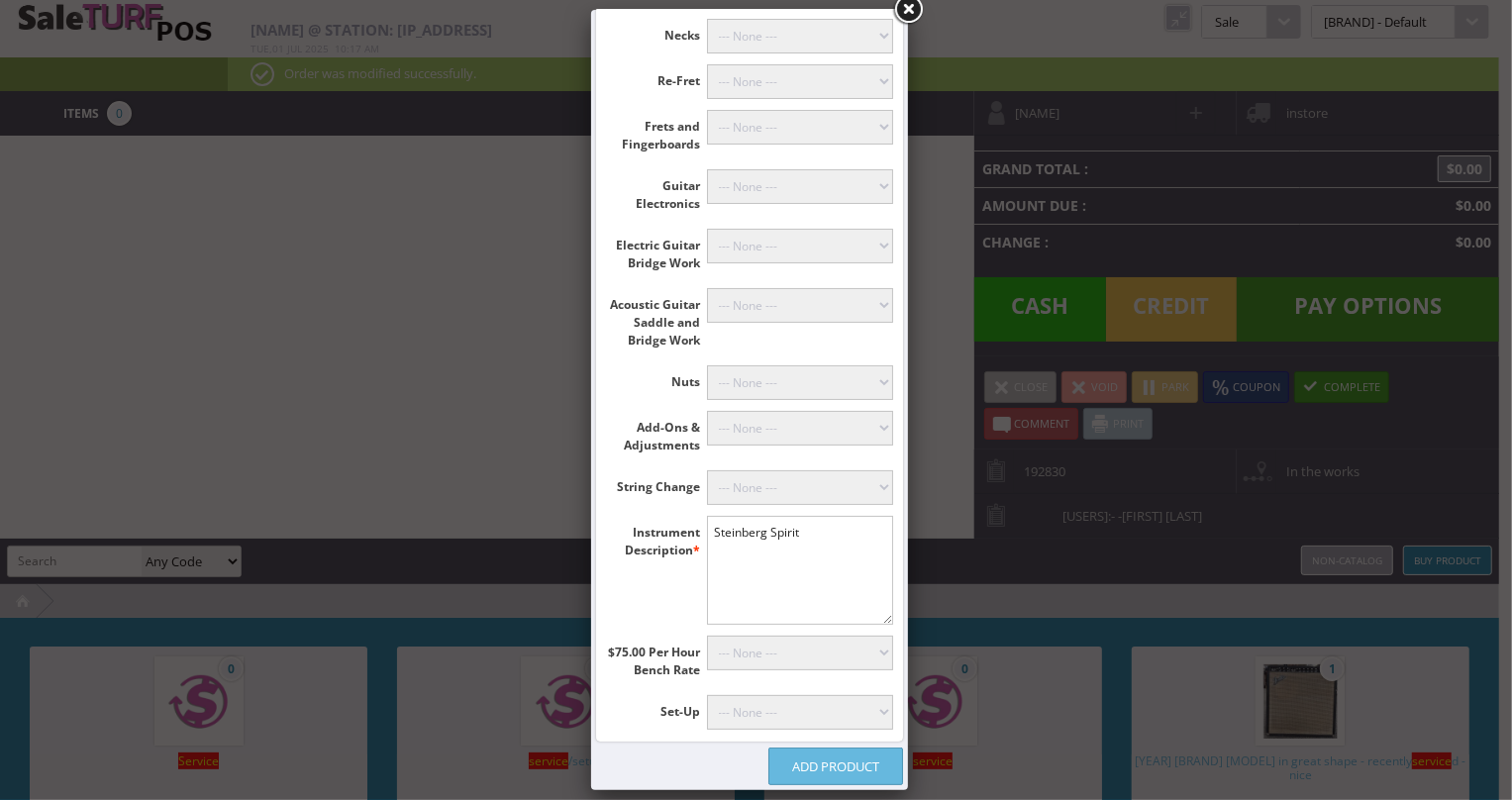 type on "Steinberg Spirit" 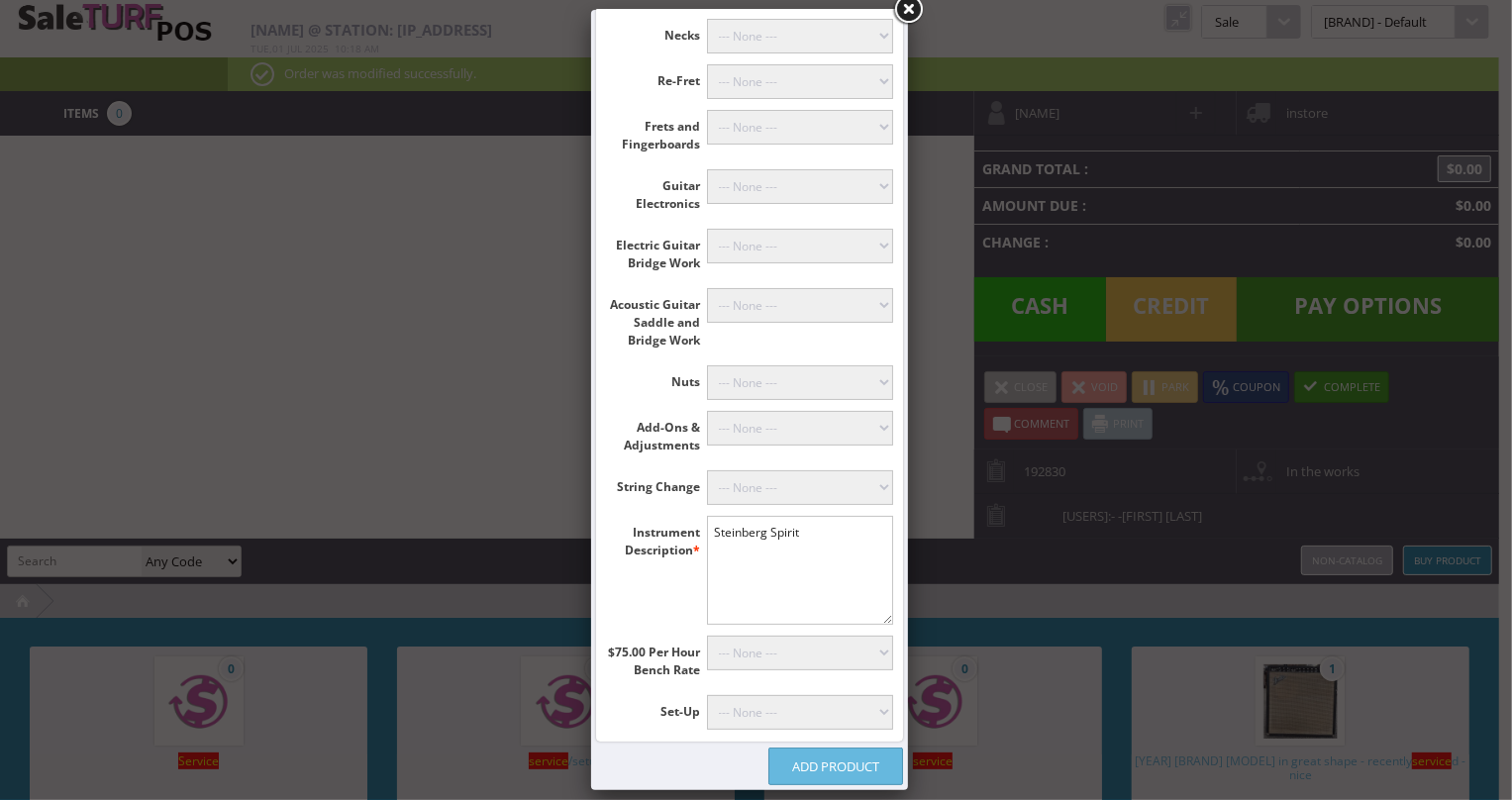 select on "19" 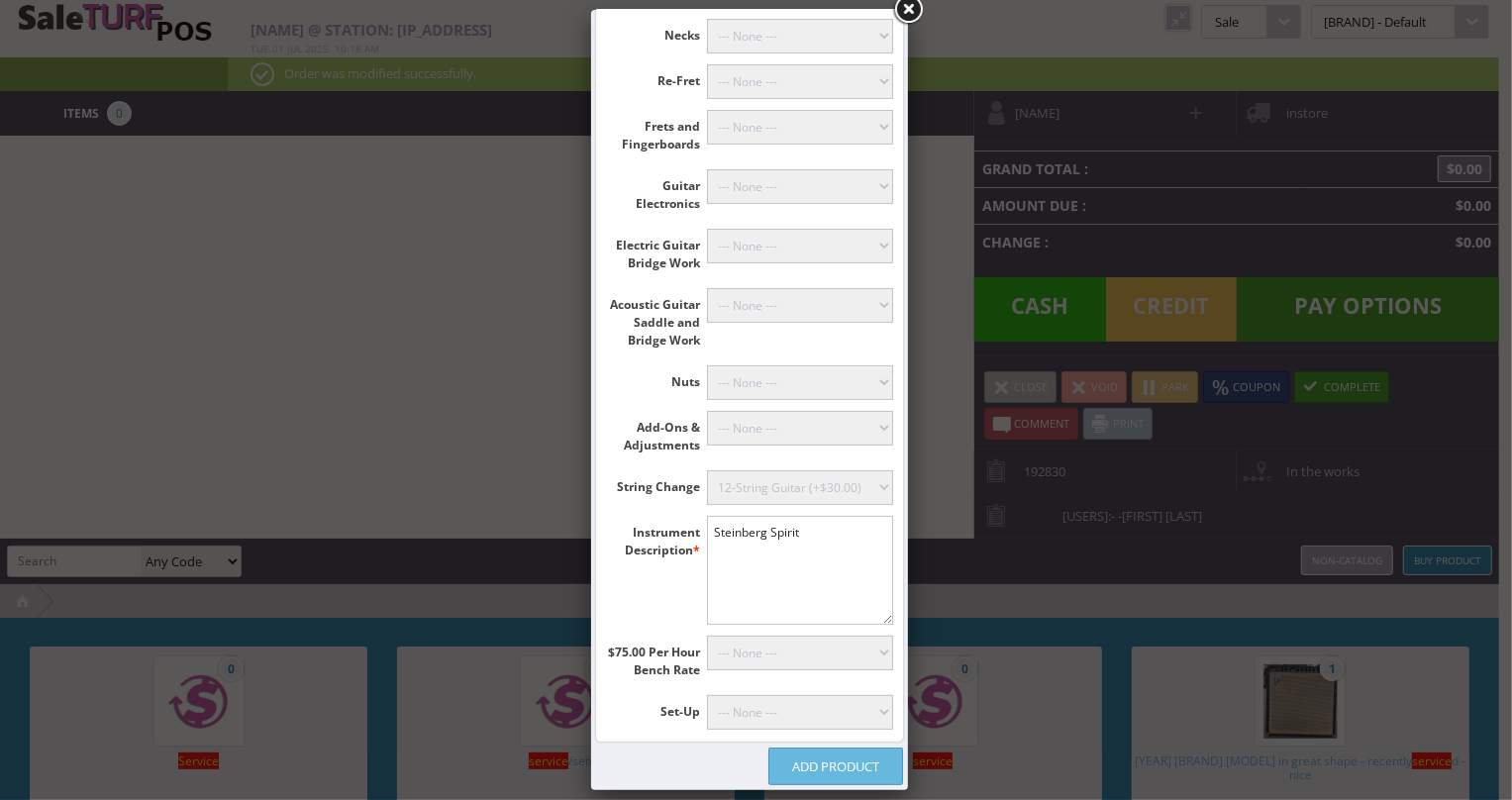 click on "--- None ---  Floyd Rose (+$60.00) Classicals, Latin, & Mandolin (+$30.00) 12-String Guitar (+$30.00) 6-String, 7-String, Banjo and Ukulele (+$20.00)" at bounding box center (800, 487) 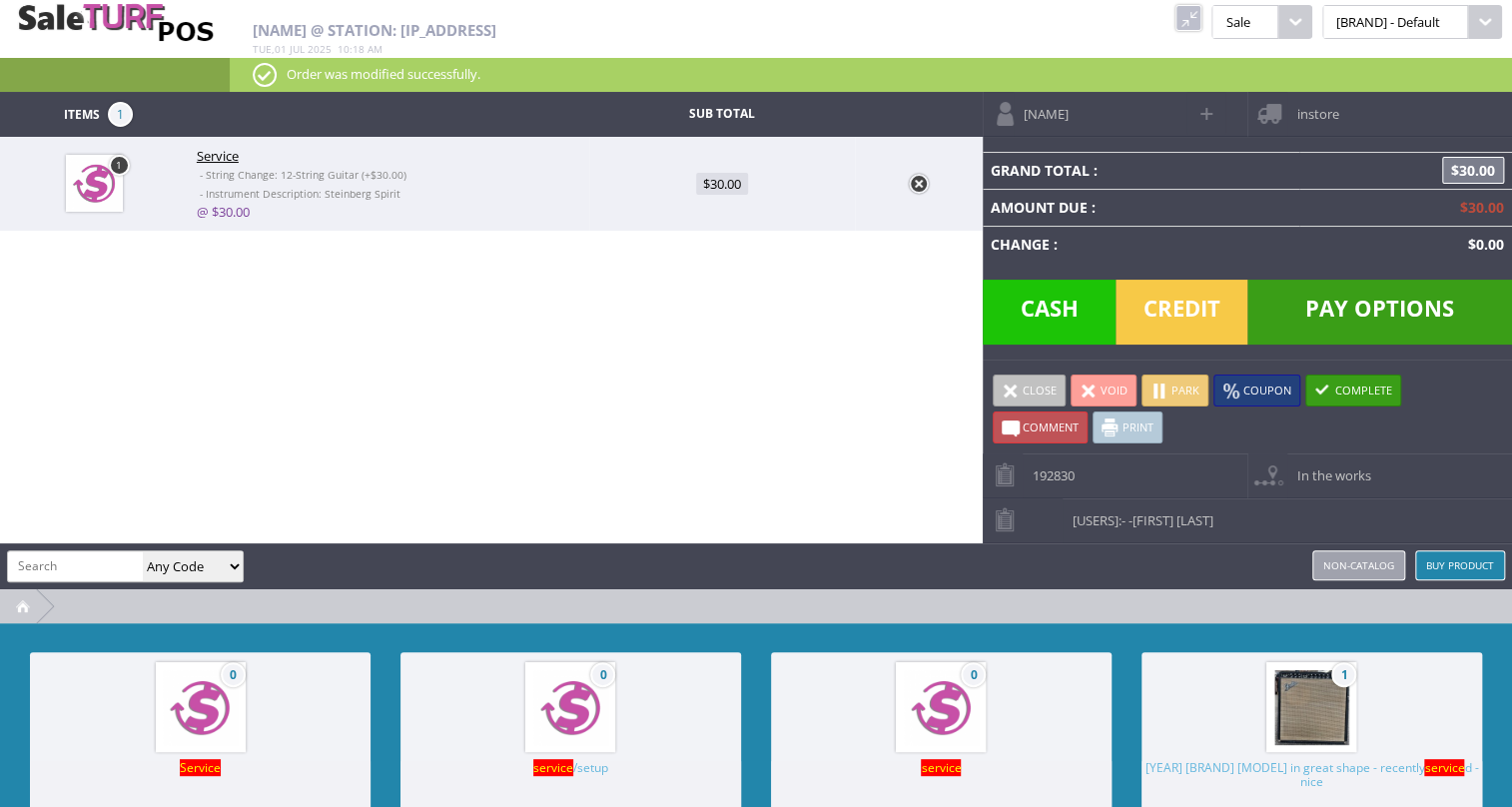 click at bounding box center [75, 565] 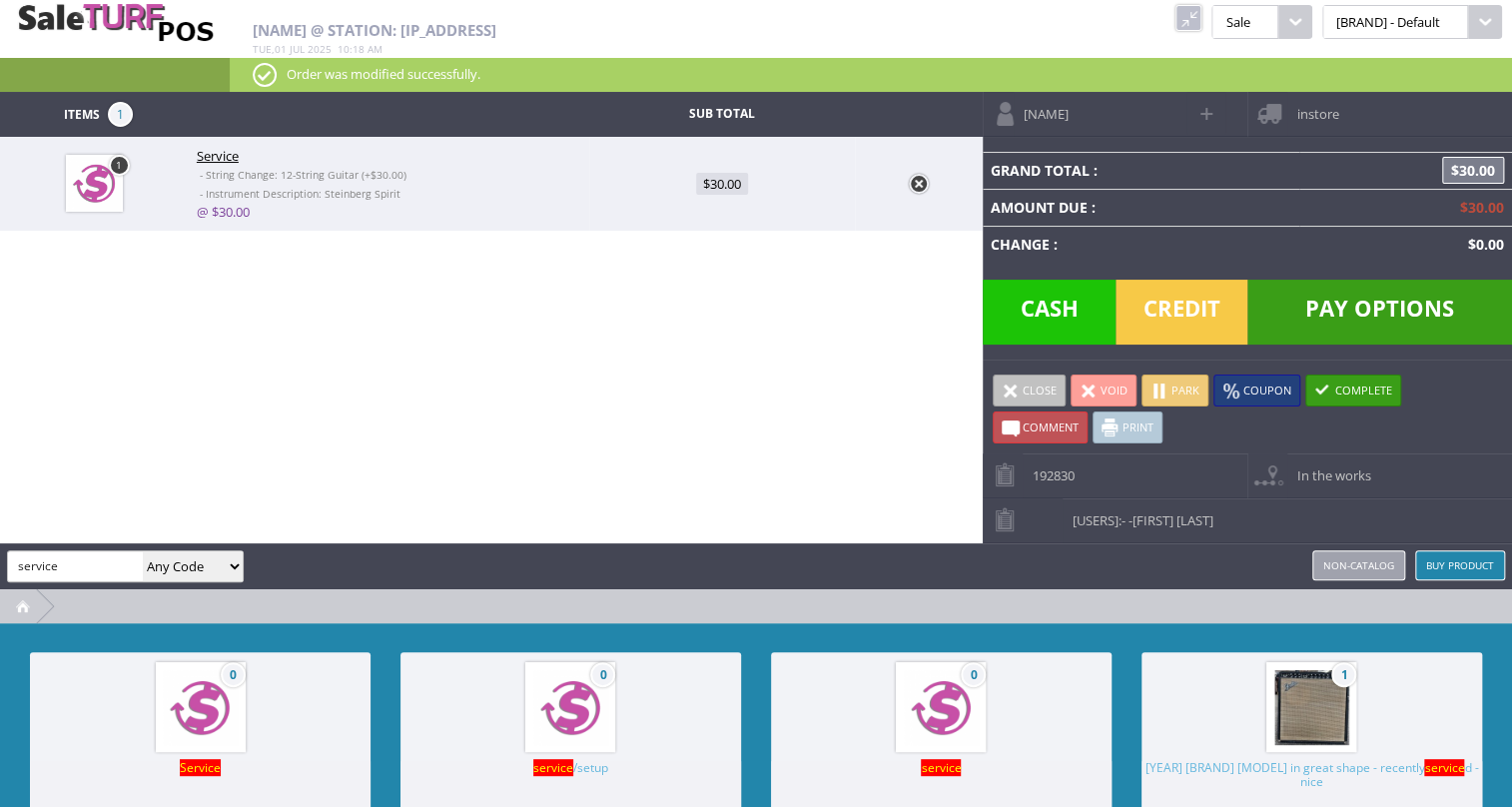 type on "service" 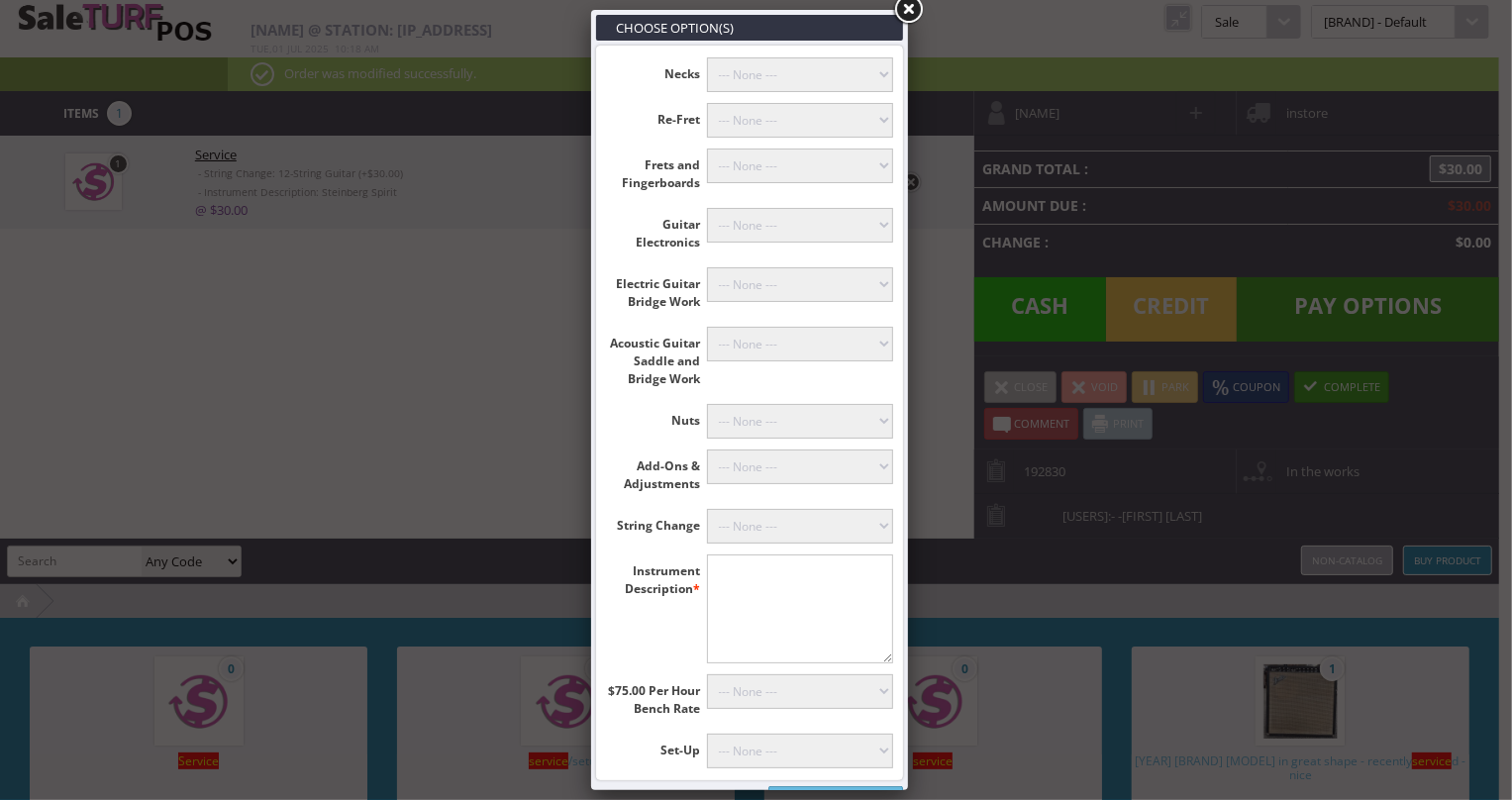 click at bounding box center (800, 609) 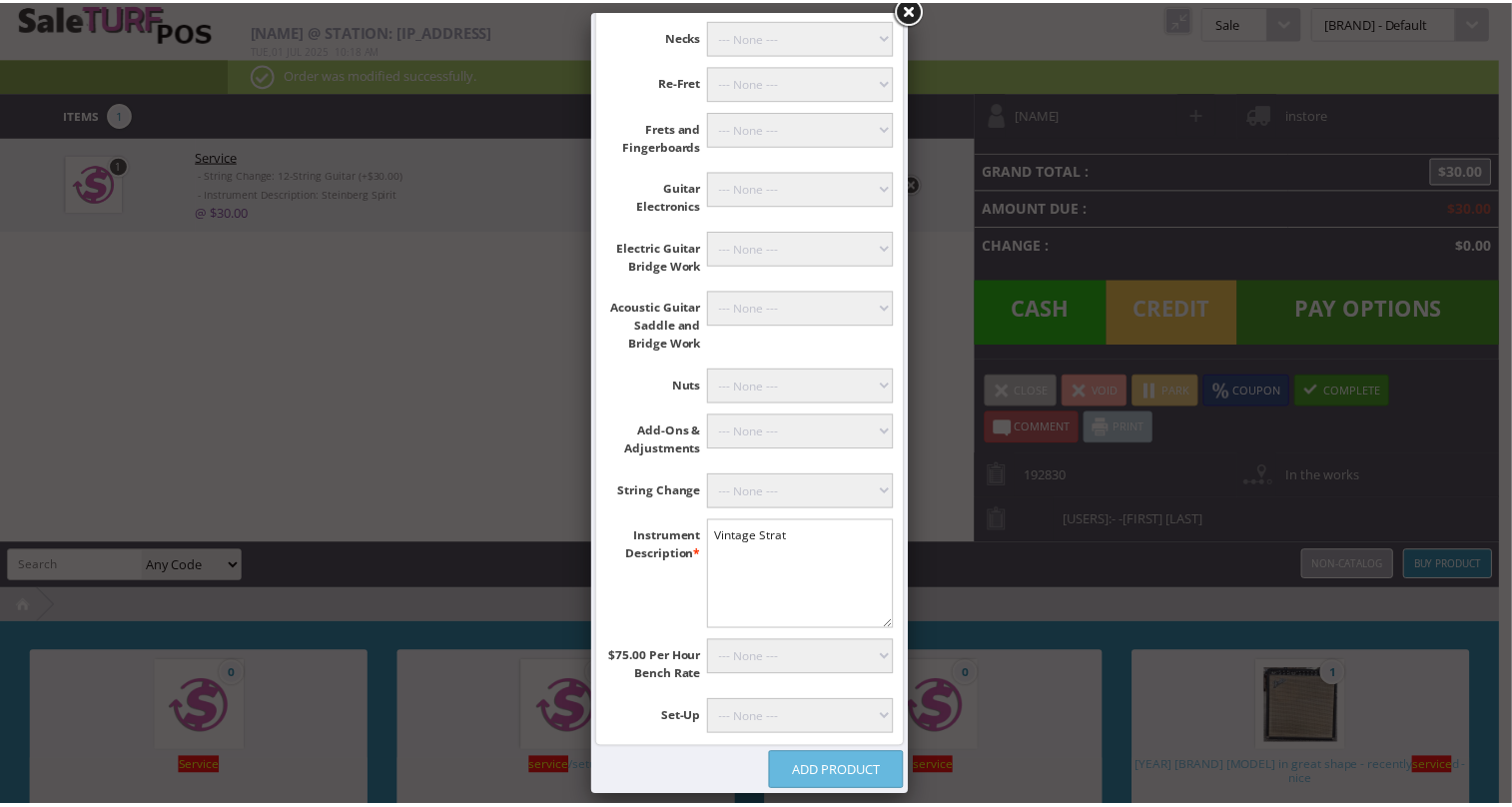 scroll, scrollTop: 69, scrollLeft: 0, axis: vertical 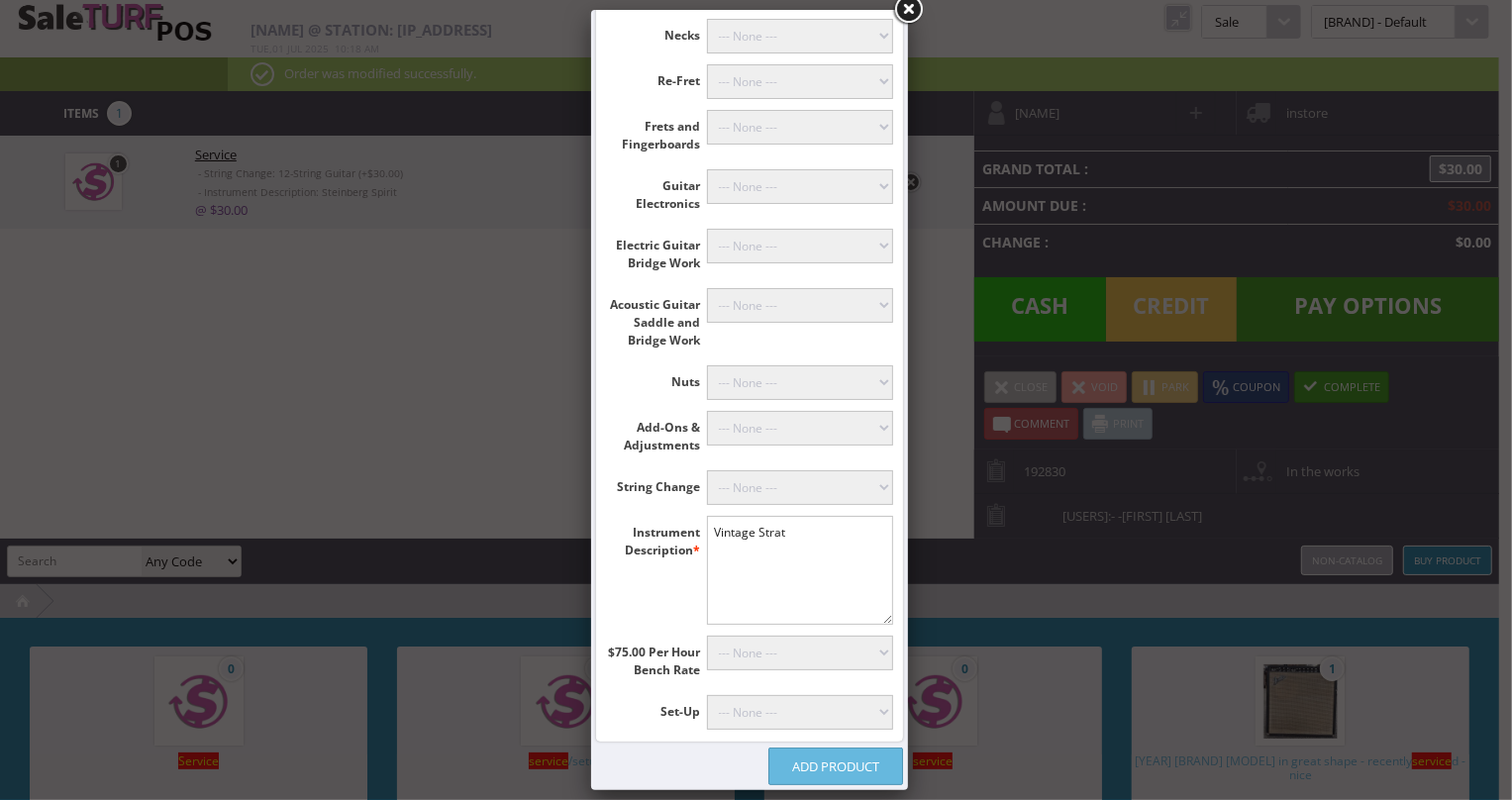 type on "Vintage Strat" 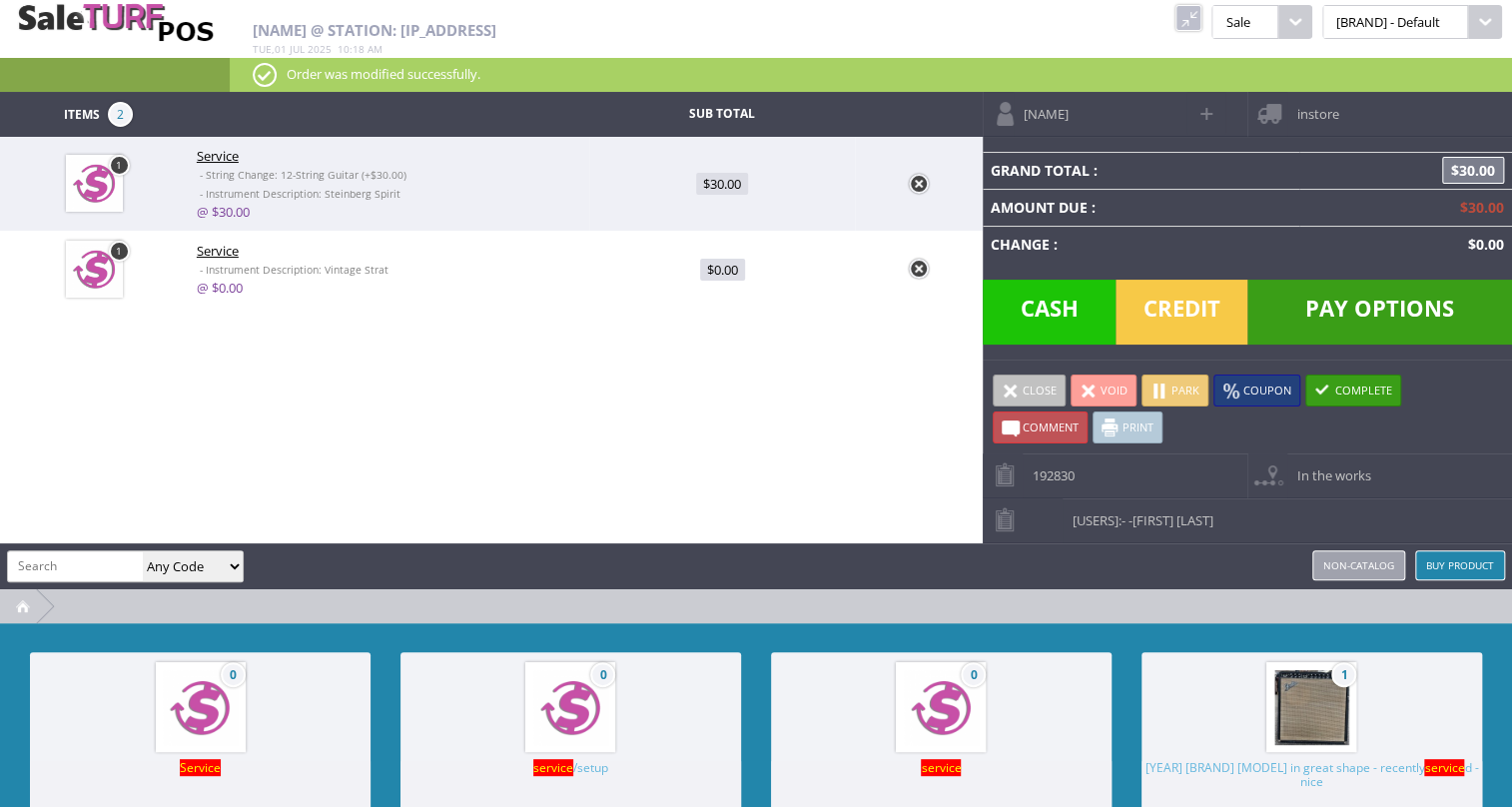 click on "Park" at bounding box center [1174, 391] 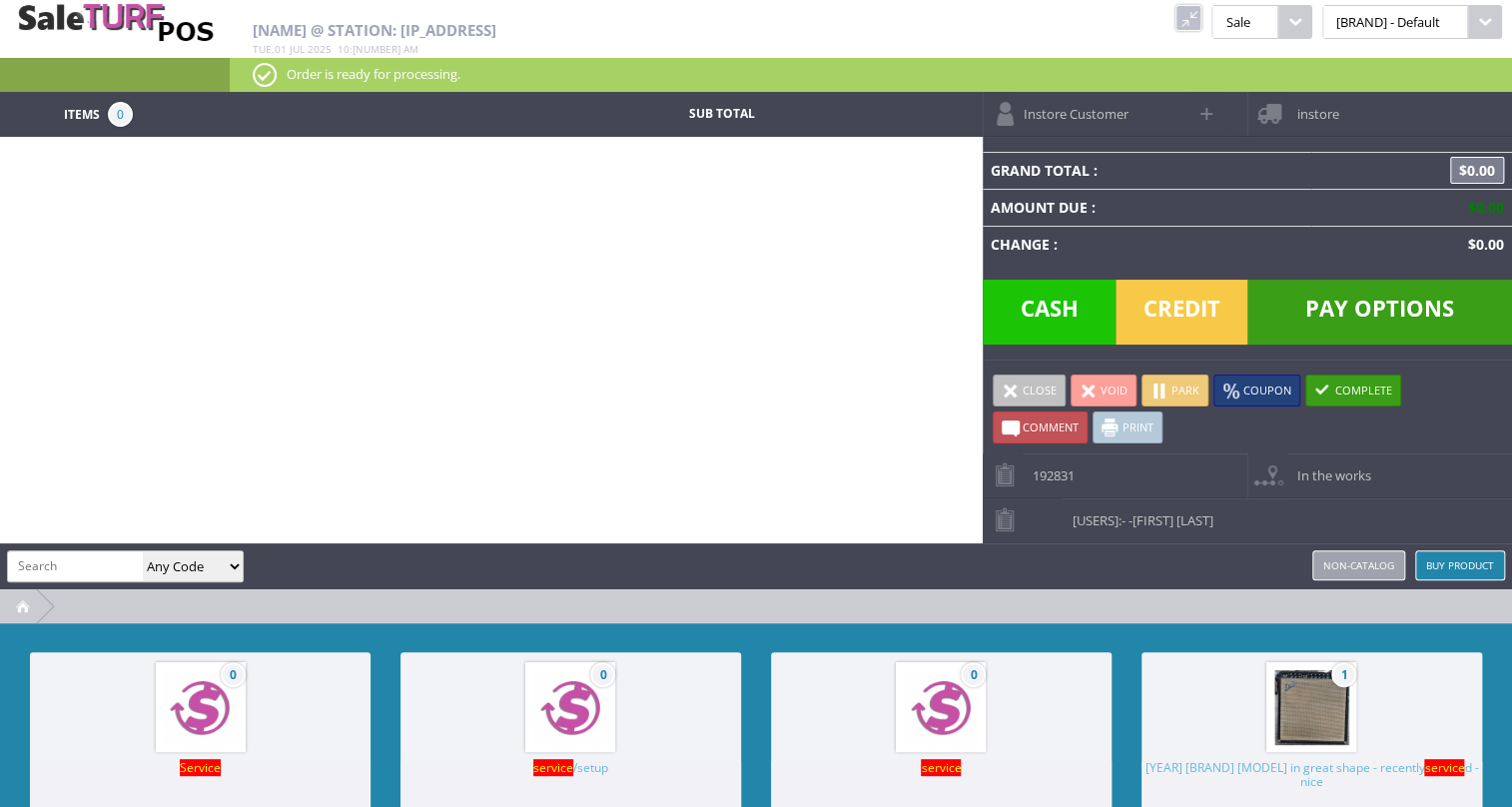 click at bounding box center [1188, 18] 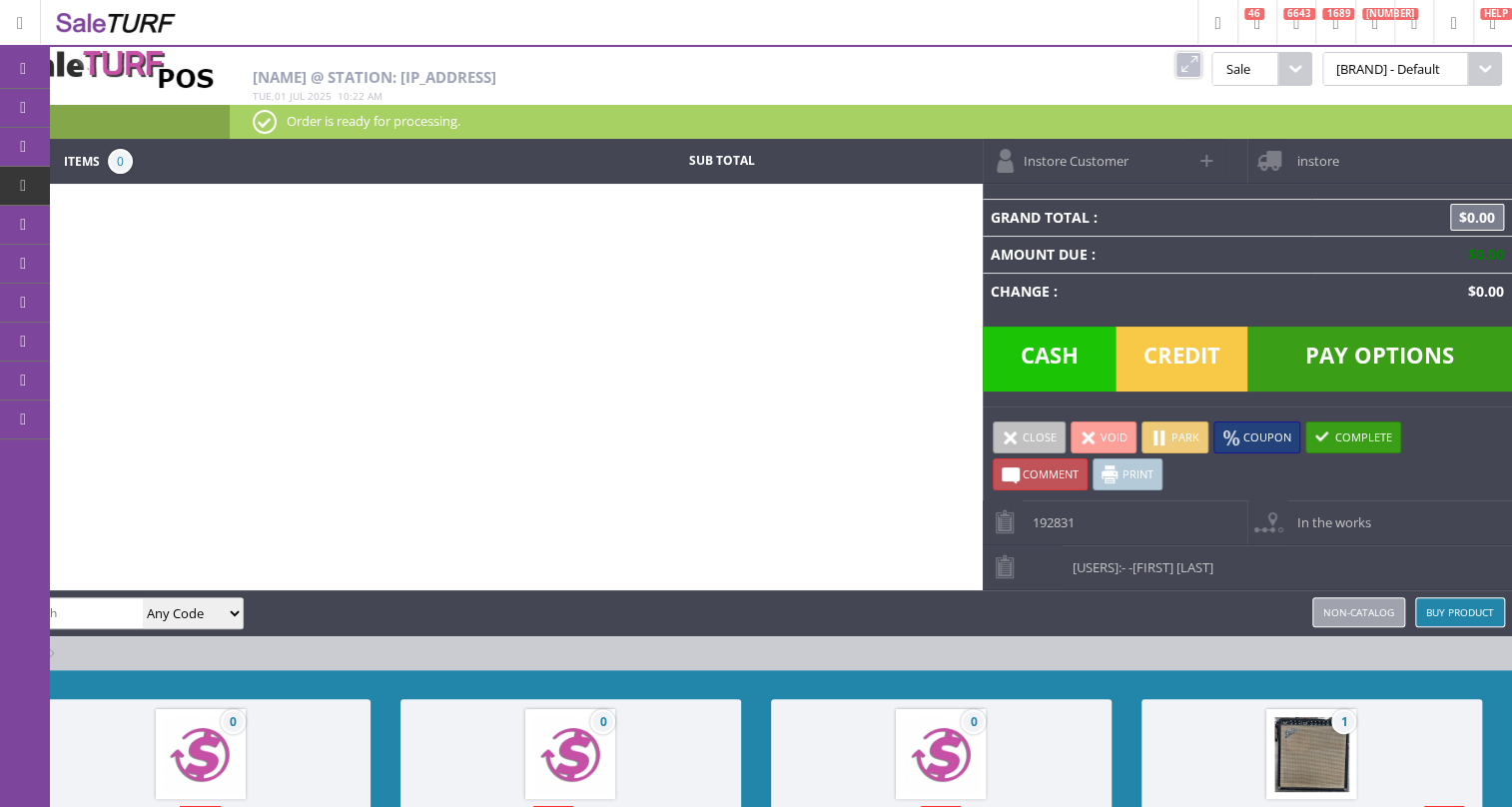 scroll, scrollTop: 0, scrollLeft: 0, axis: both 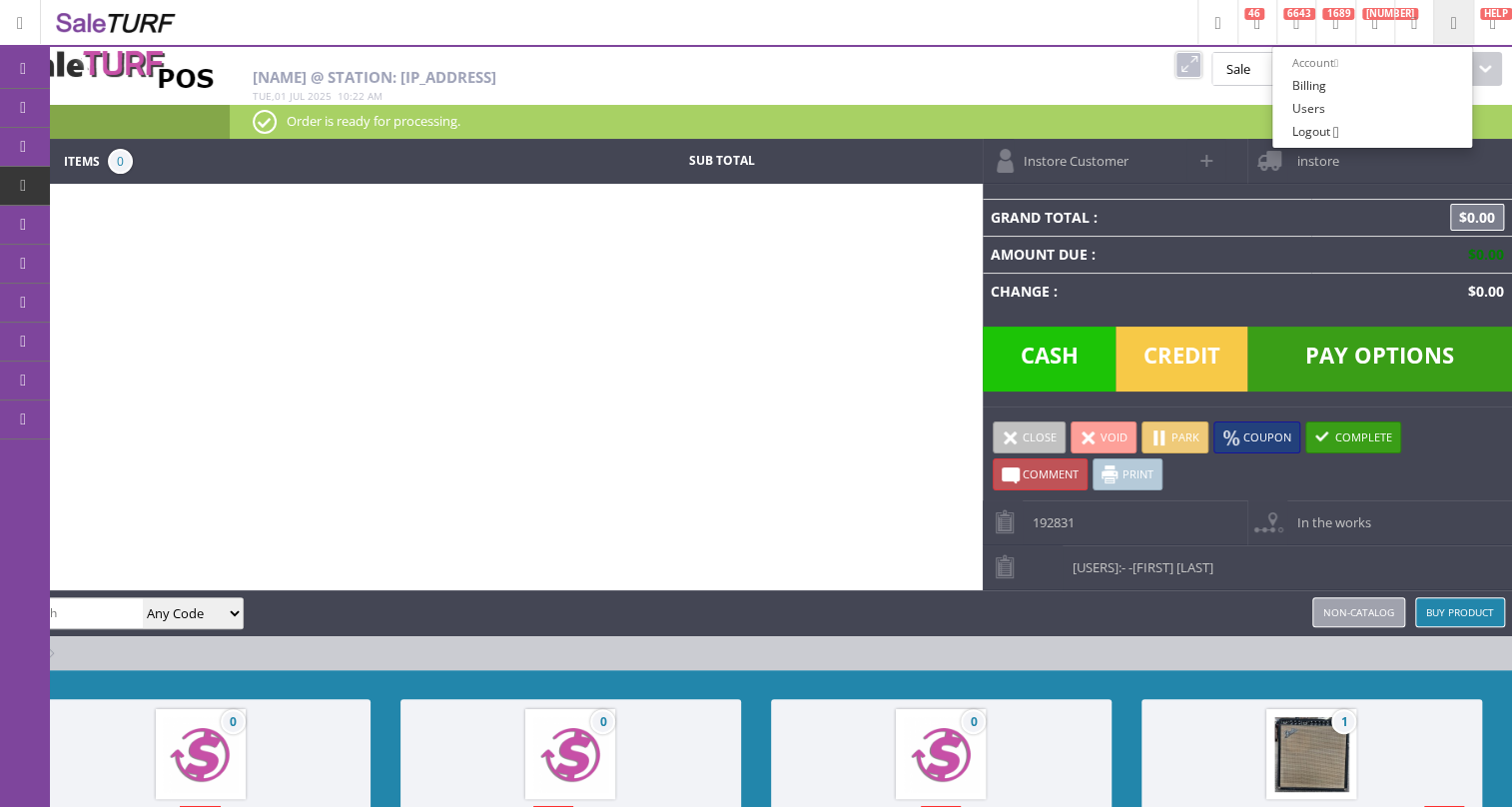 click on "Logout" at bounding box center [1311, 131] 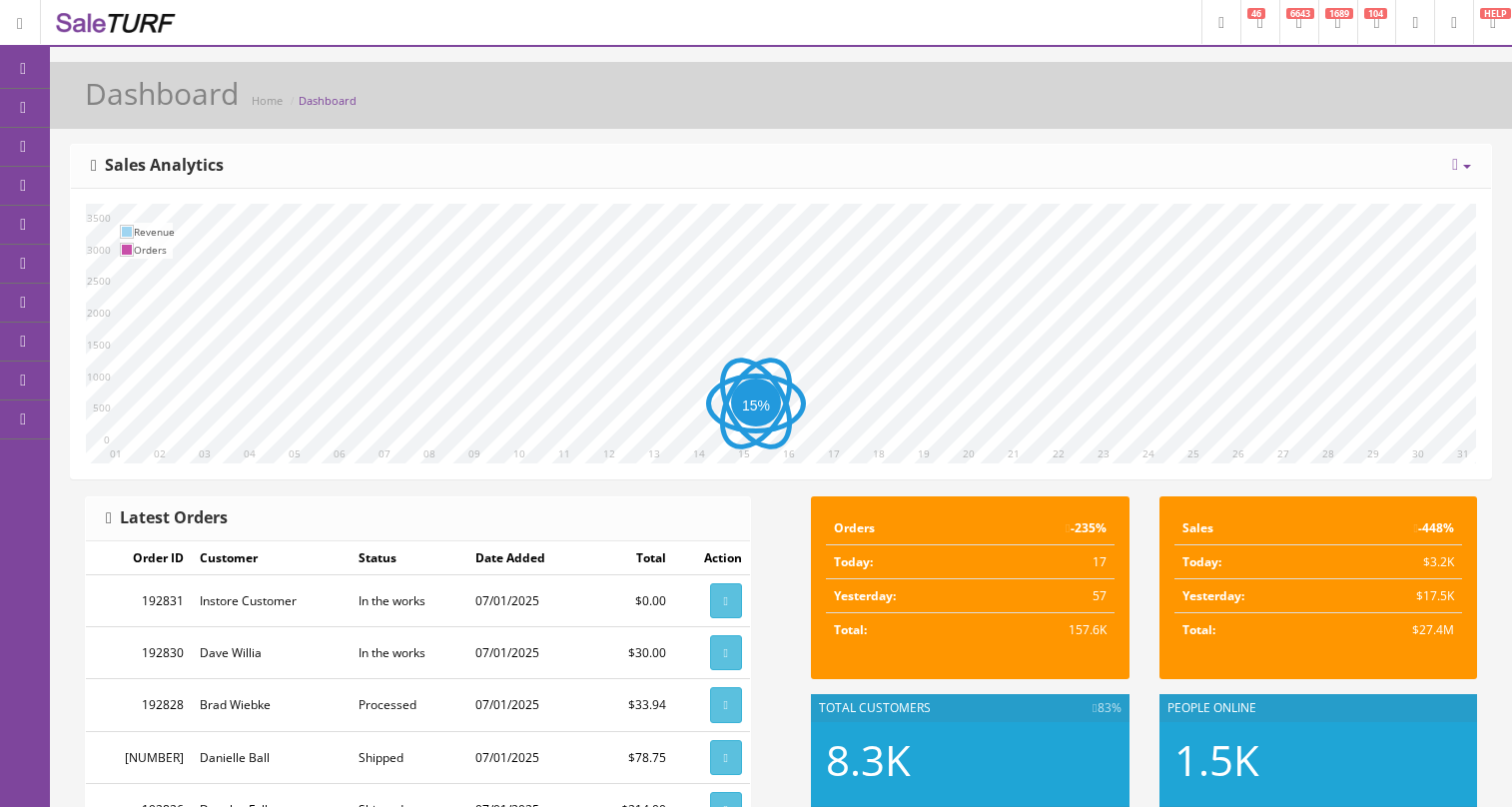 scroll, scrollTop: 0, scrollLeft: 0, axis: both 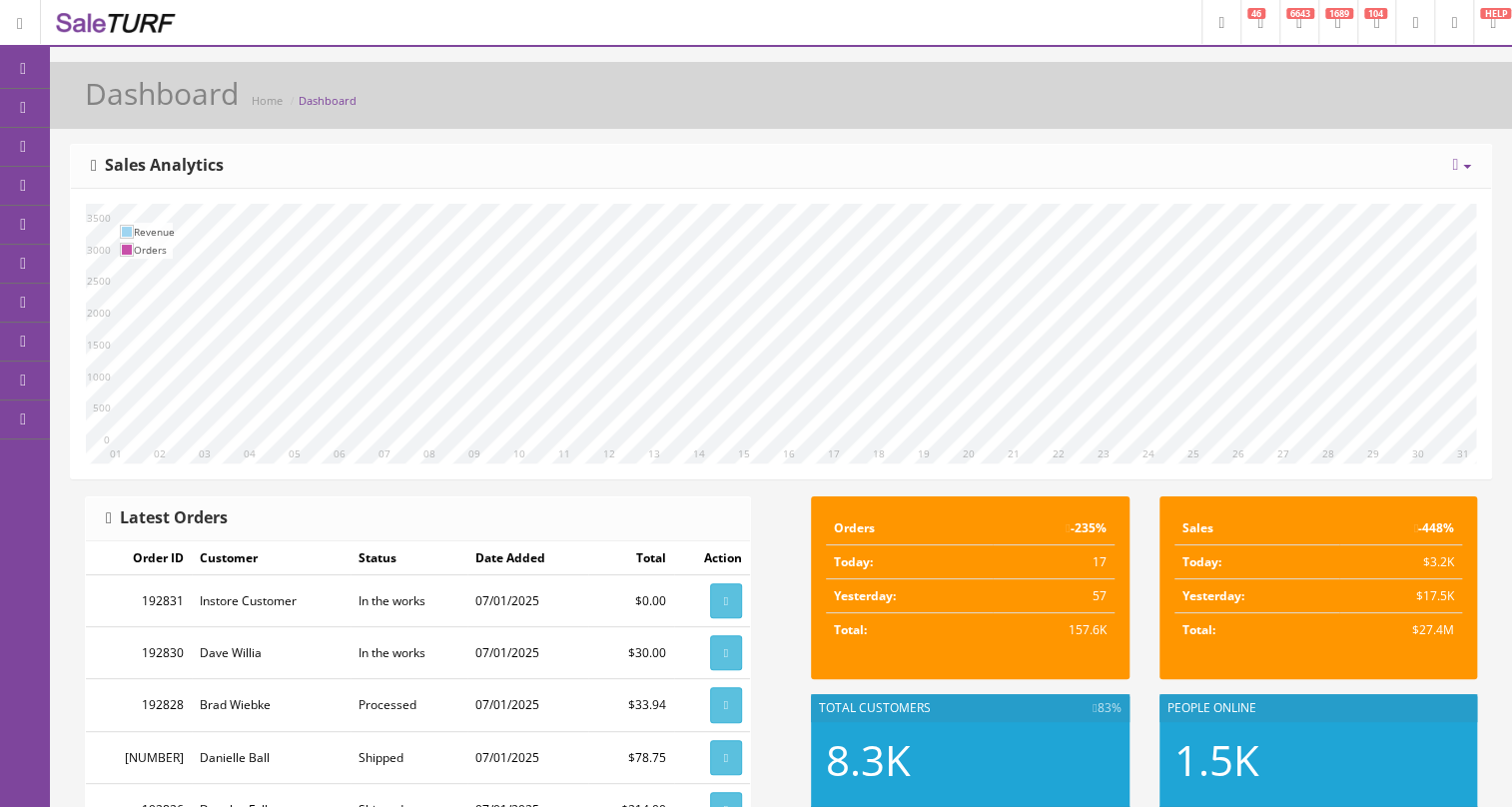 click on "Products" at bounding box center [143, 107] 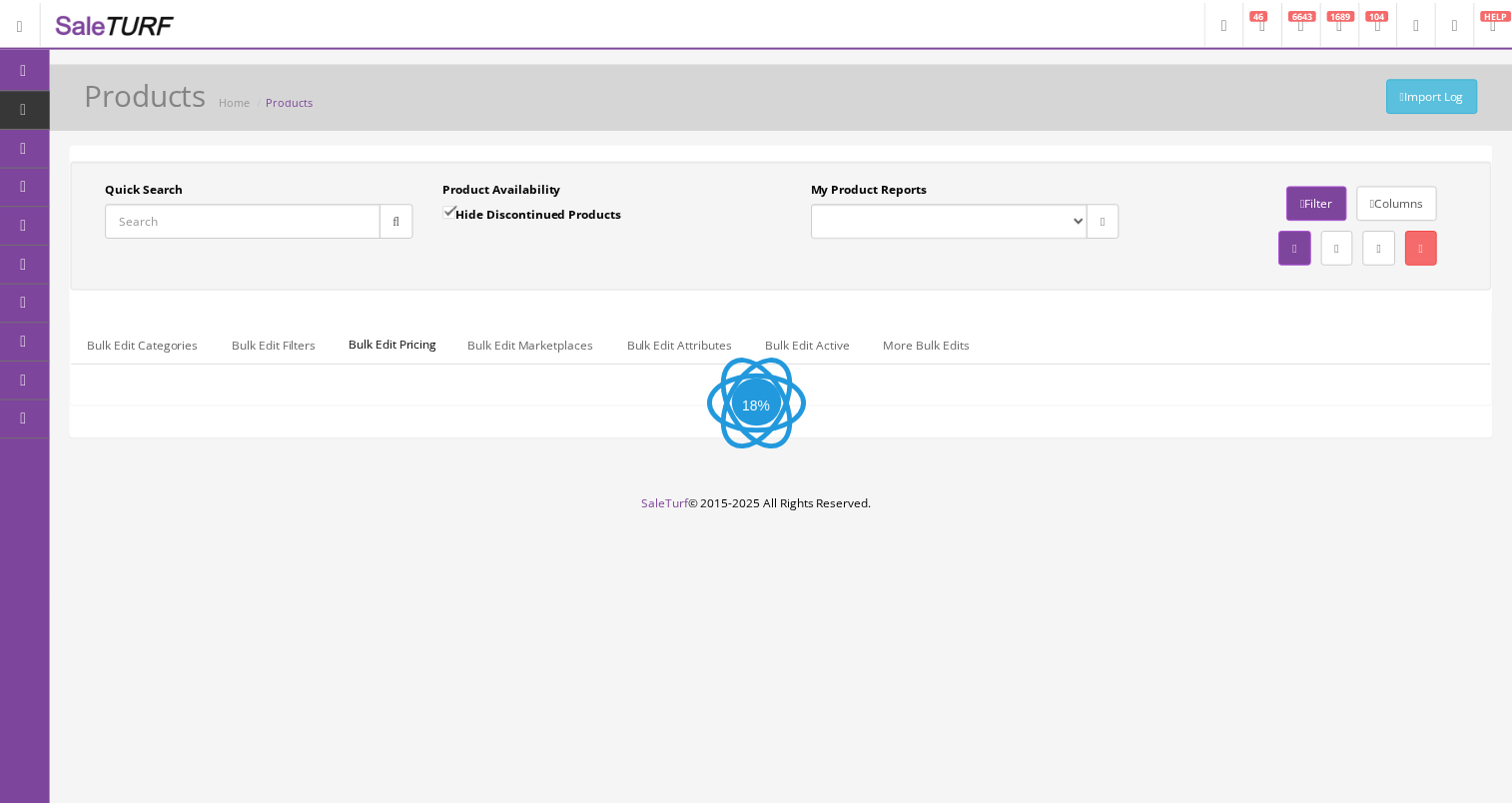 scroll, scrollTop: 0, scrollLeft: 0, axis: both 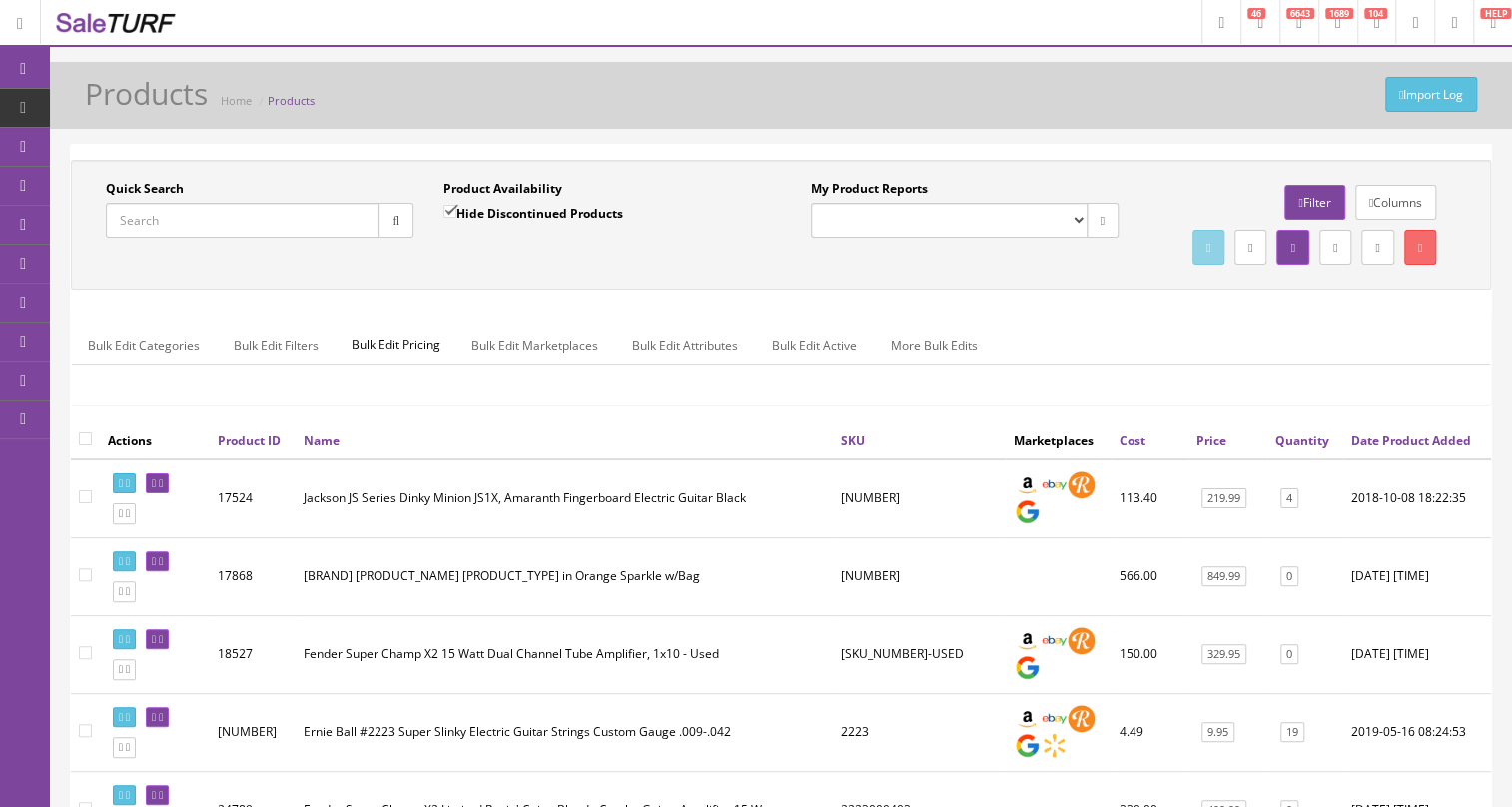click on "Quick Search" at bounding box center (243, 220) 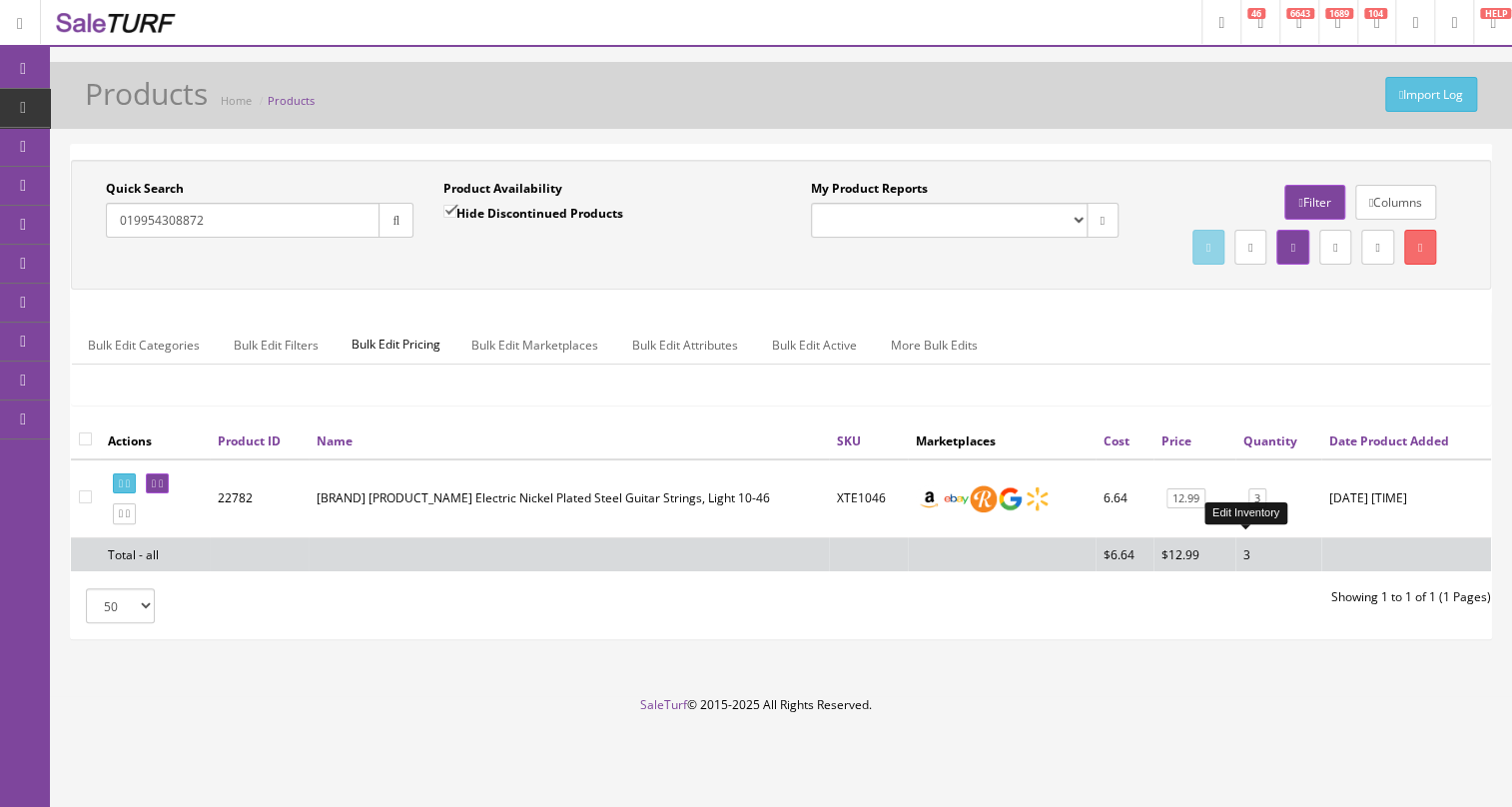 type on "019954308872" 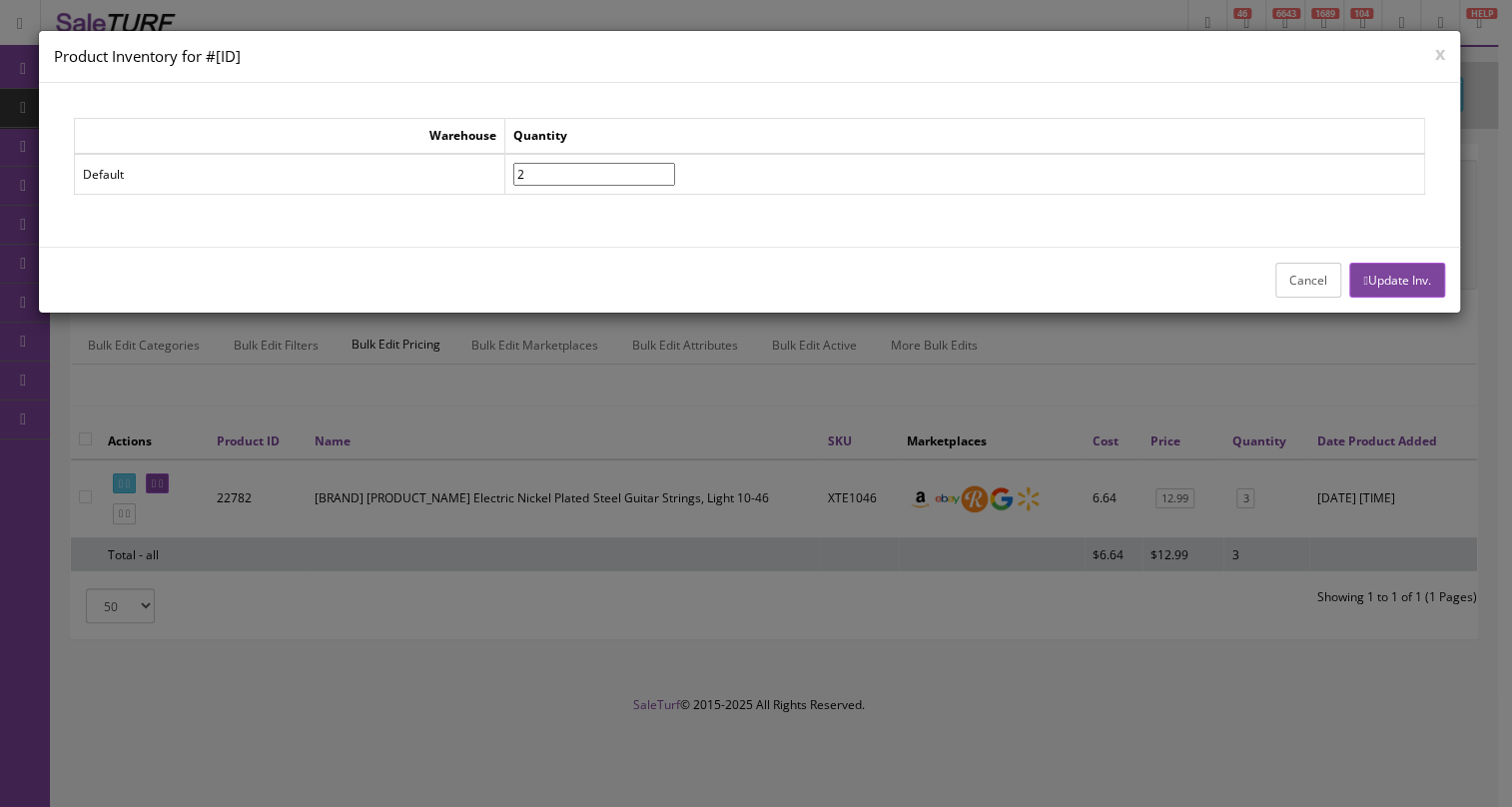type on "2" 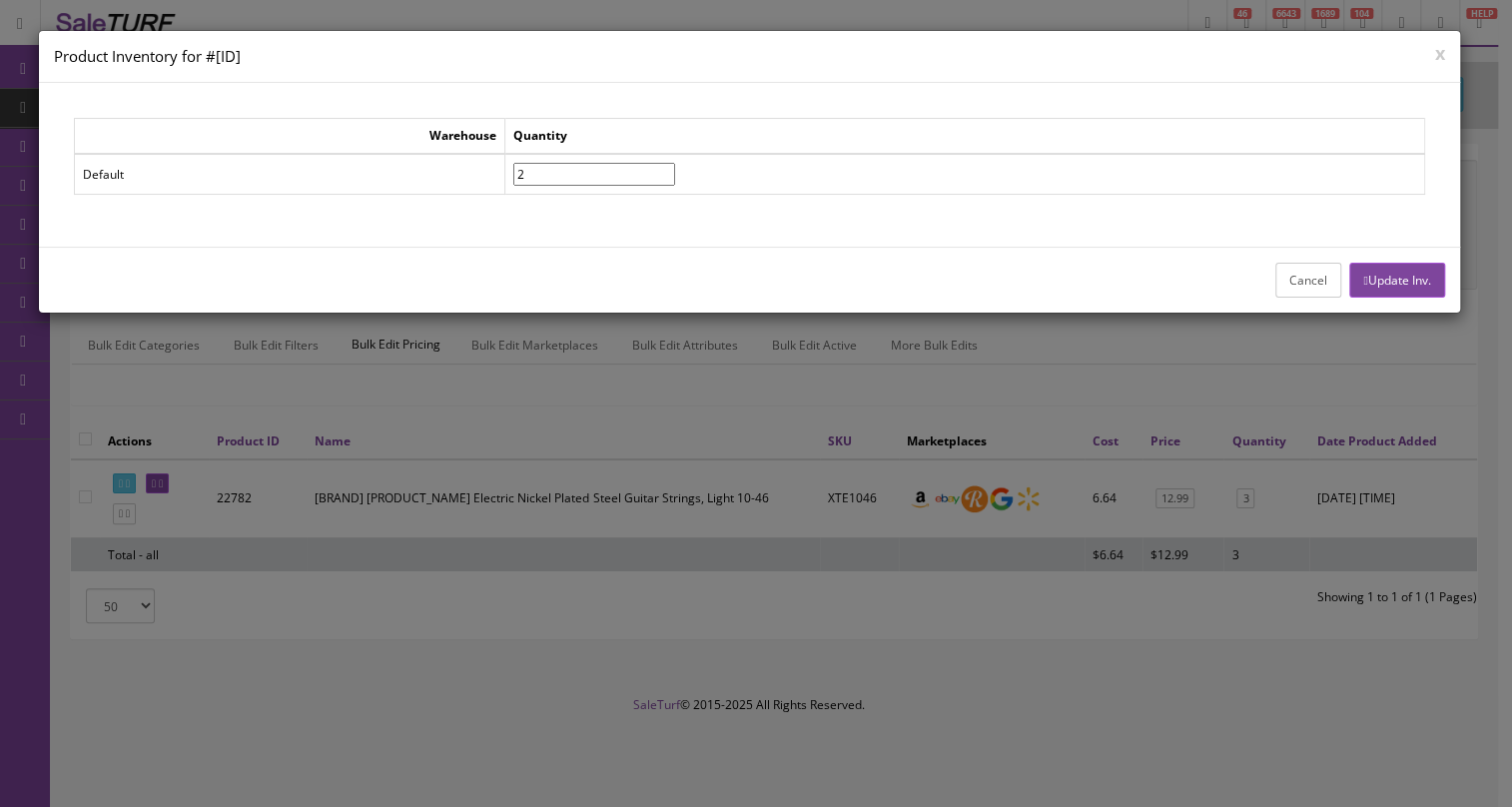 click on "Update Inv." at bounding box center (1396, 280) 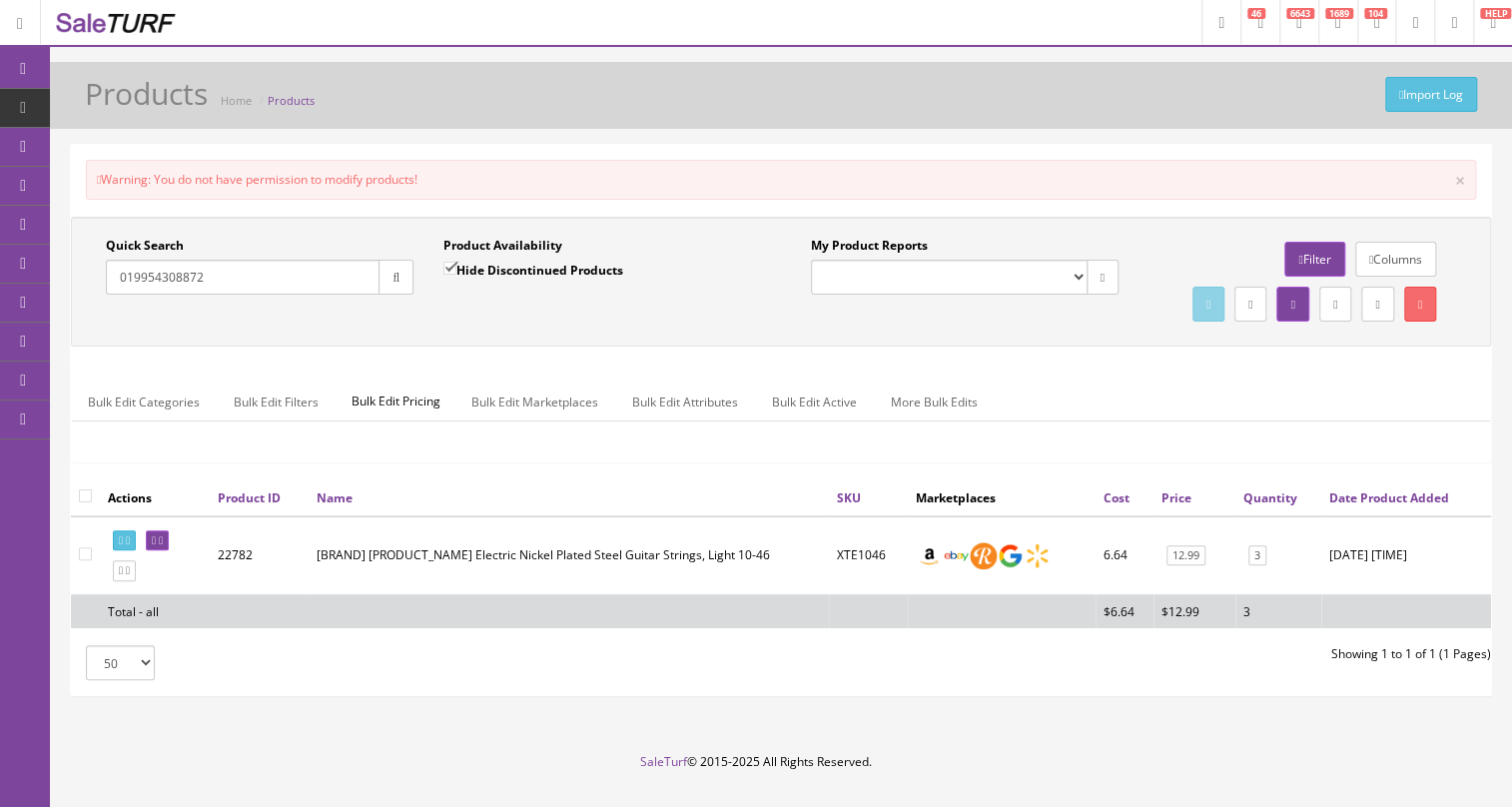 click at bounding box center (1220, 22) 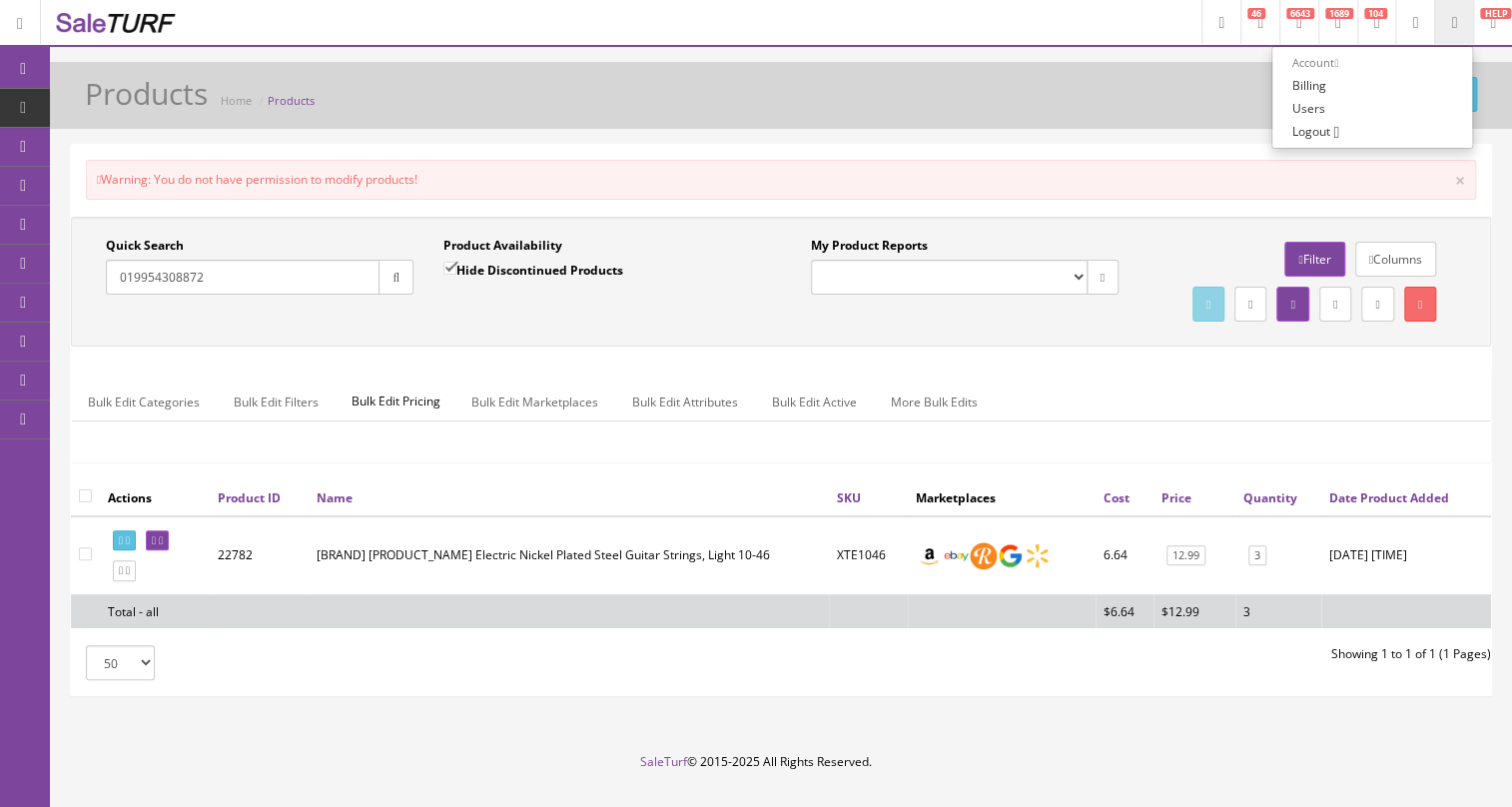click on "Account" at bounding box center [1372, 63] 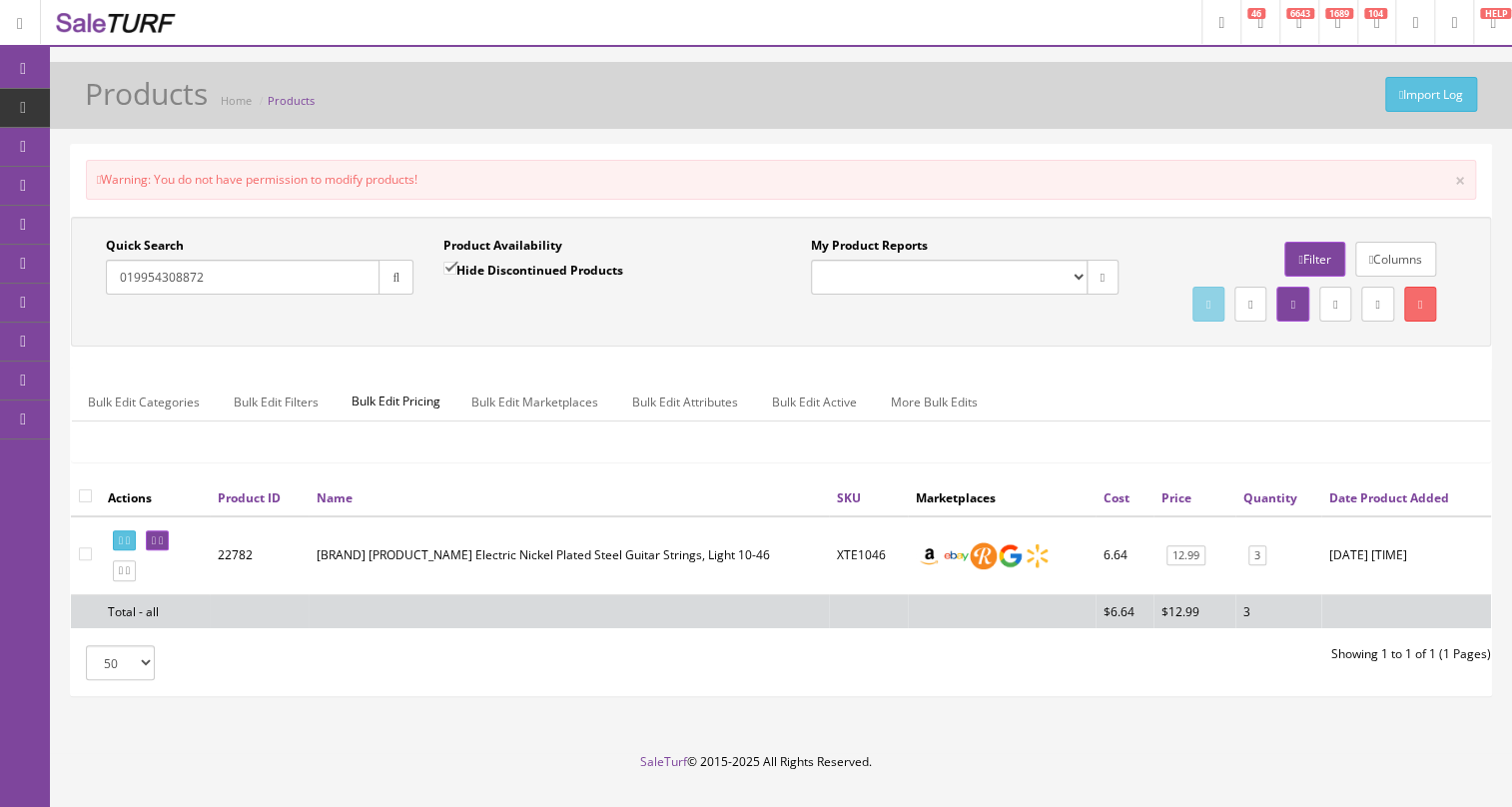 click at bounding box center [1454, 23] 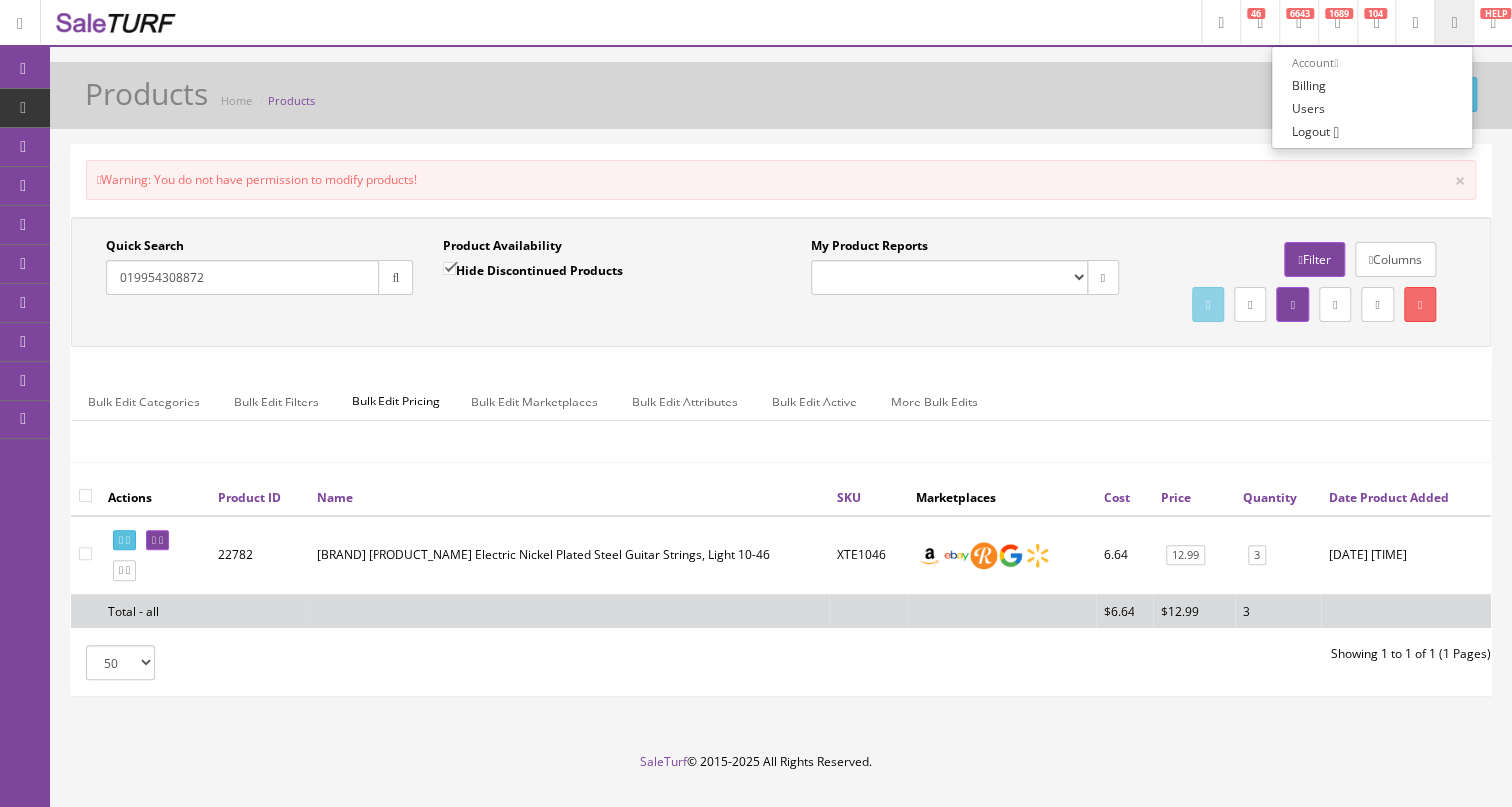 click on "Account" at bounding box center [1372, 63] 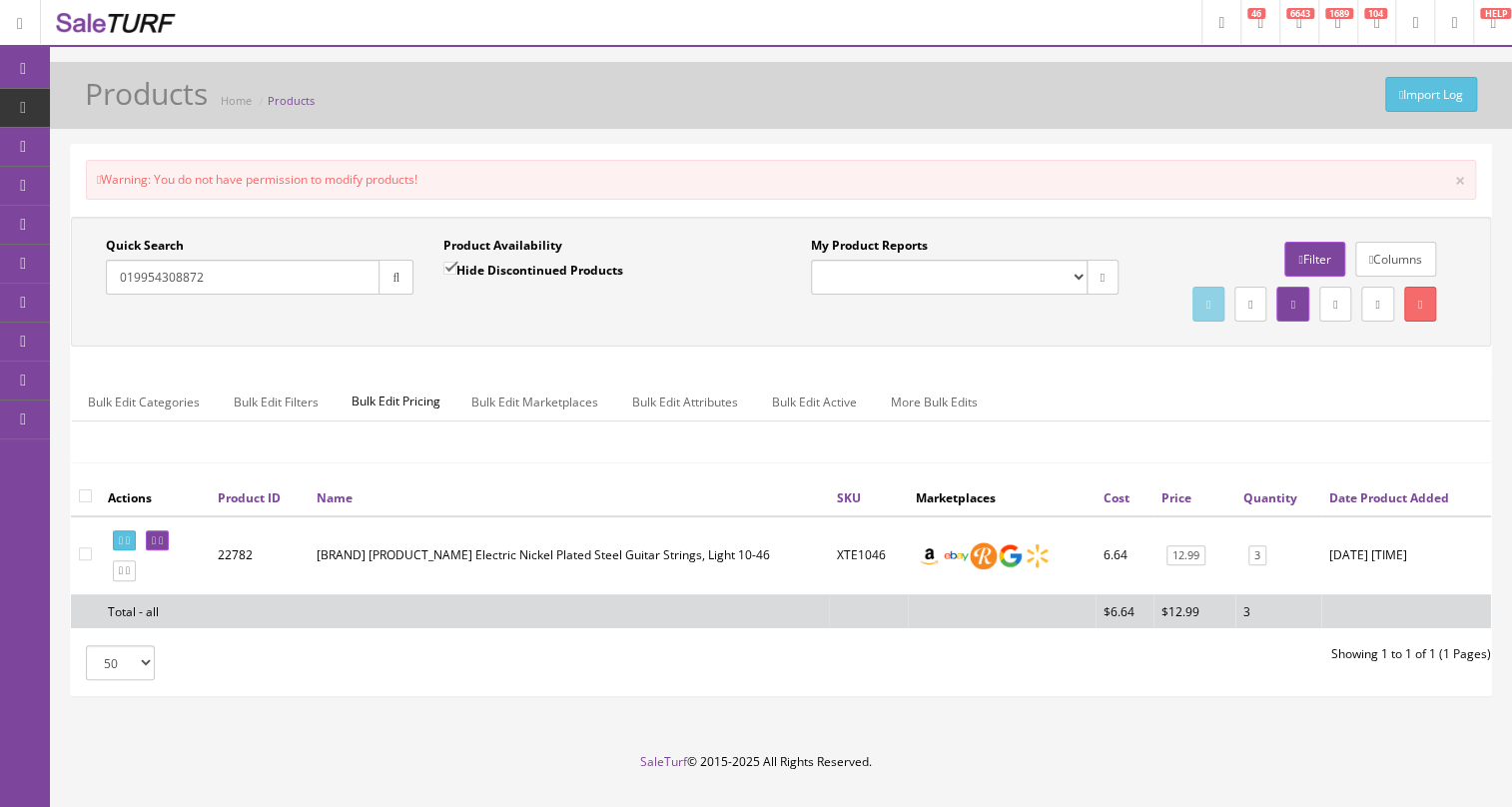 click at bounding box center [1454, 23] 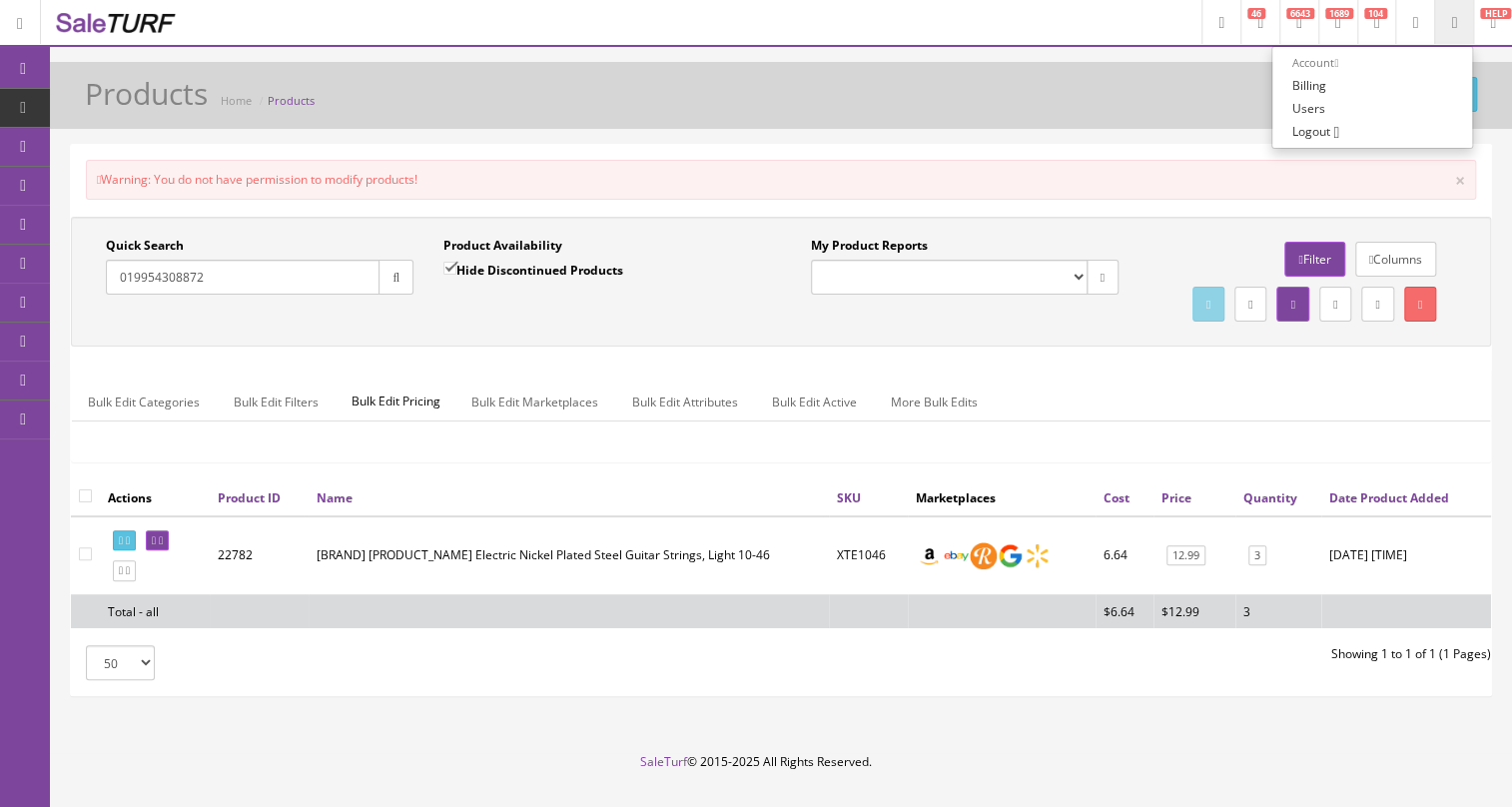 click on "Logout" at bounding box center (1311, 131) 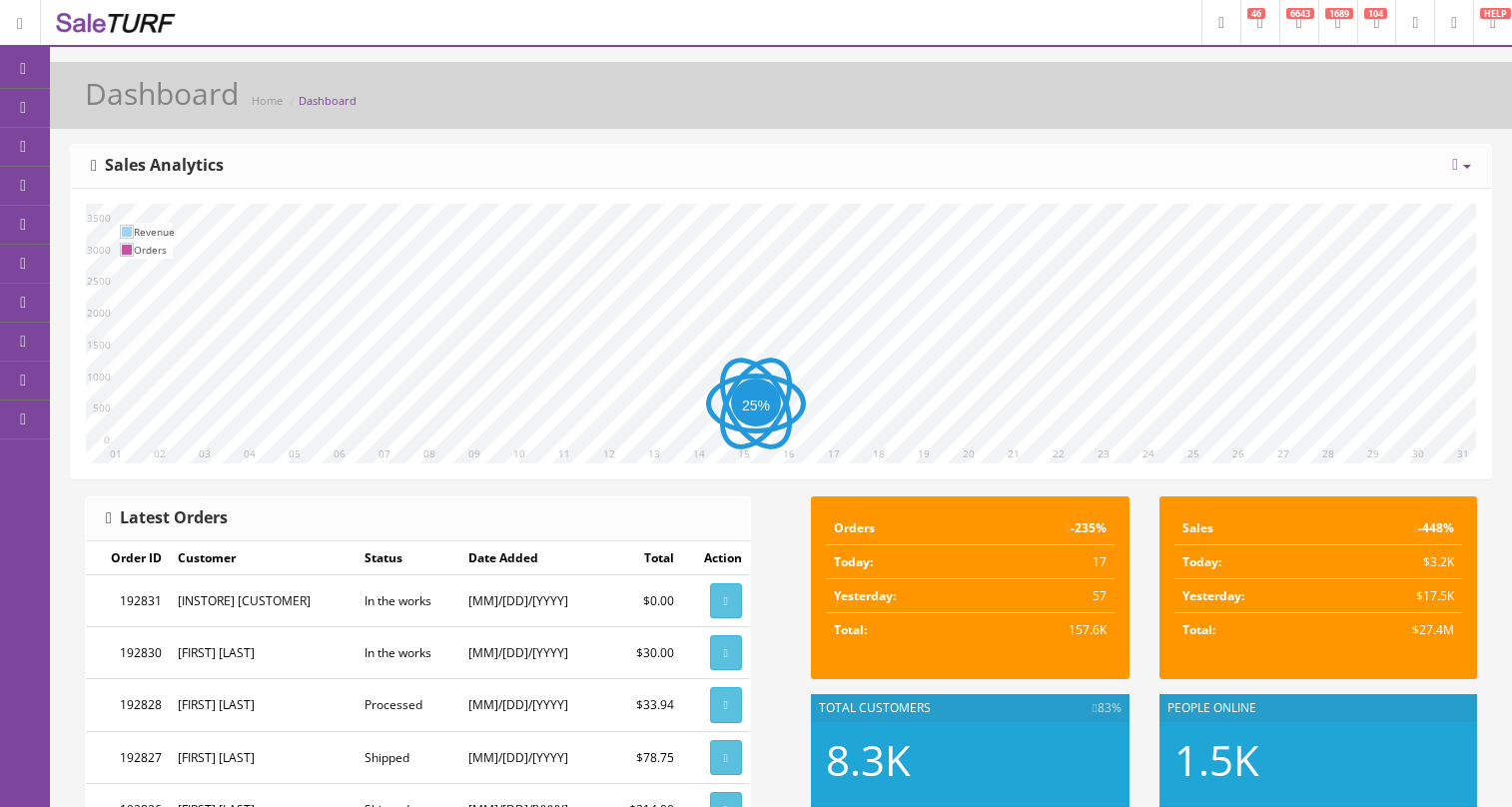 scroll, scrollTop: 0, scrollLeft: 0, axis: both 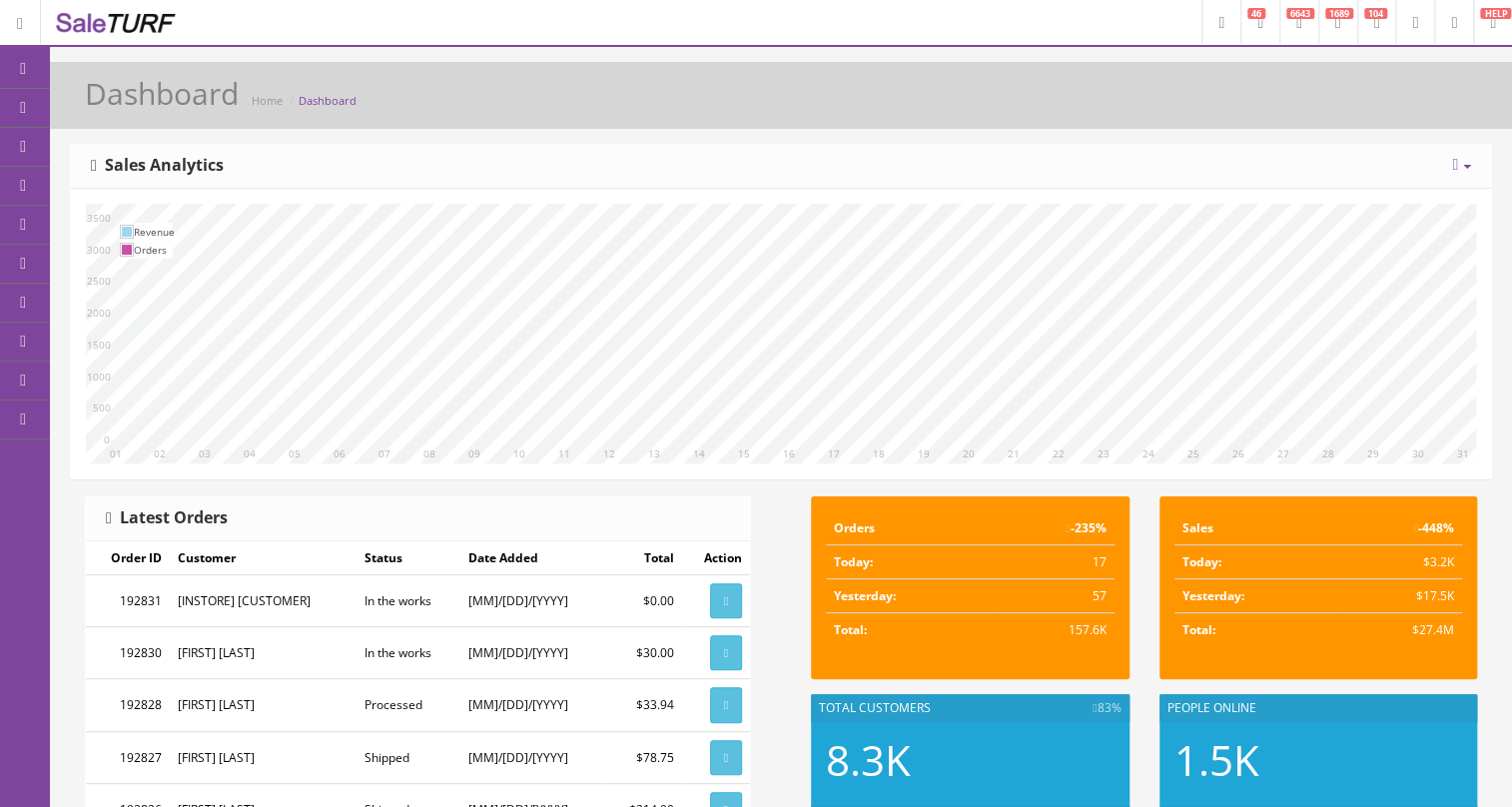 click at bounding box center [1454, 23] 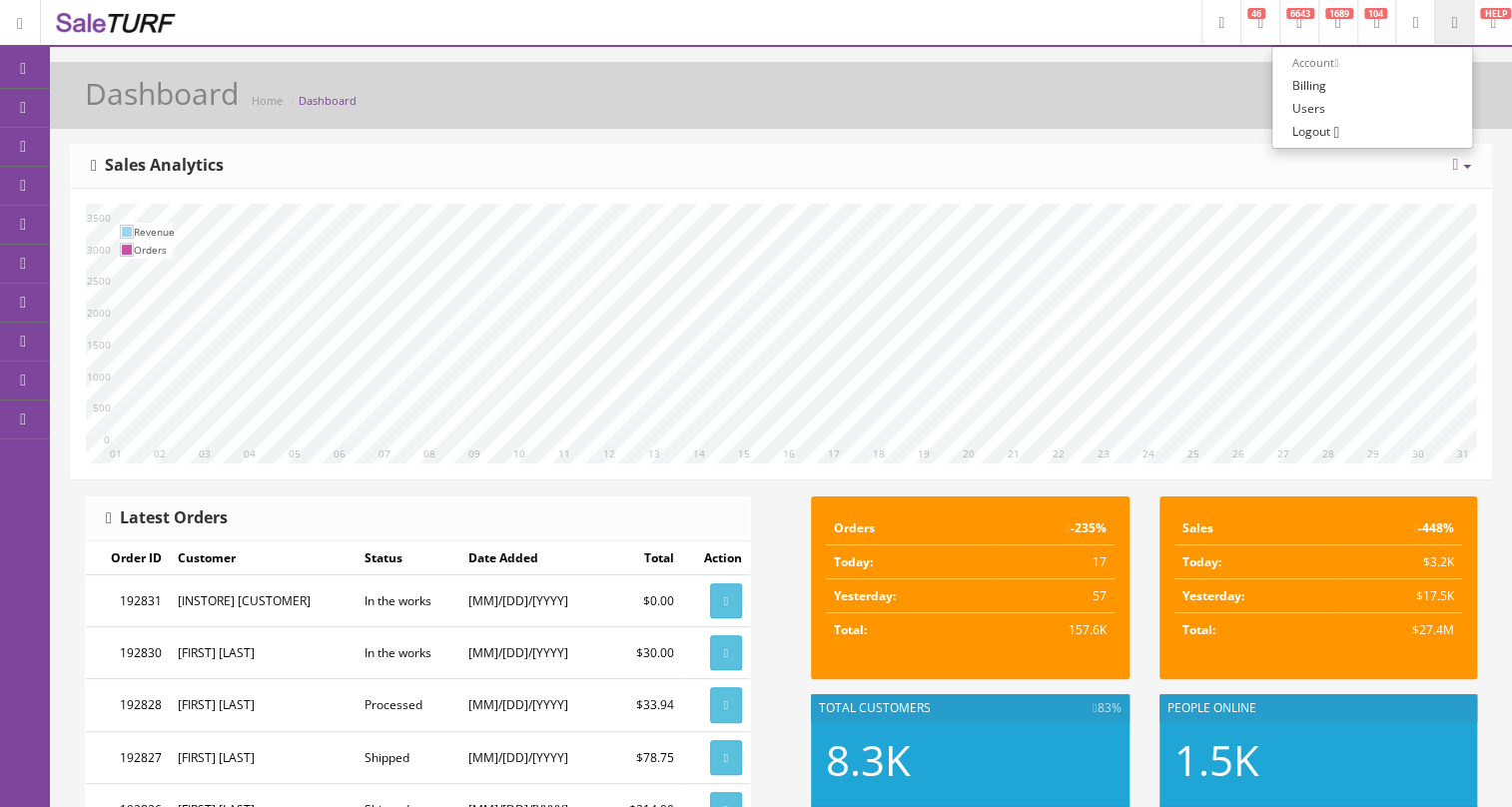click on "POS Console" at bounding box center [154, 185] 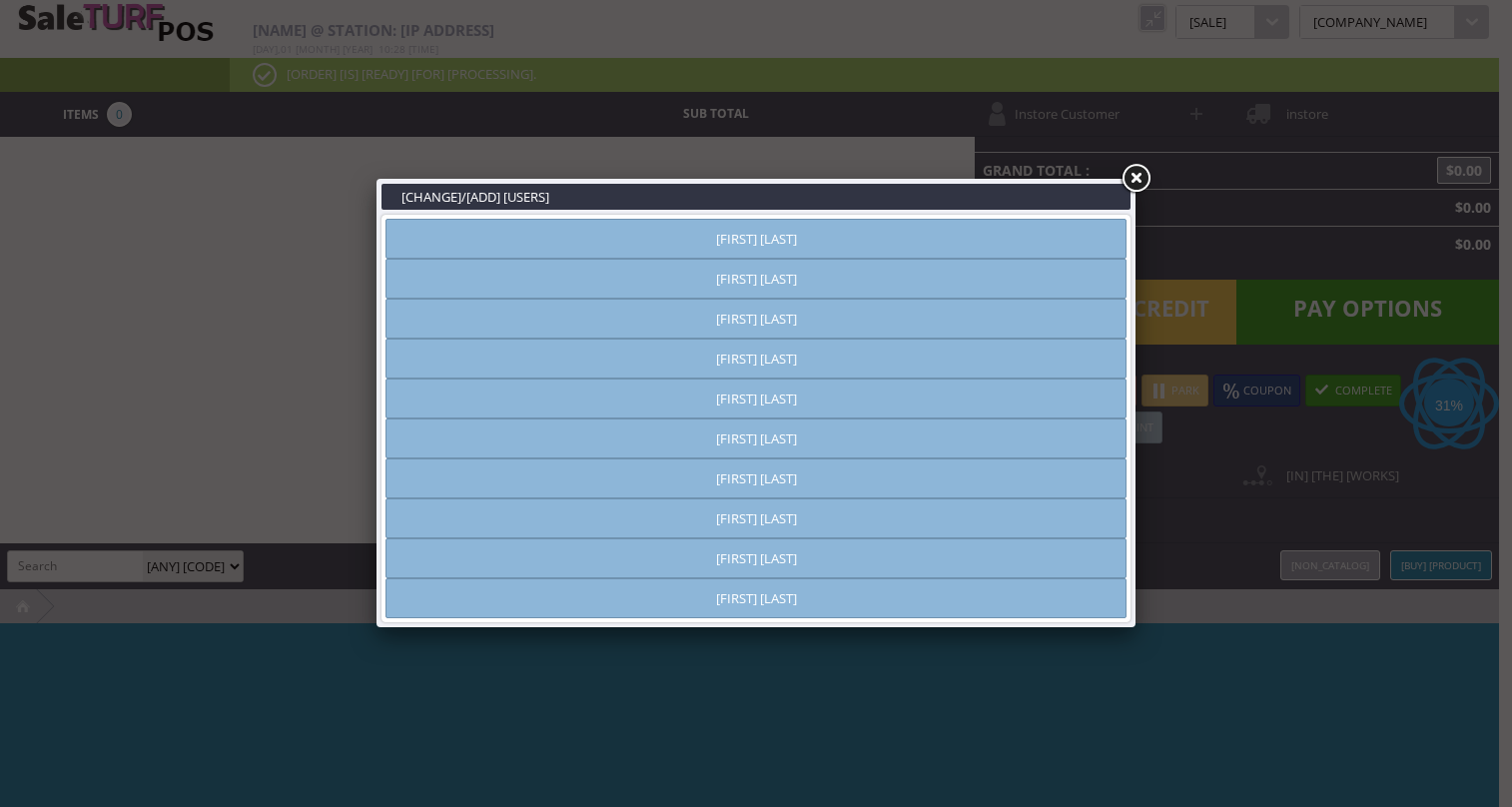scroll, scrollTop: 0, scrollLeft: 0, axis: both 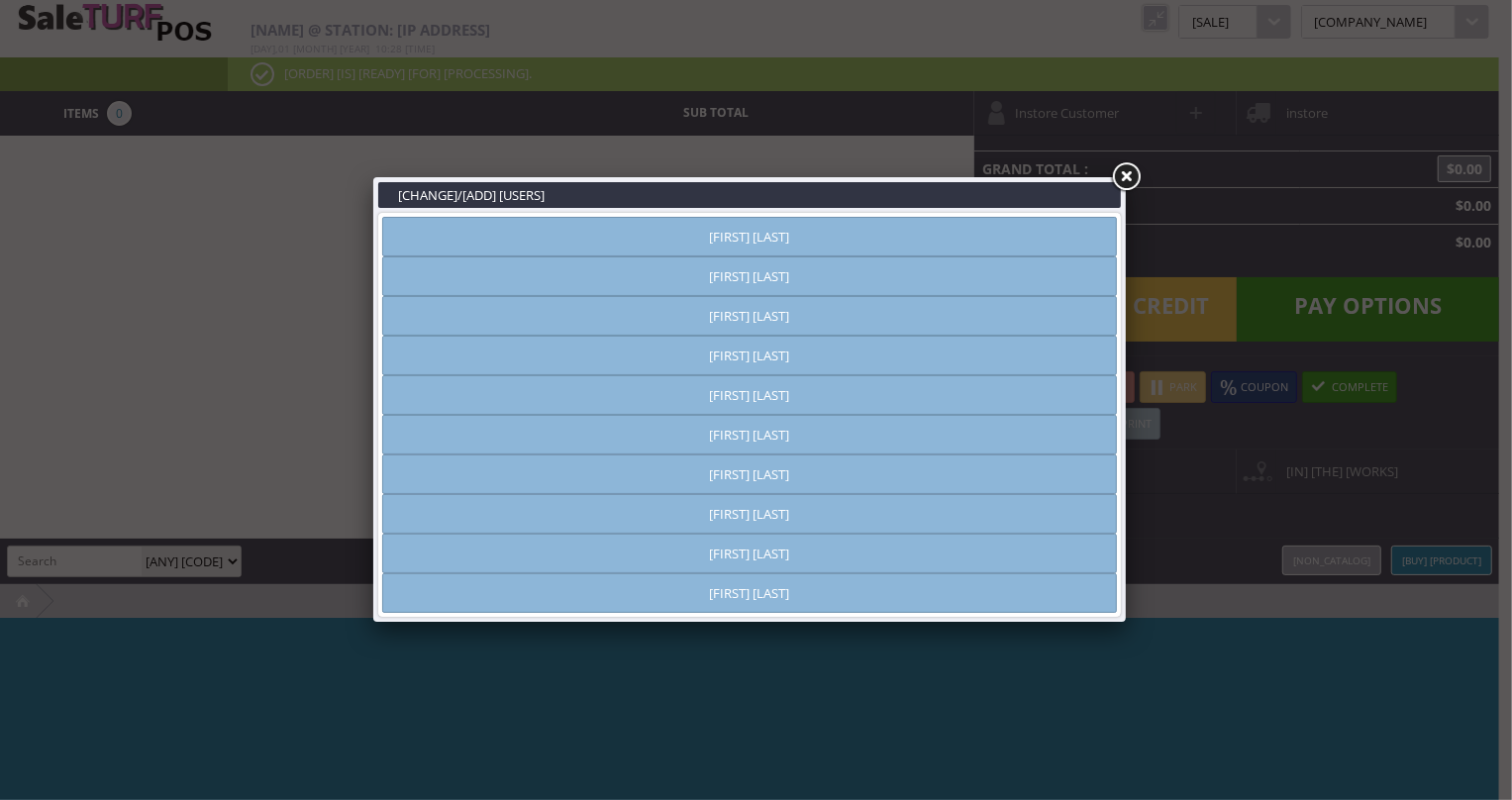 type on "[FIRST] [LAST]" 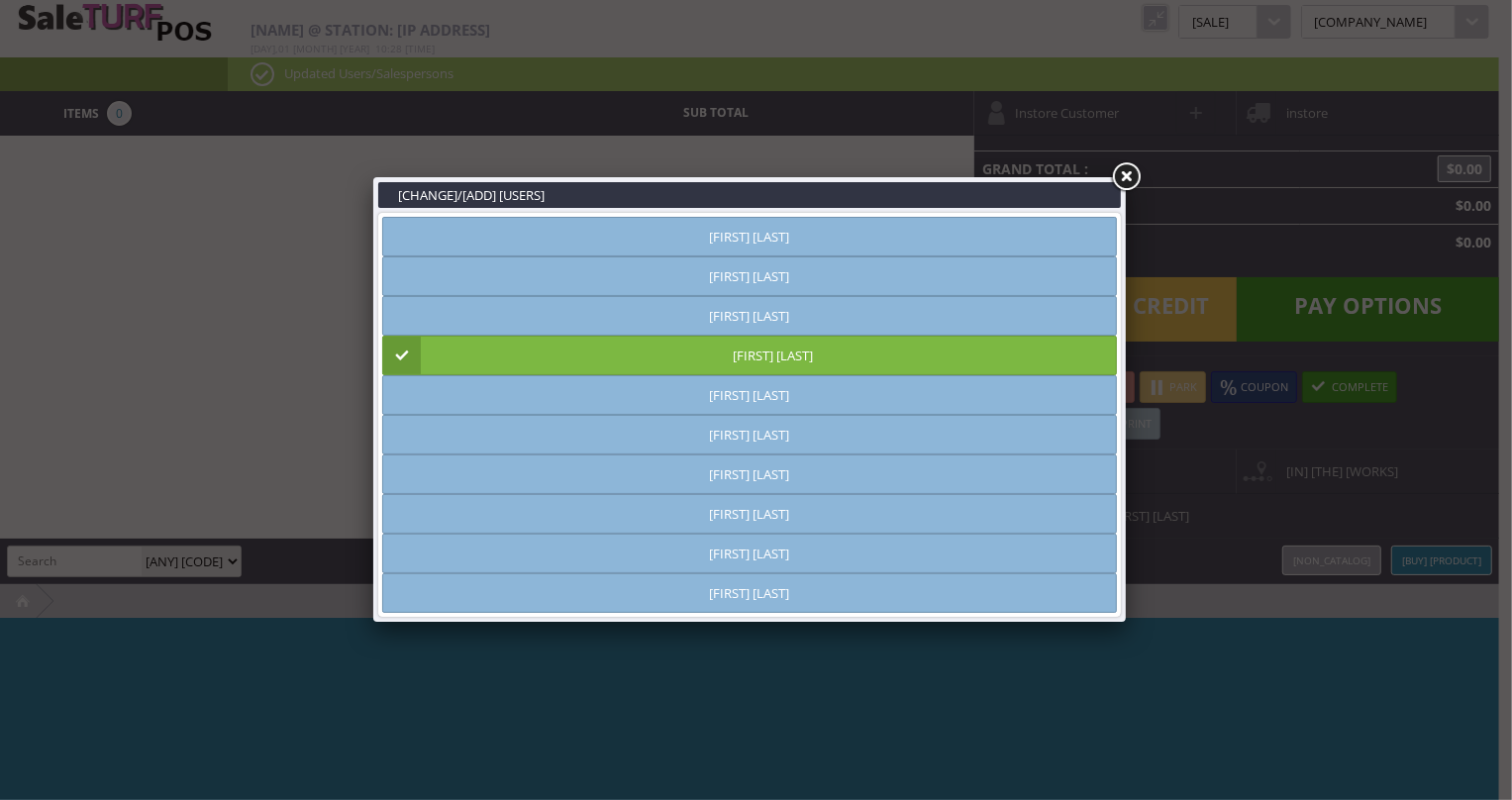 click at bounding box center [1126, 177] 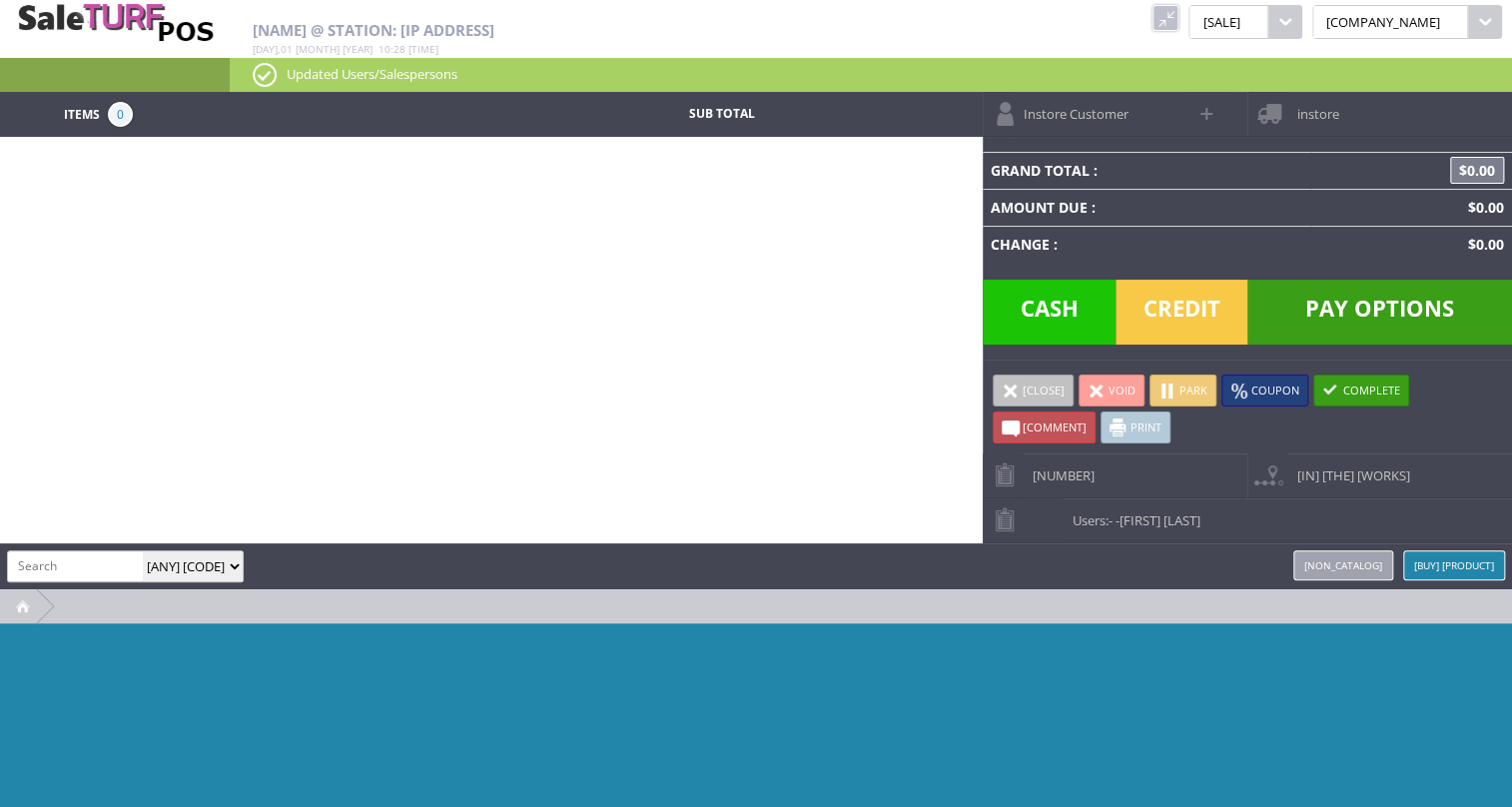 click on "Instore Customer" at bounding box center [1071, 107] 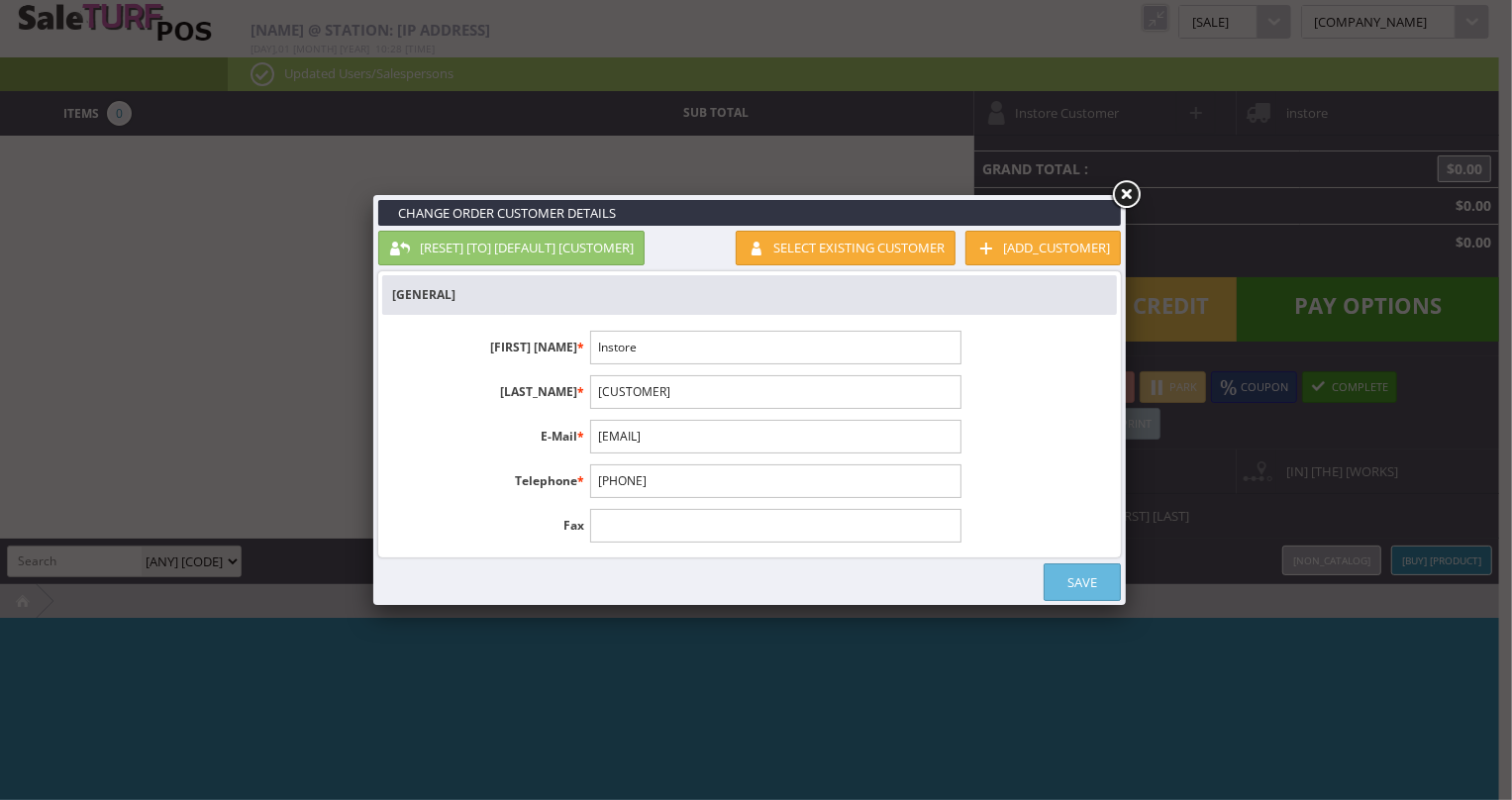 click at bounding box center (1126, 195) 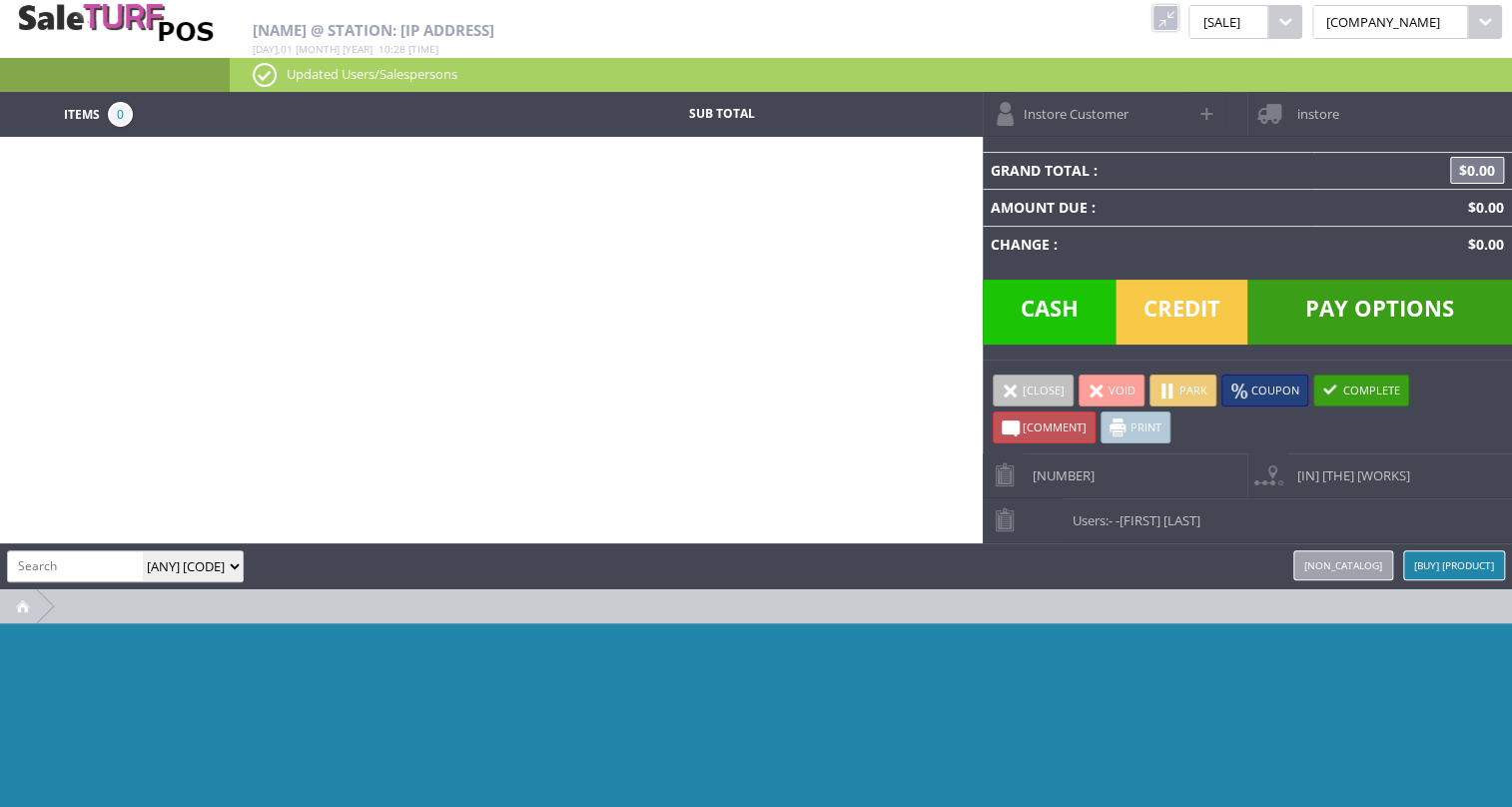 click on "192833" at bounding box center (1059, 468) 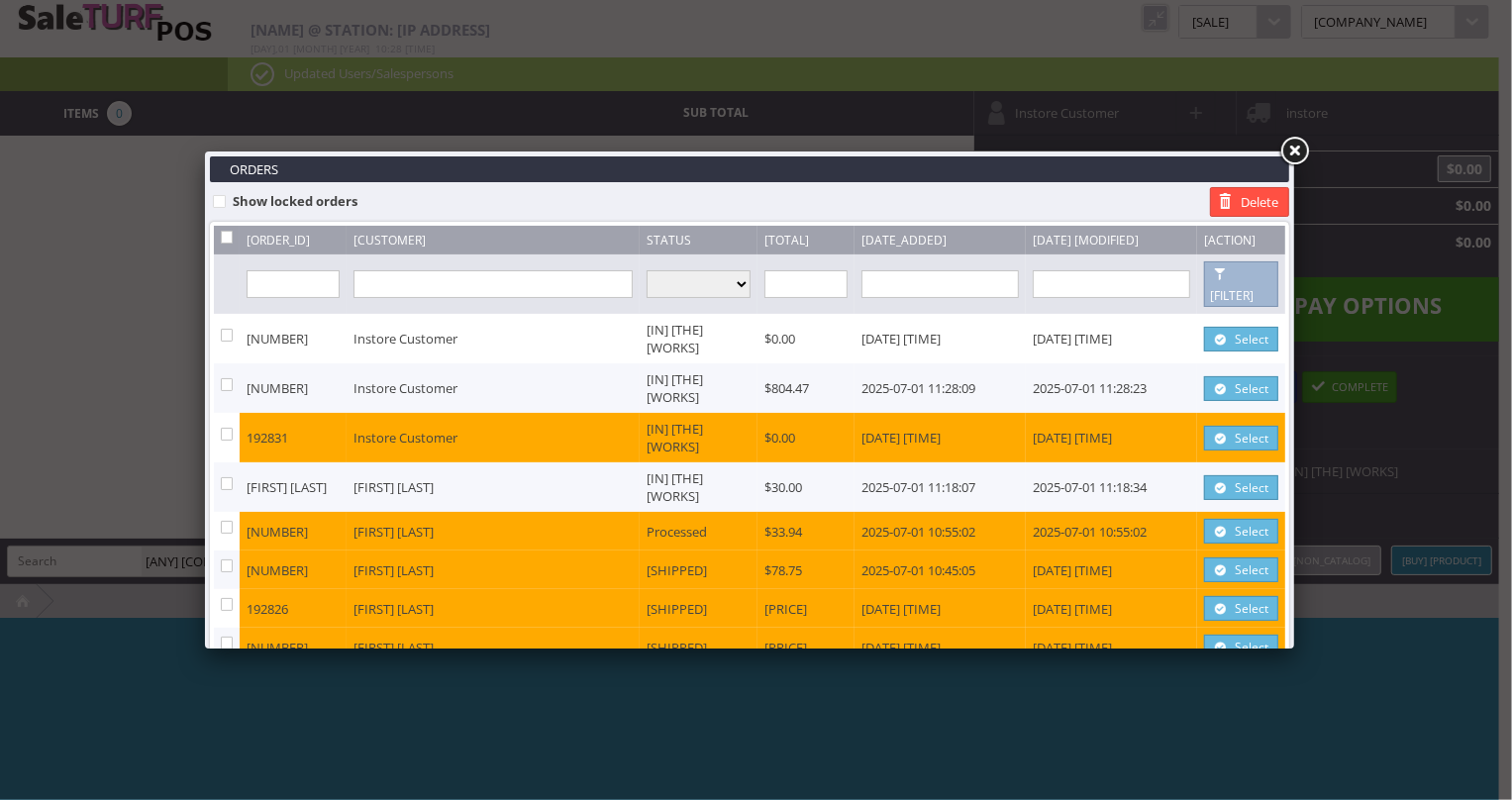 click on "Customer: Dave Willia" at bounding box center [493, 388] 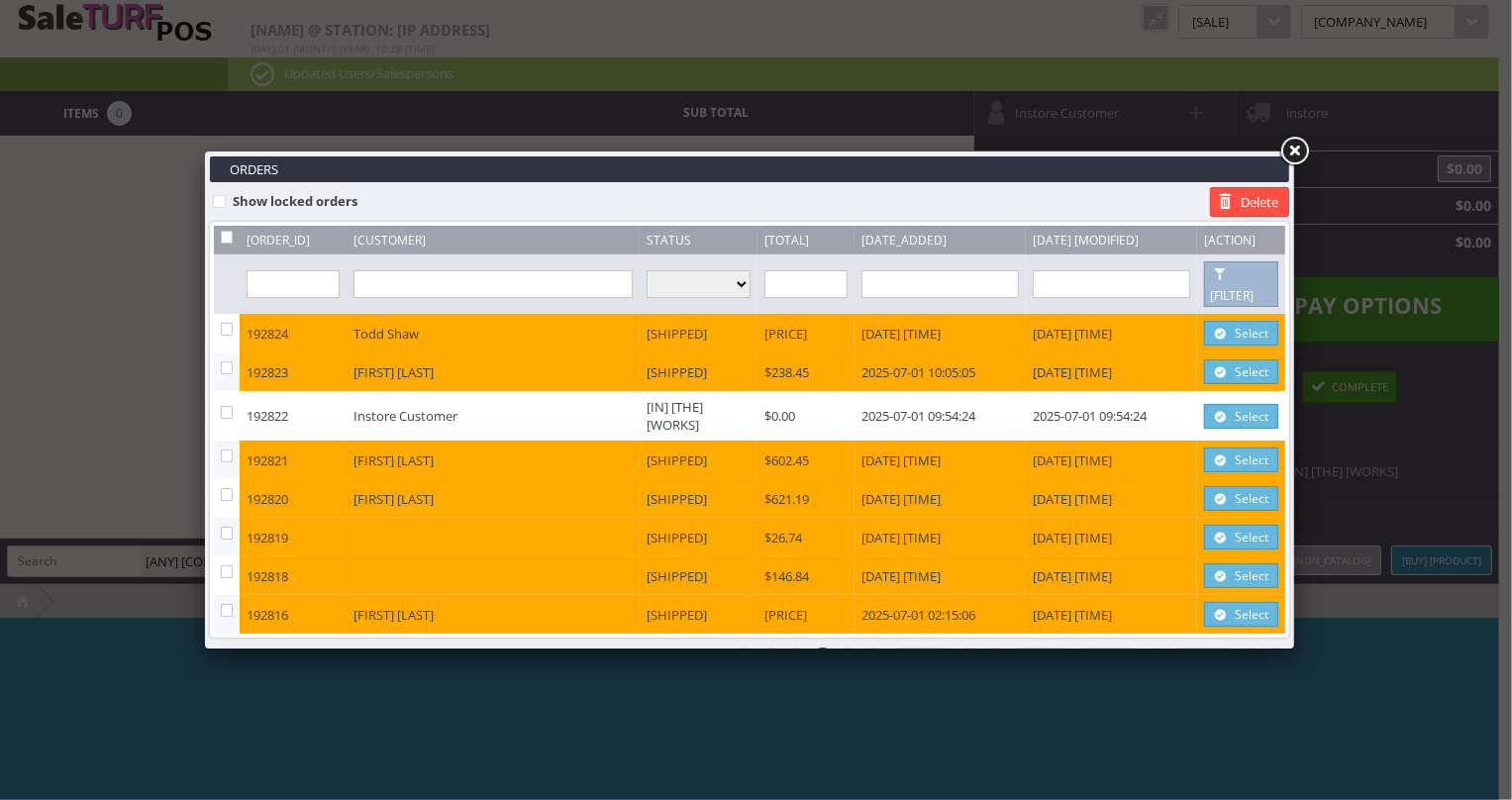 click on "3" at bounding box center [746, 658] 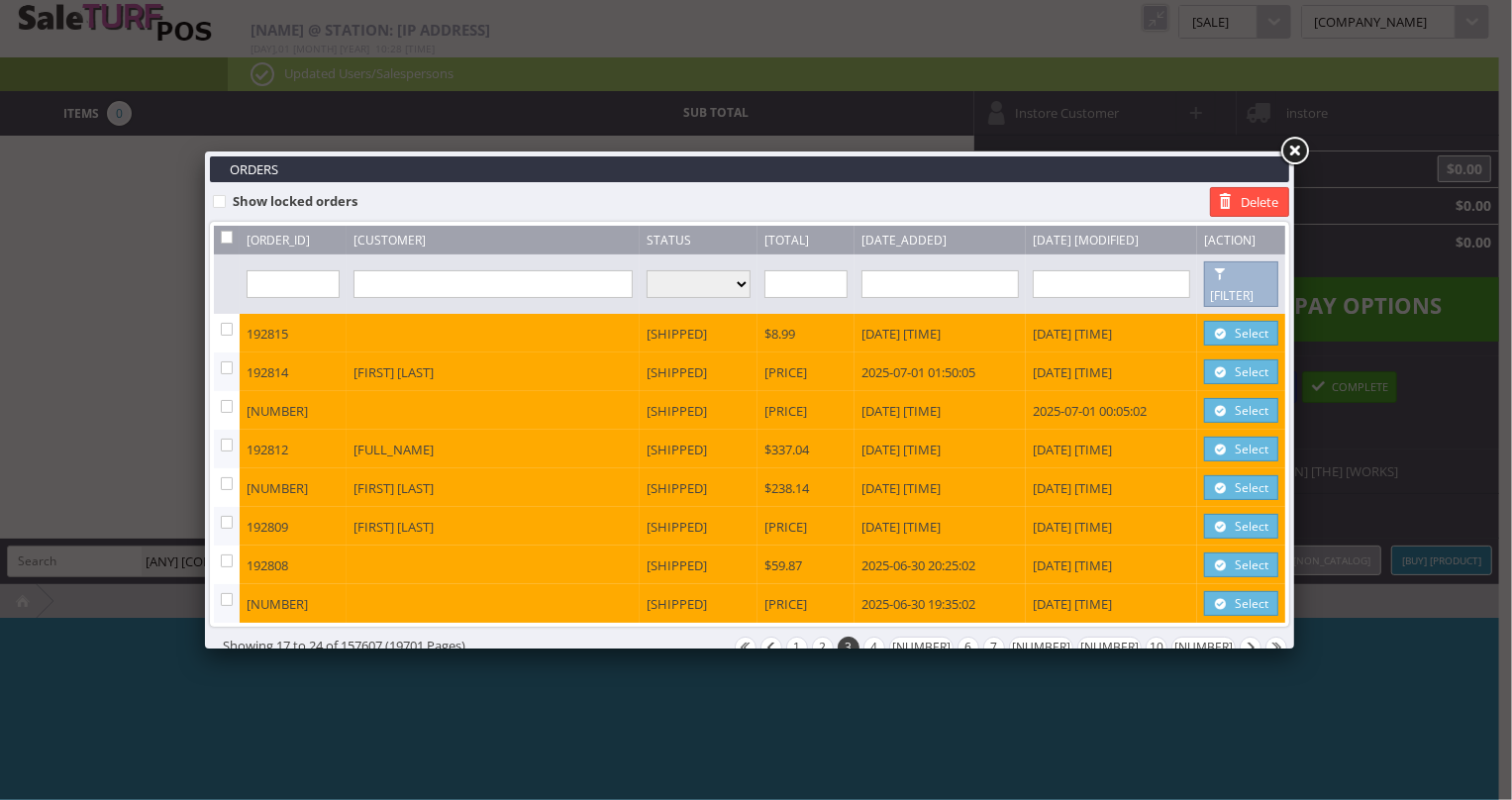 click on "4" at bounding box center (746, 648) 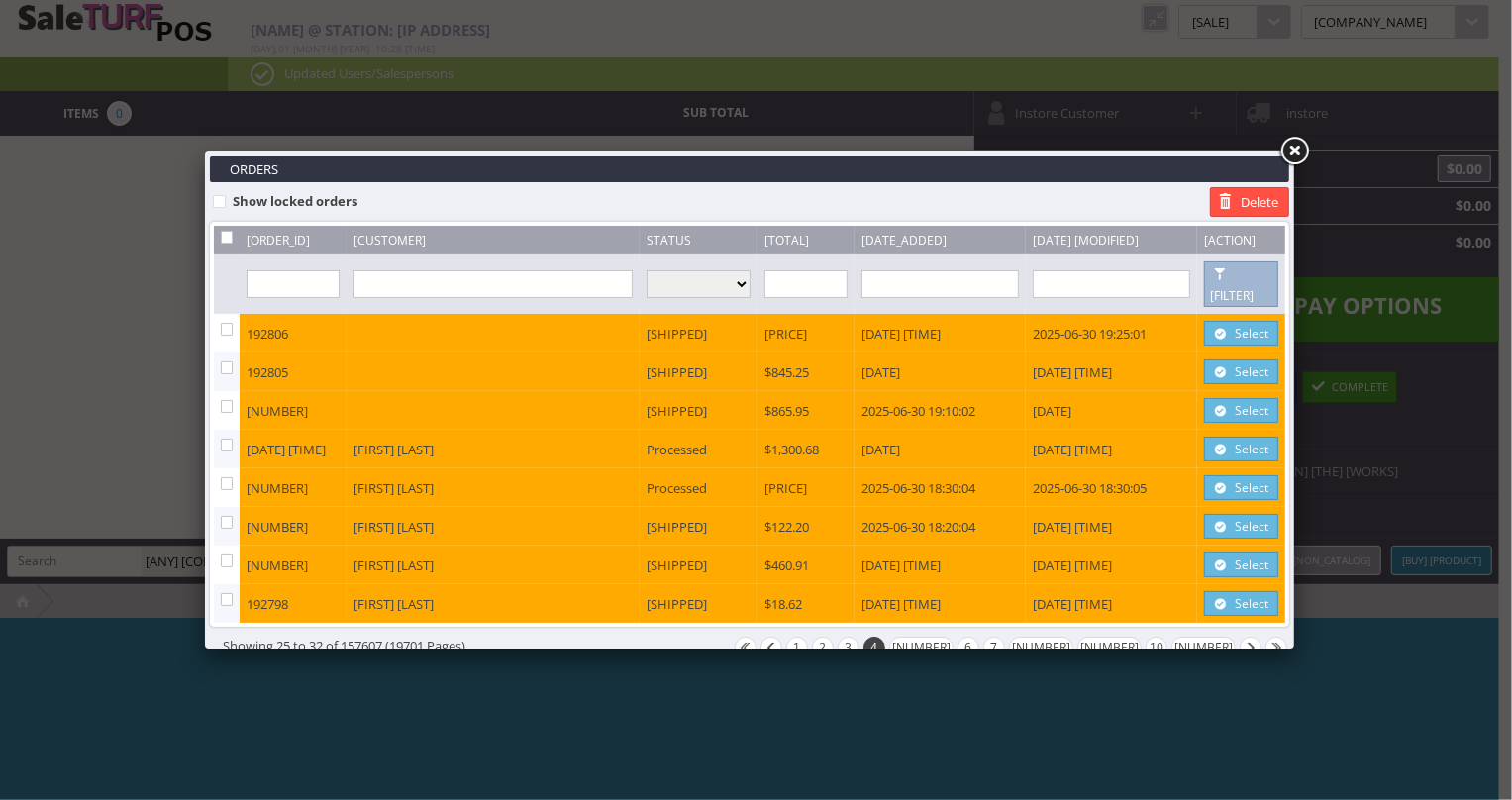 click on "5" at bounding box center (746, 648) 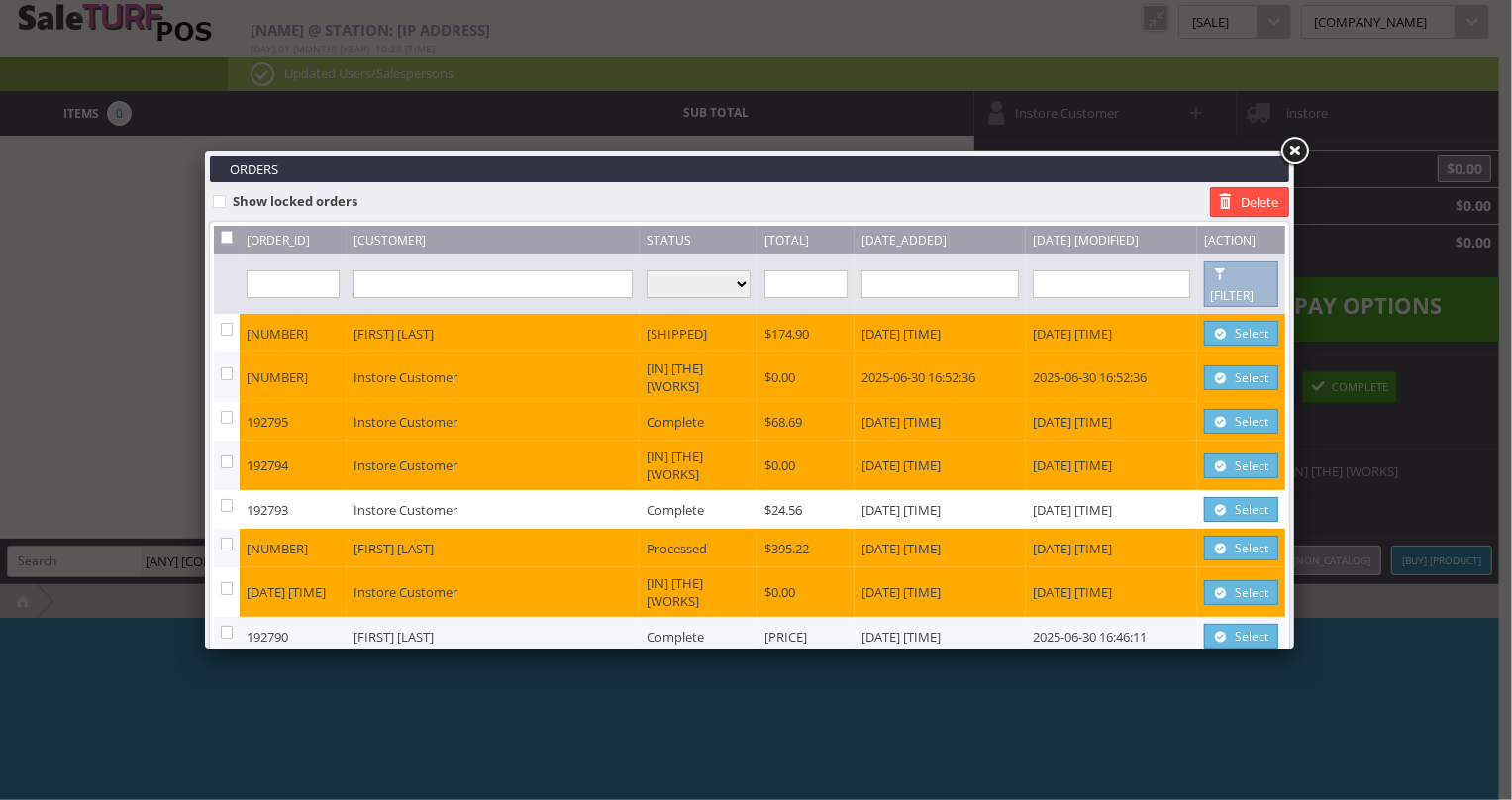 click on "6" at bounding box center [746, 680] 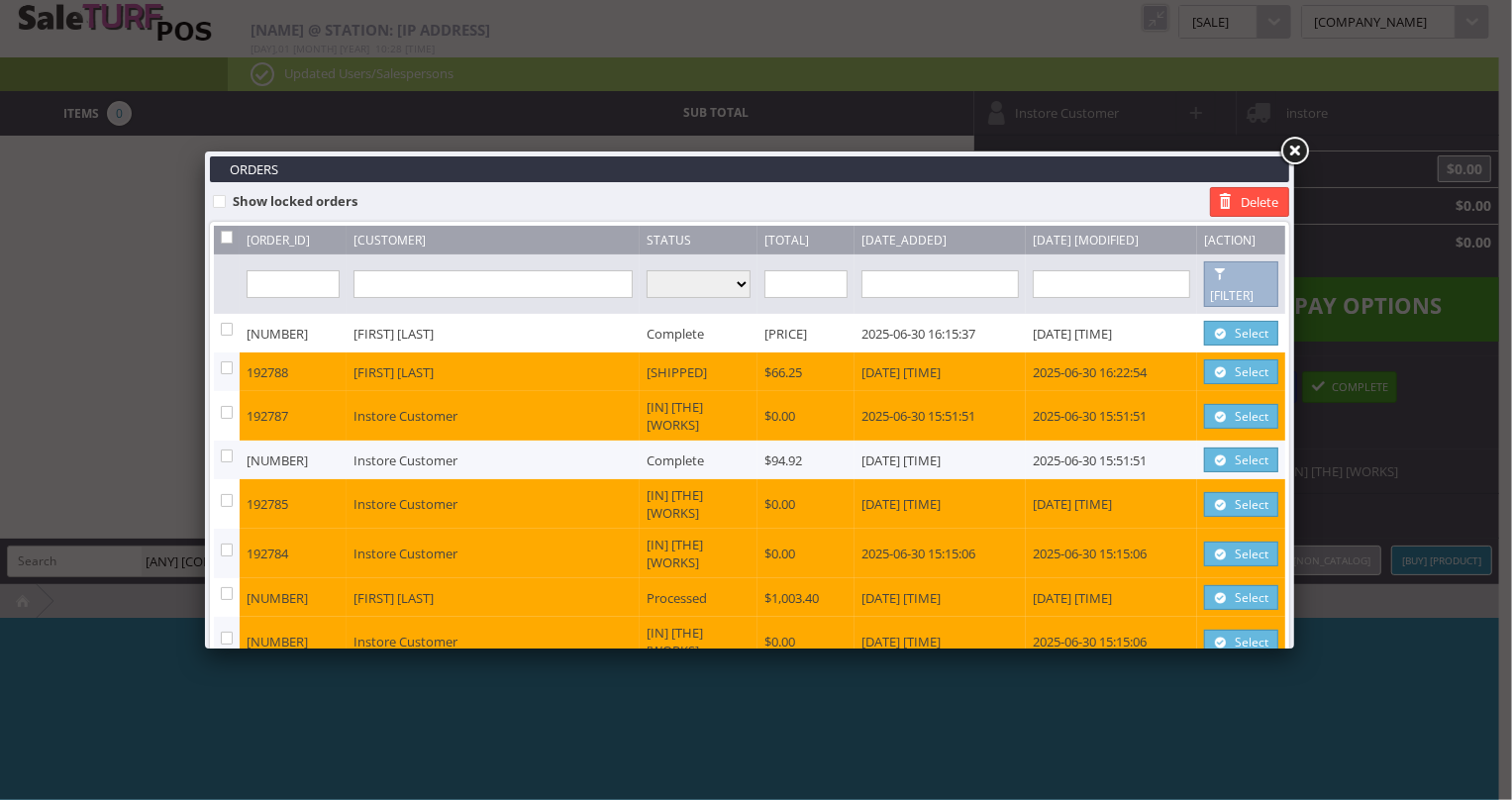 click on "7" at bounding box center (746, 691) 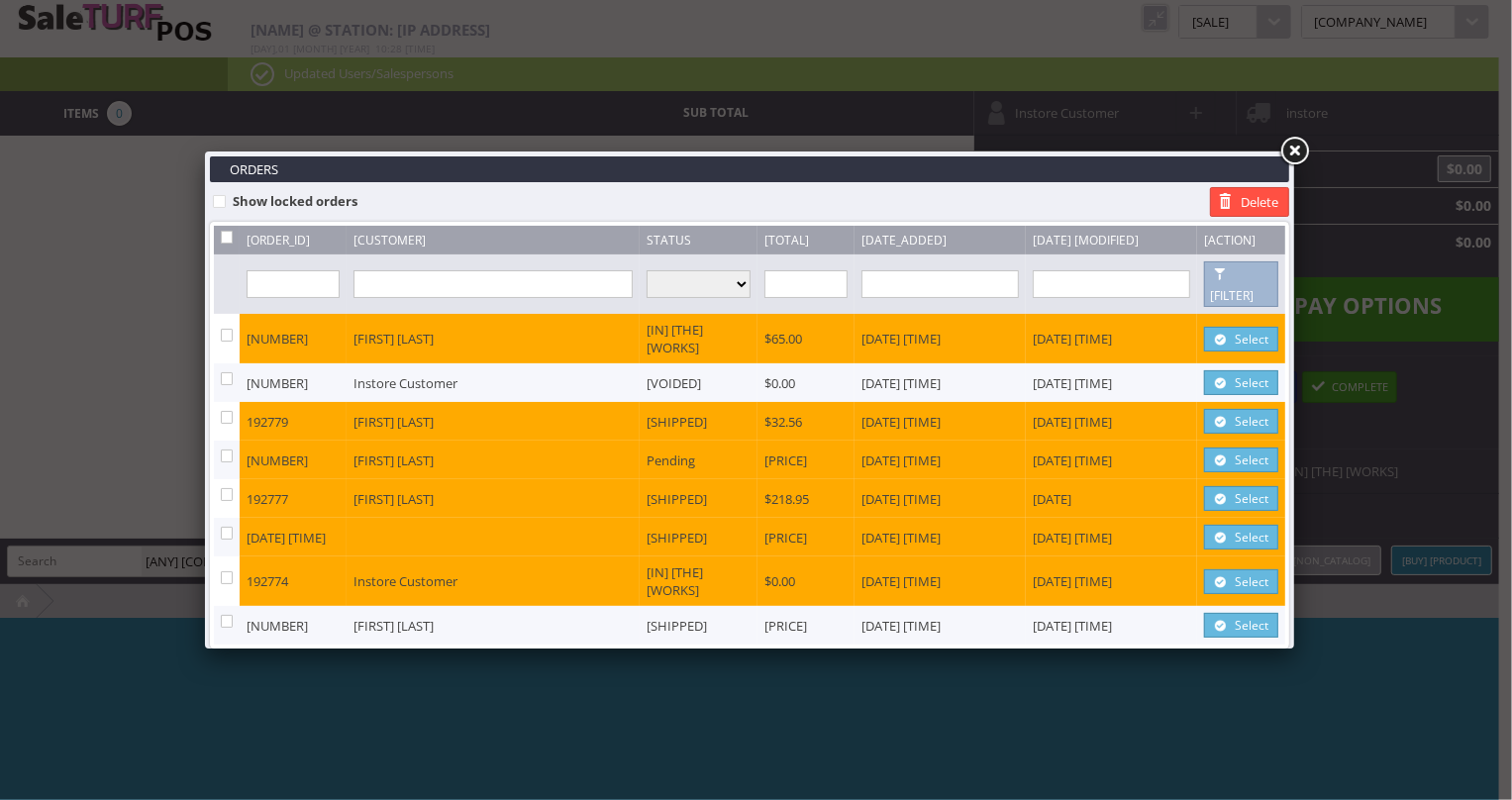 click at bounding box center [493, 284] 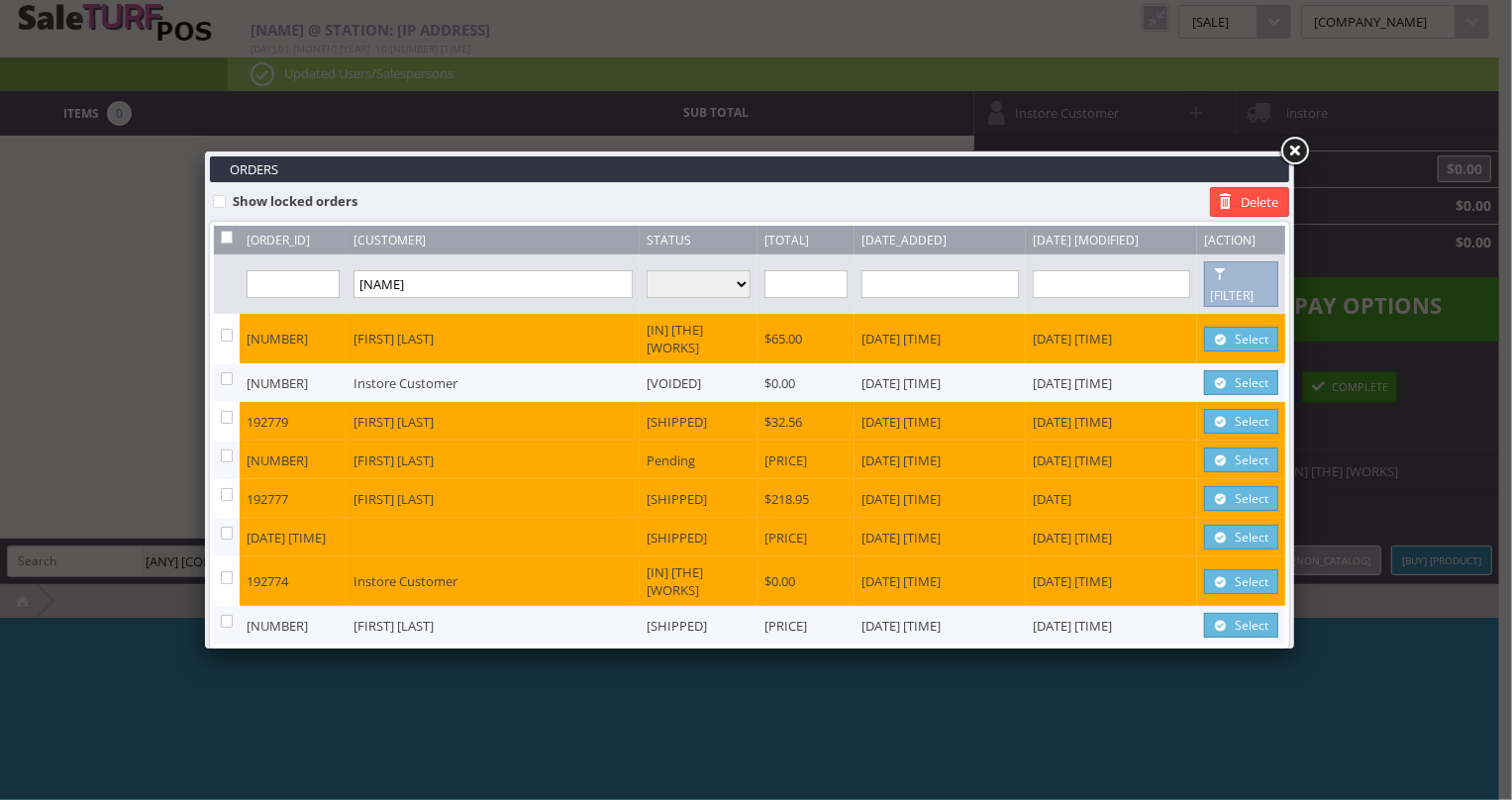 type on "dwight" 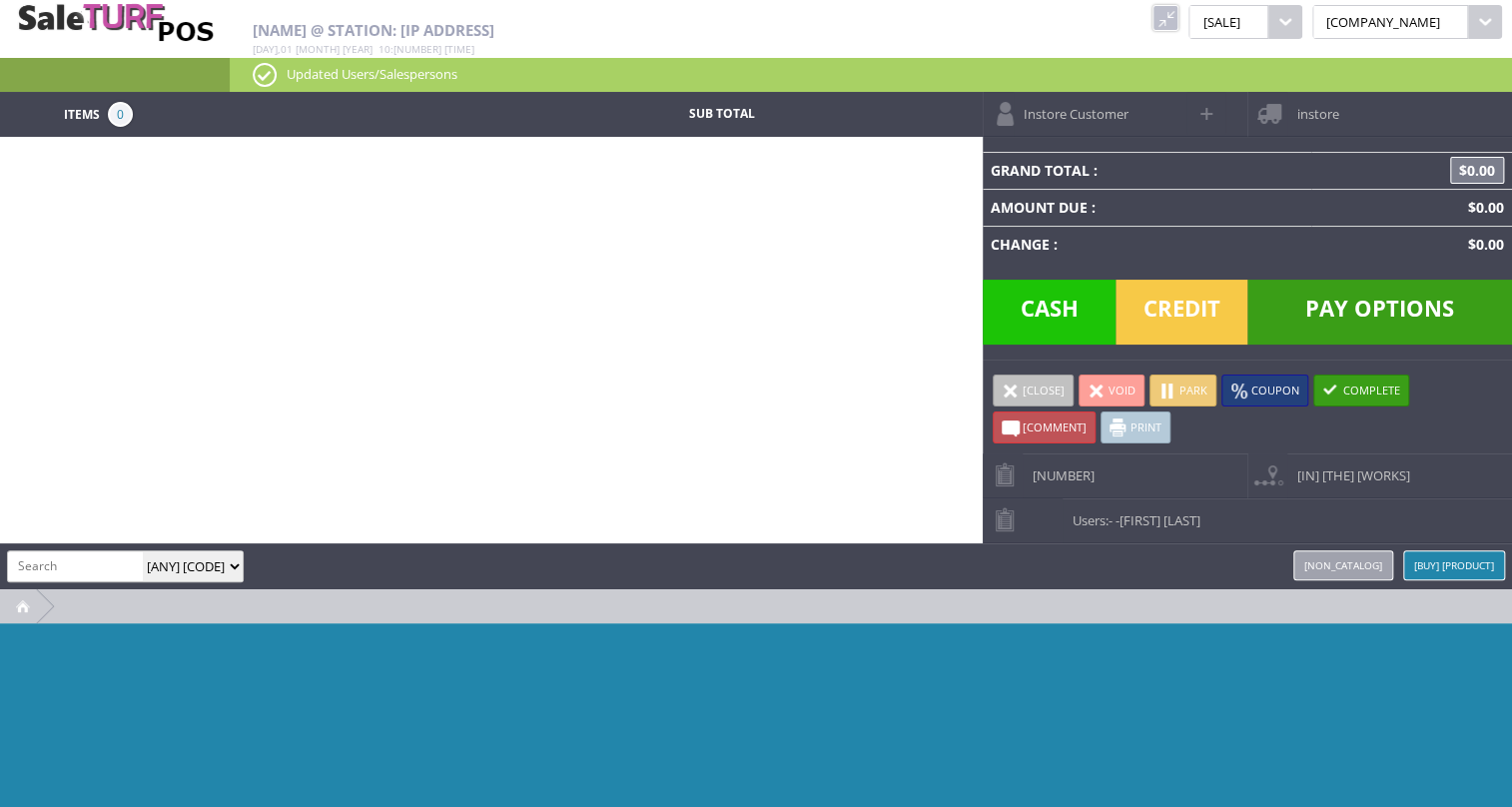 click on "192833" at bounding box center [1059, 468] 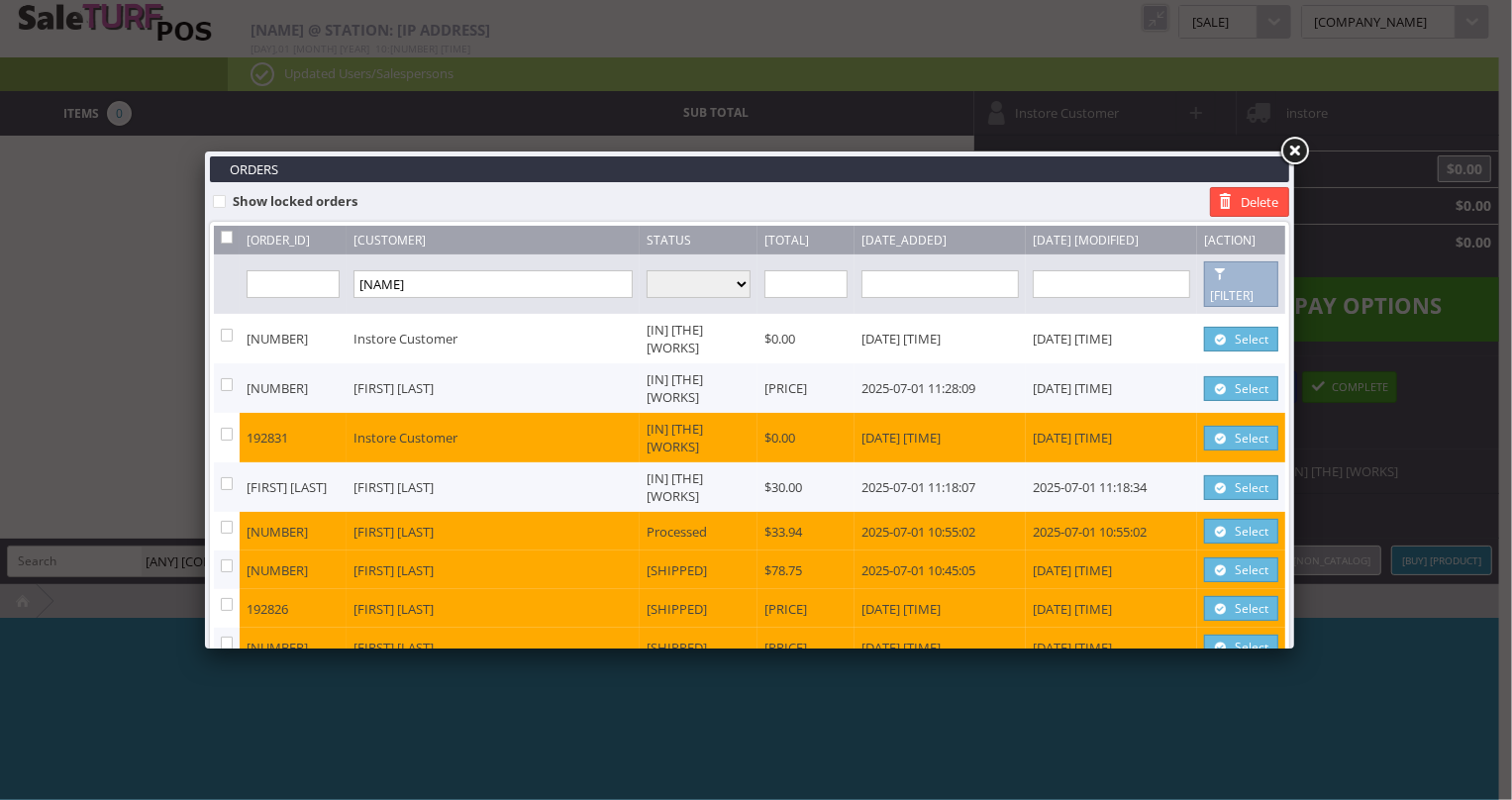 click on "dwight" at bounding box center (493, 284) 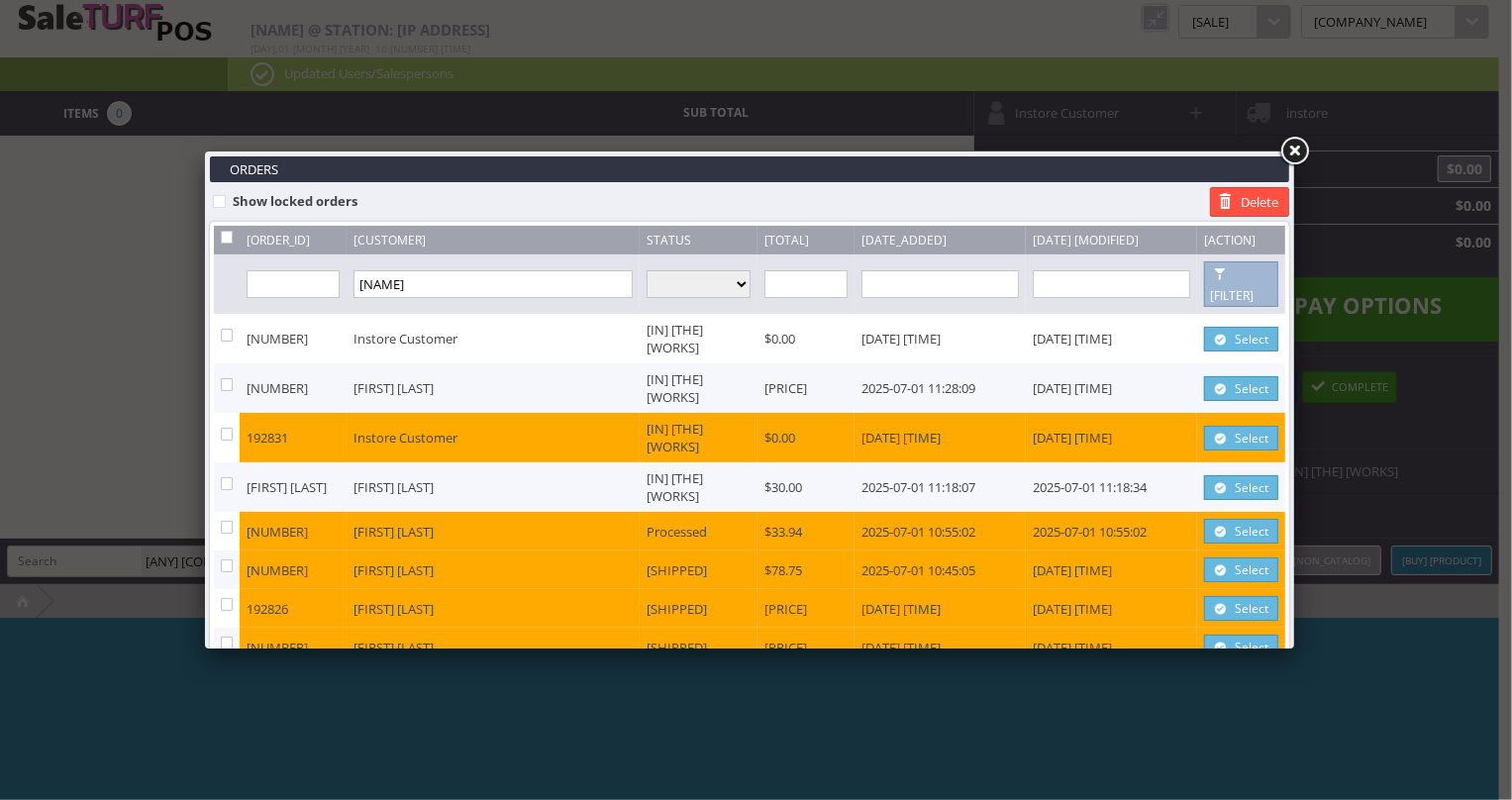 click on "3" at bounding box center (797, 691) 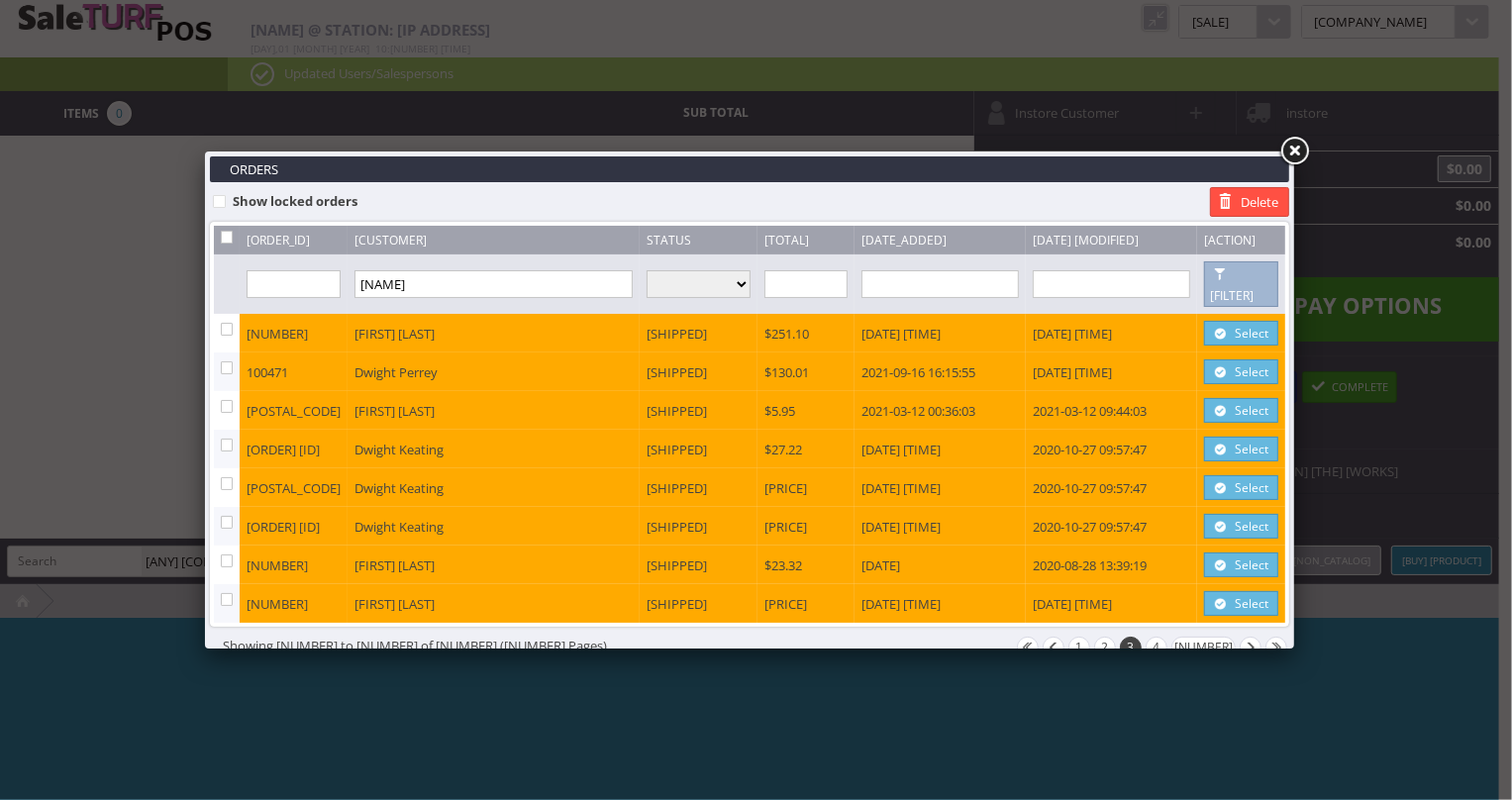 click on "2" at bounding box center (1028, 648) 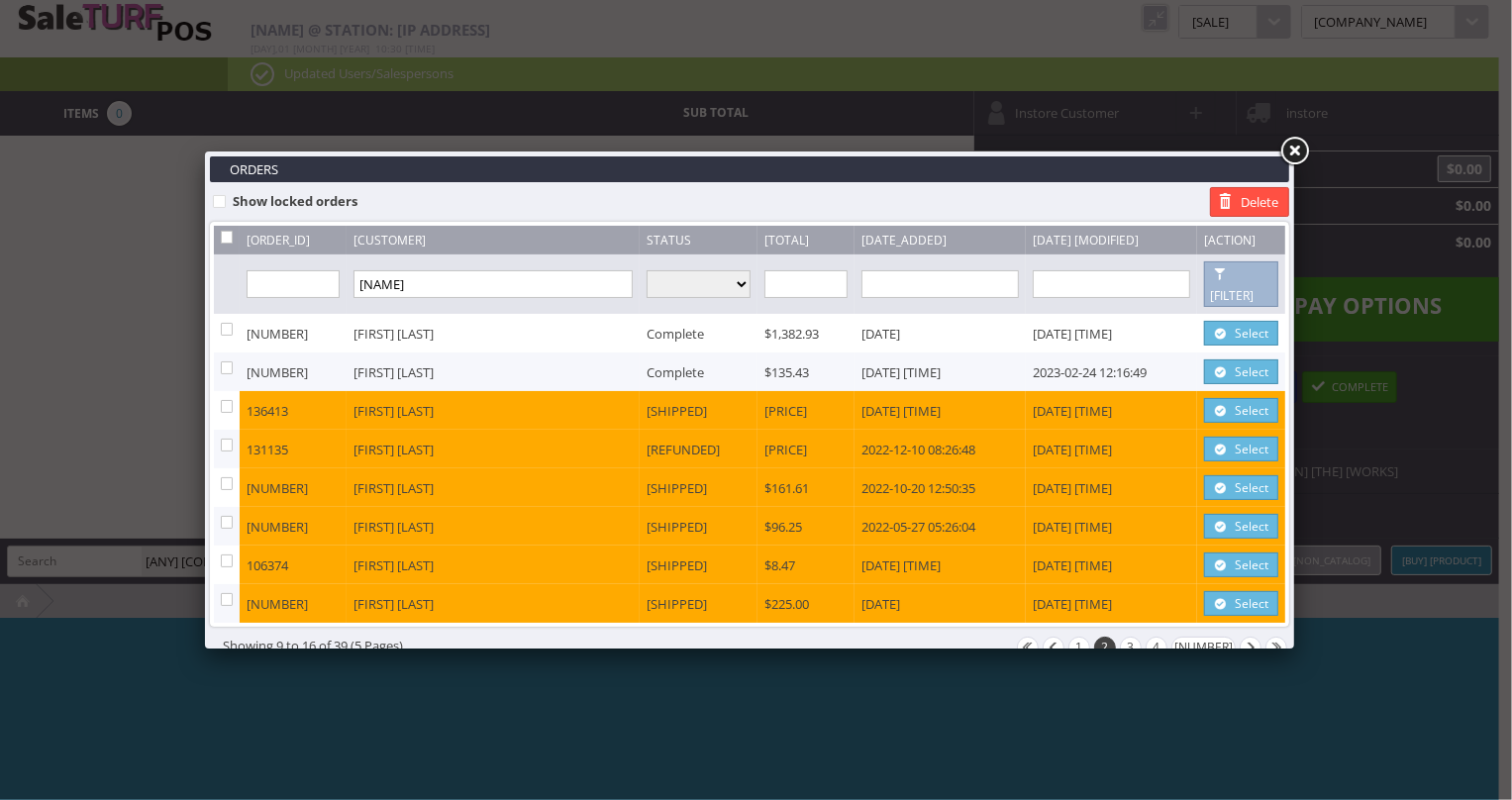 click on "1" at bounding box center (1028, 648) 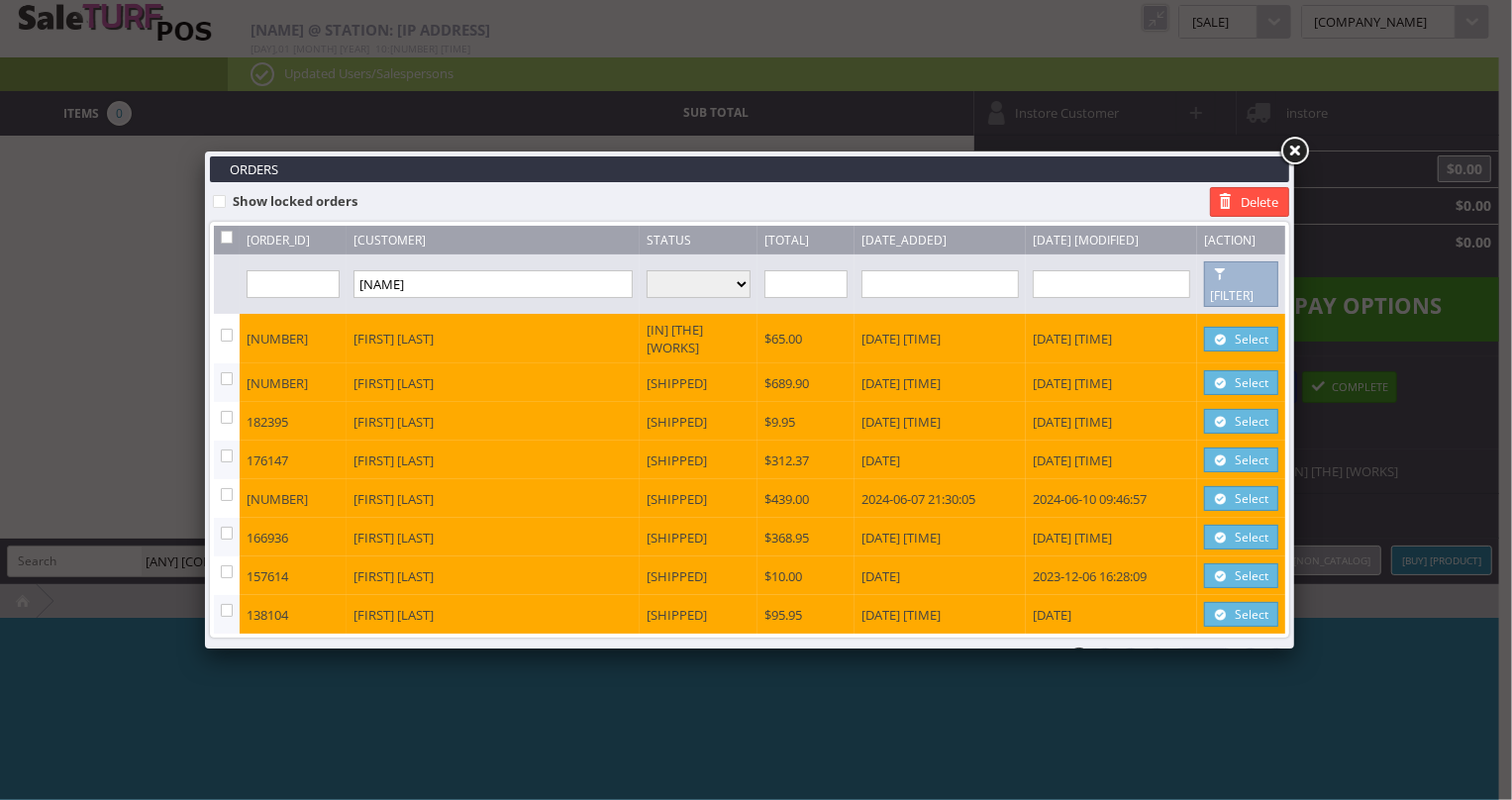 click at bounding box center (1294, 151) 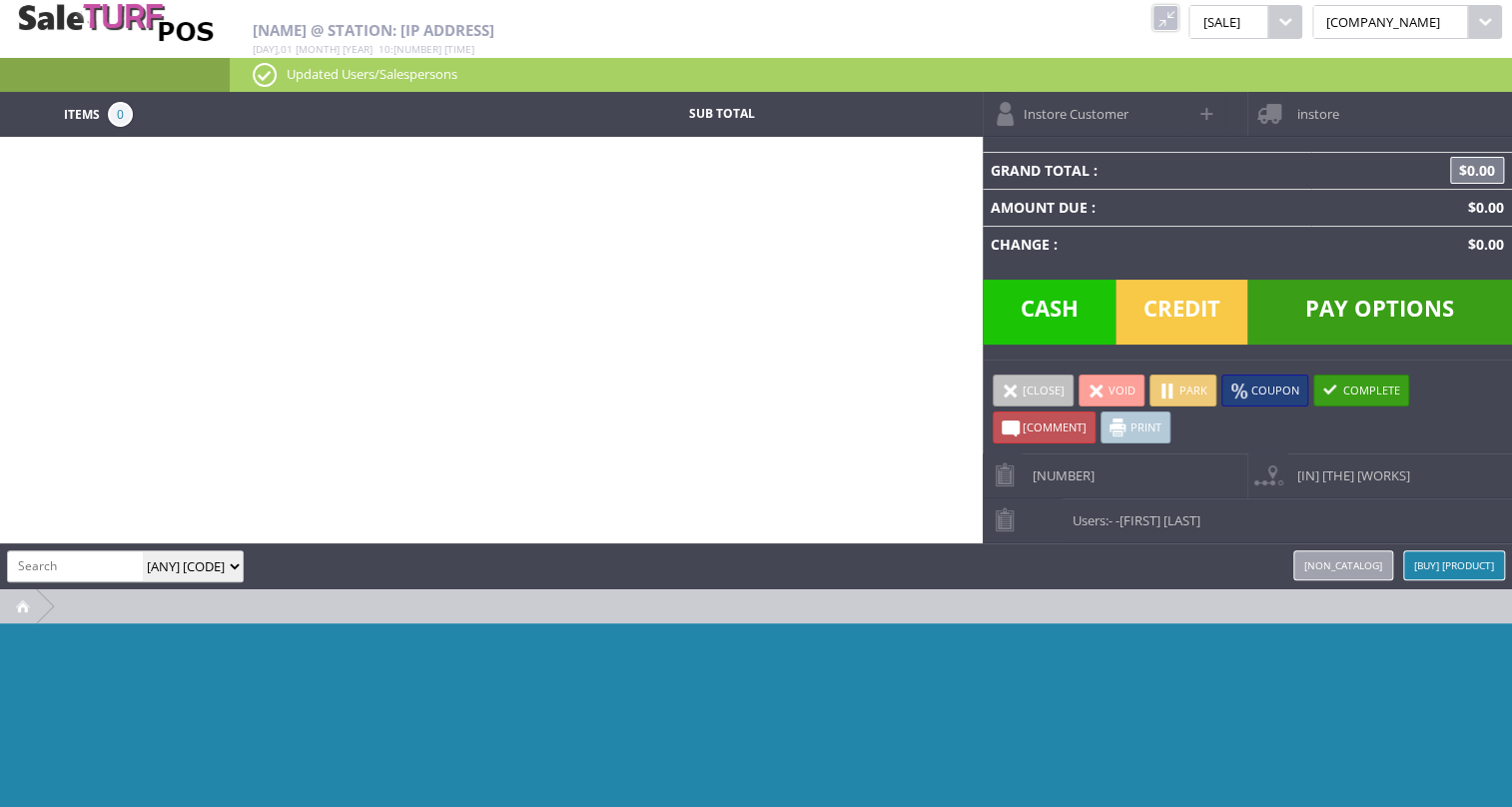 click on "Caden Herron @ Station: 24.35.146.166" at bounding box center [630, 30] 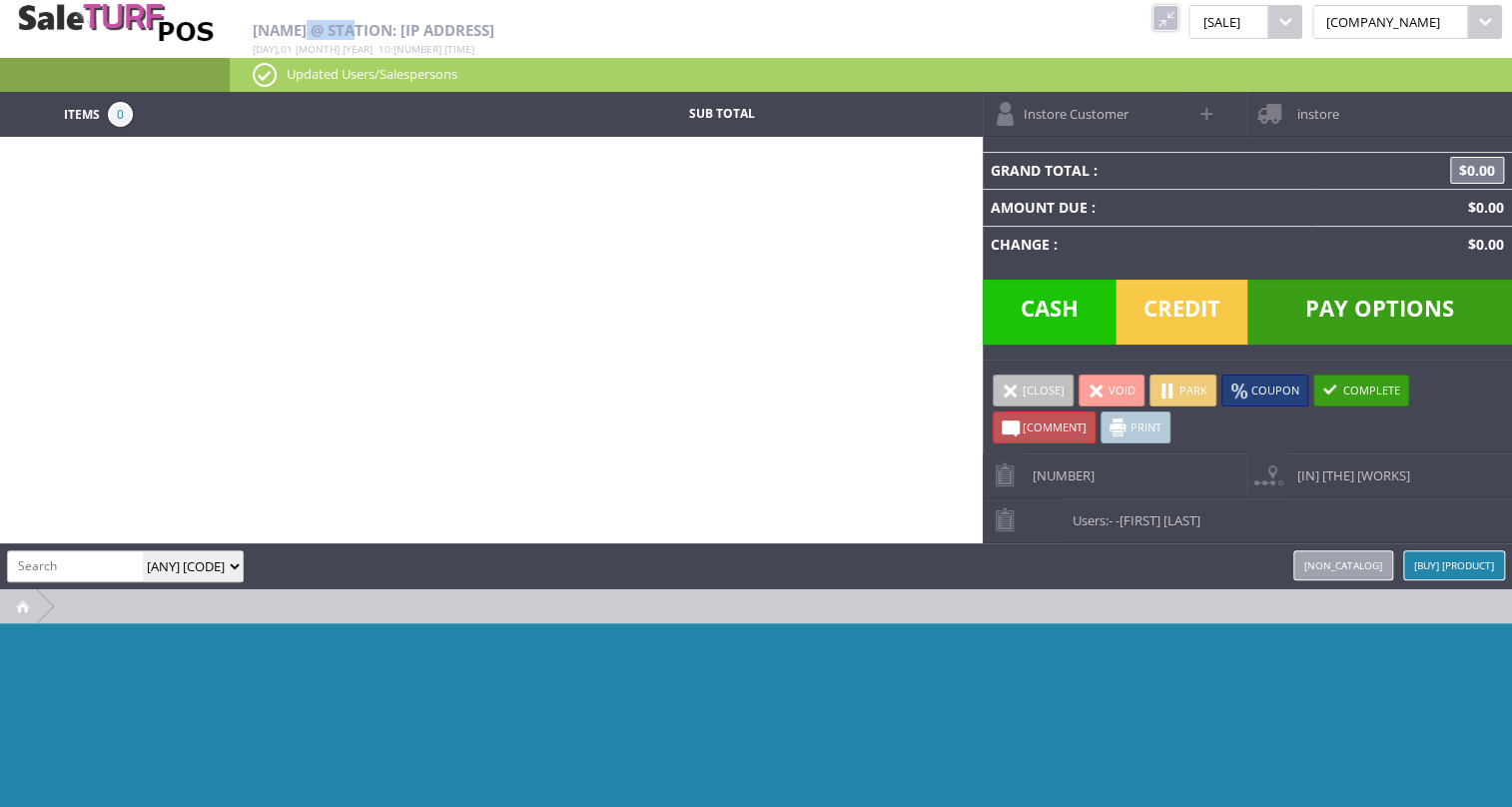 click on "Caden Herron @ Station: 24.35.146.166" at bounding box center (630, 30) 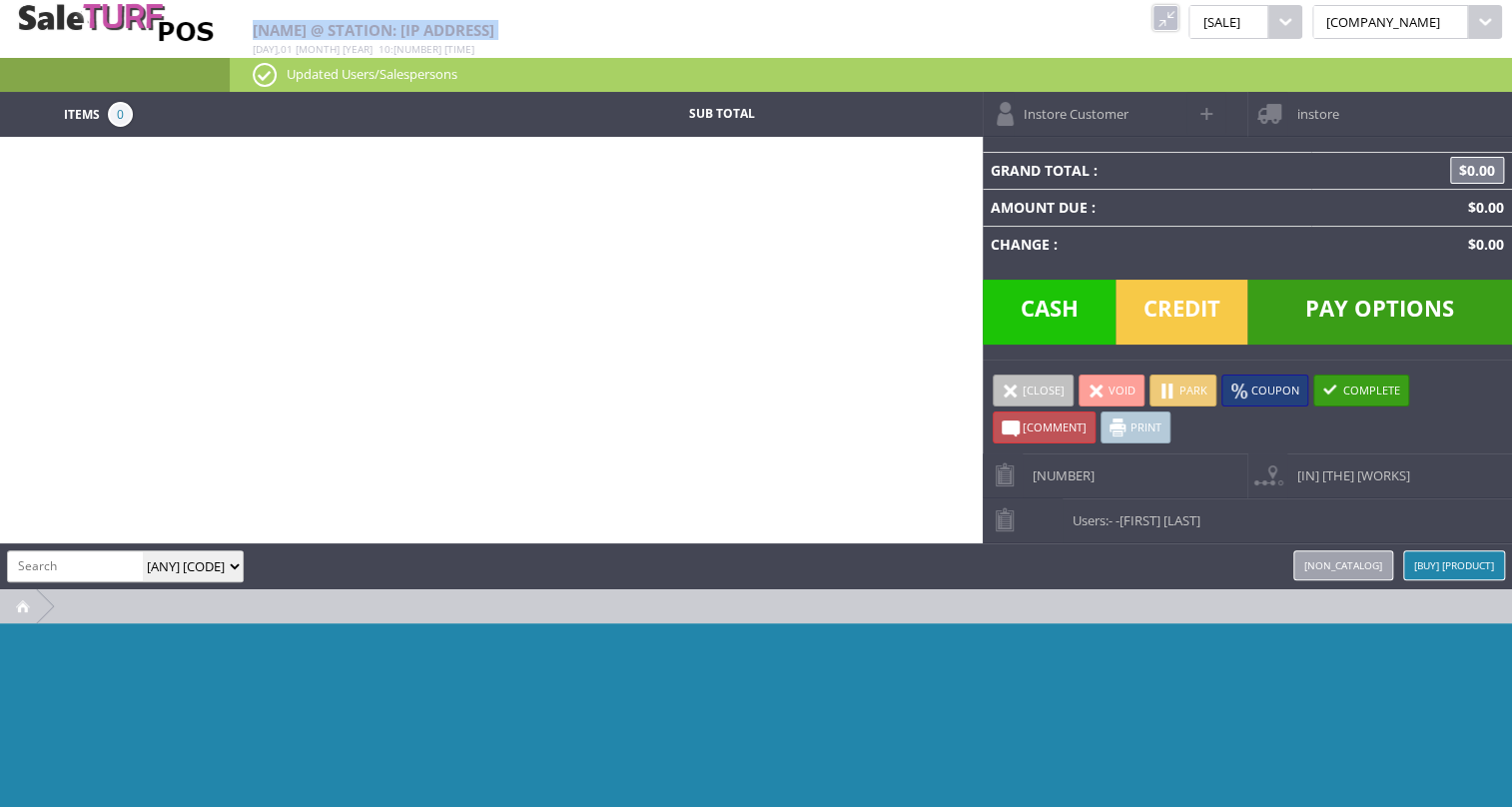 click on "Caden Herron @ Station: 24.35.146.166" at bounding box center (630, 30) 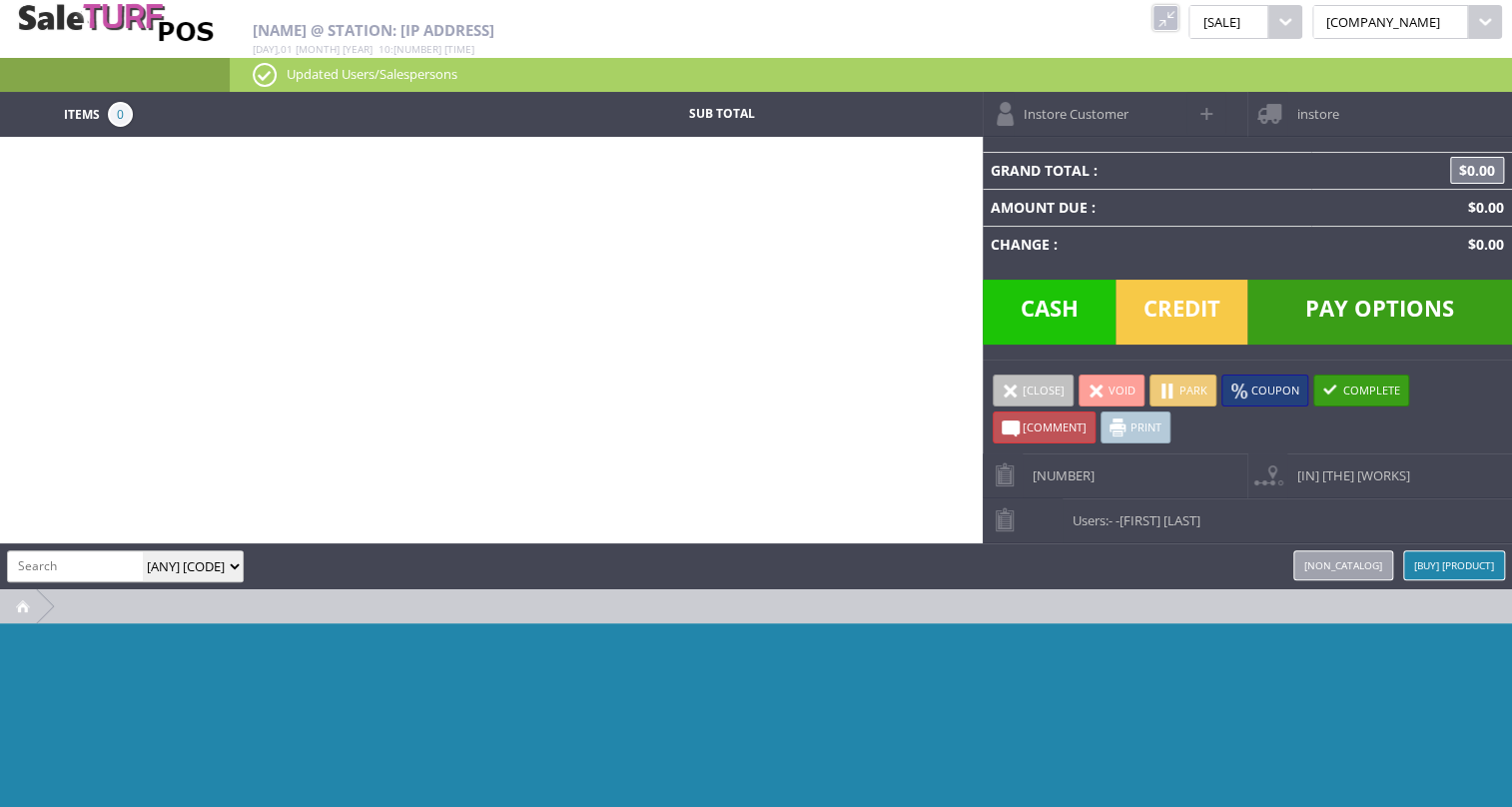 click at bounding box center [1165, 18] 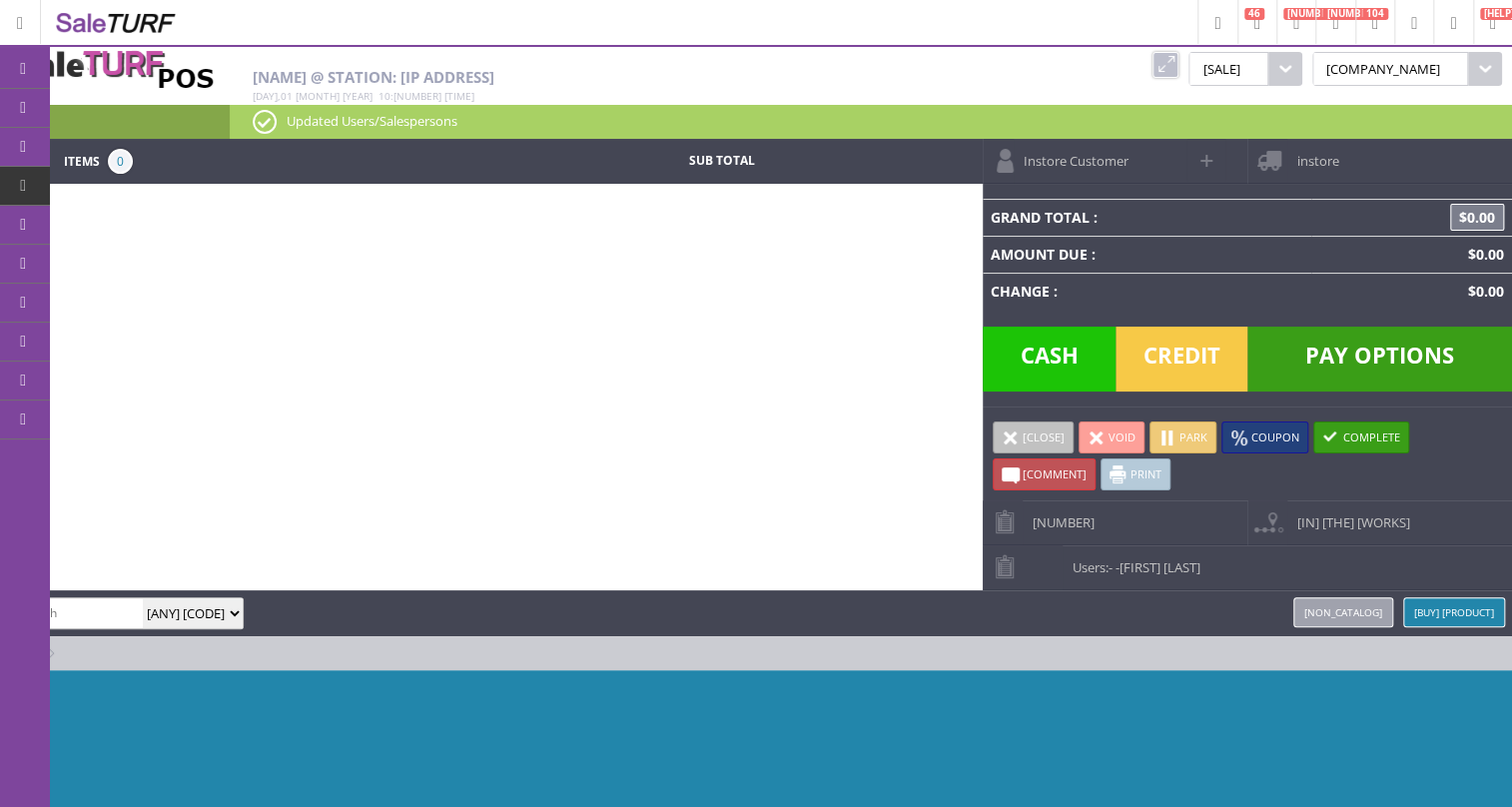 click at bounding box center [23, 69] 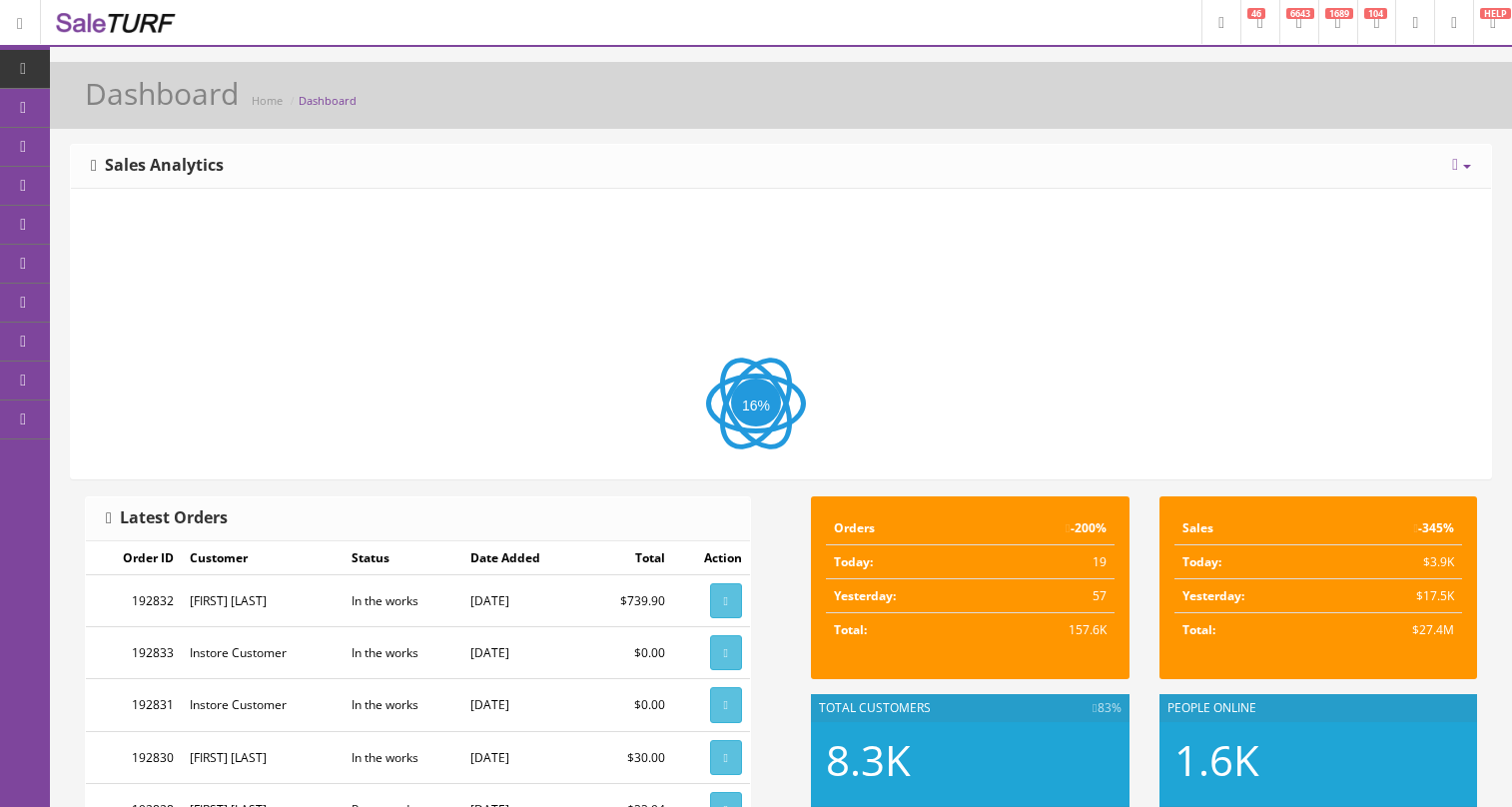 scroll, scrollTop: 0, scrollLeft: 0, axis: both 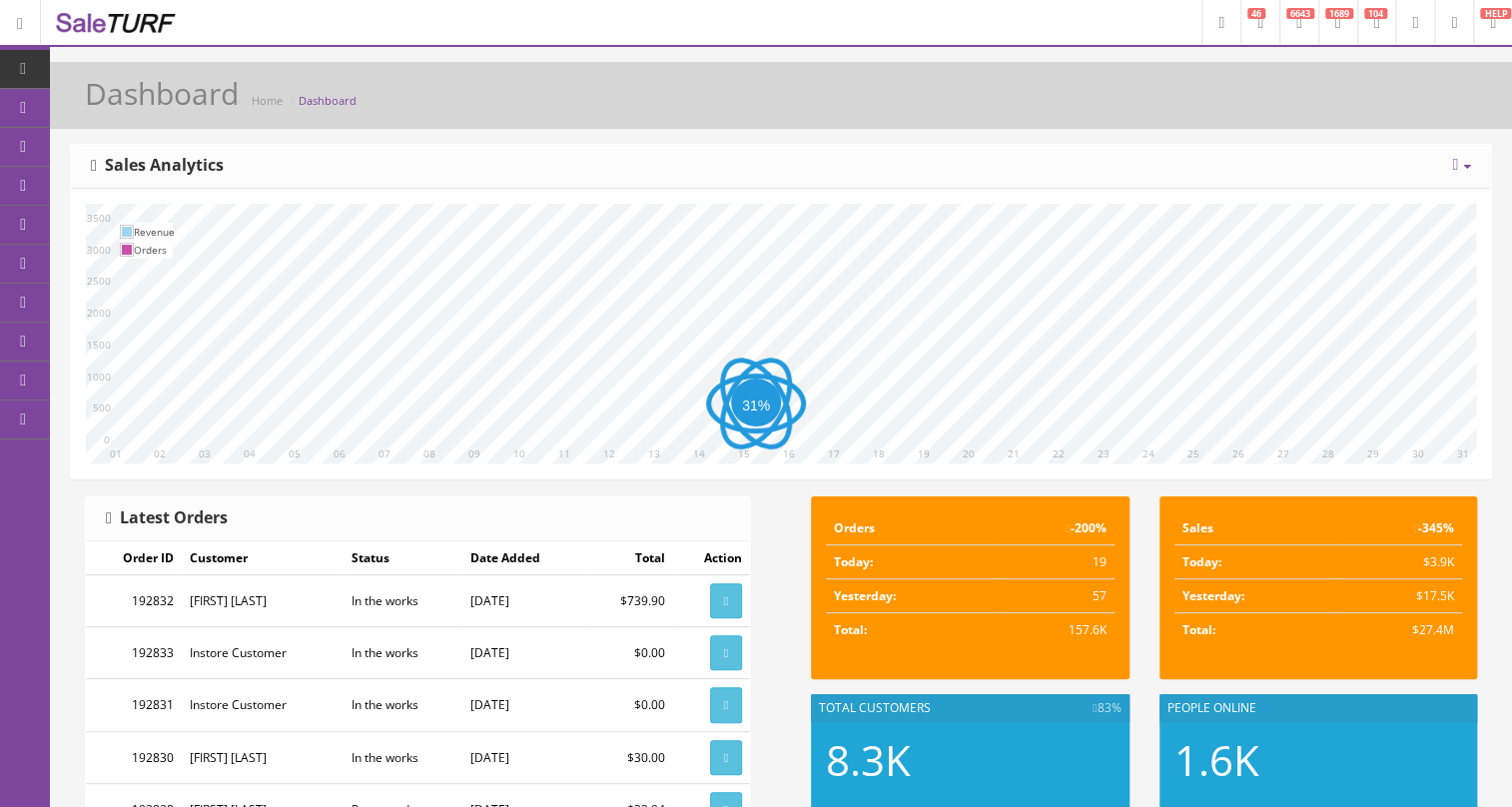 click at bounding box center (1454, 23) 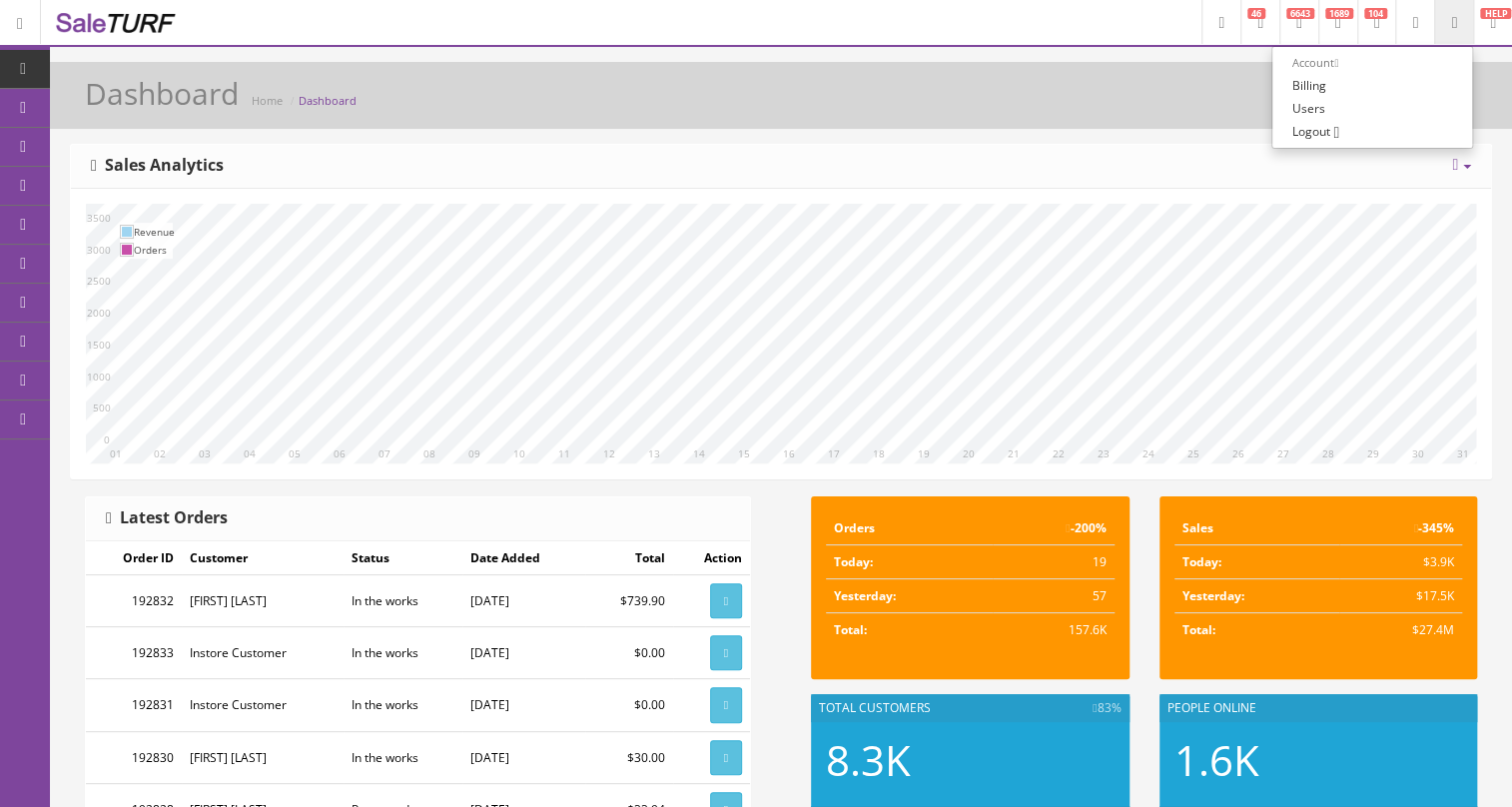 click on "Logout" at bounding box center (1311, 131) 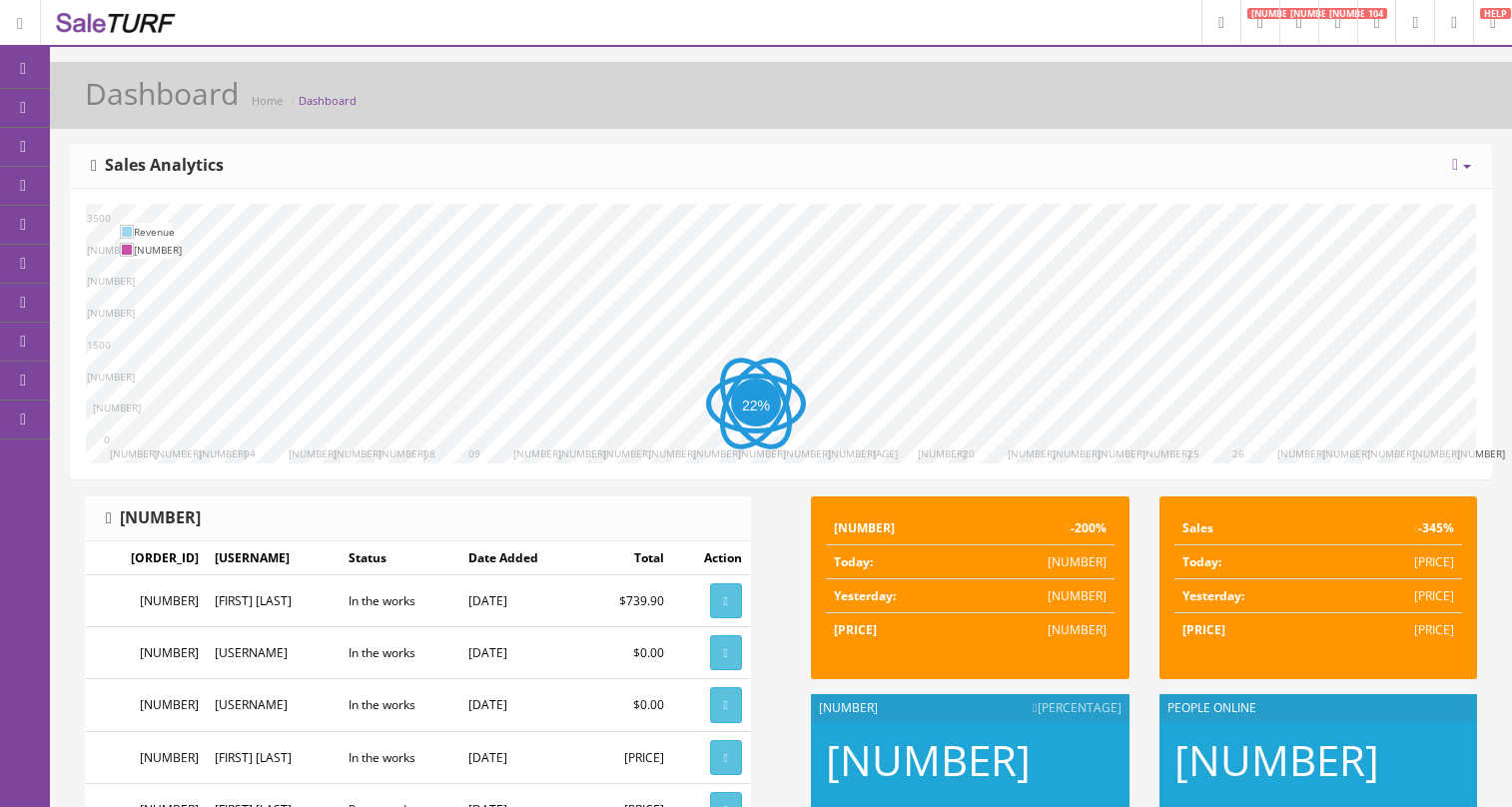 scroll, scrollTop: 0, scrollLeft: 0, axis: both 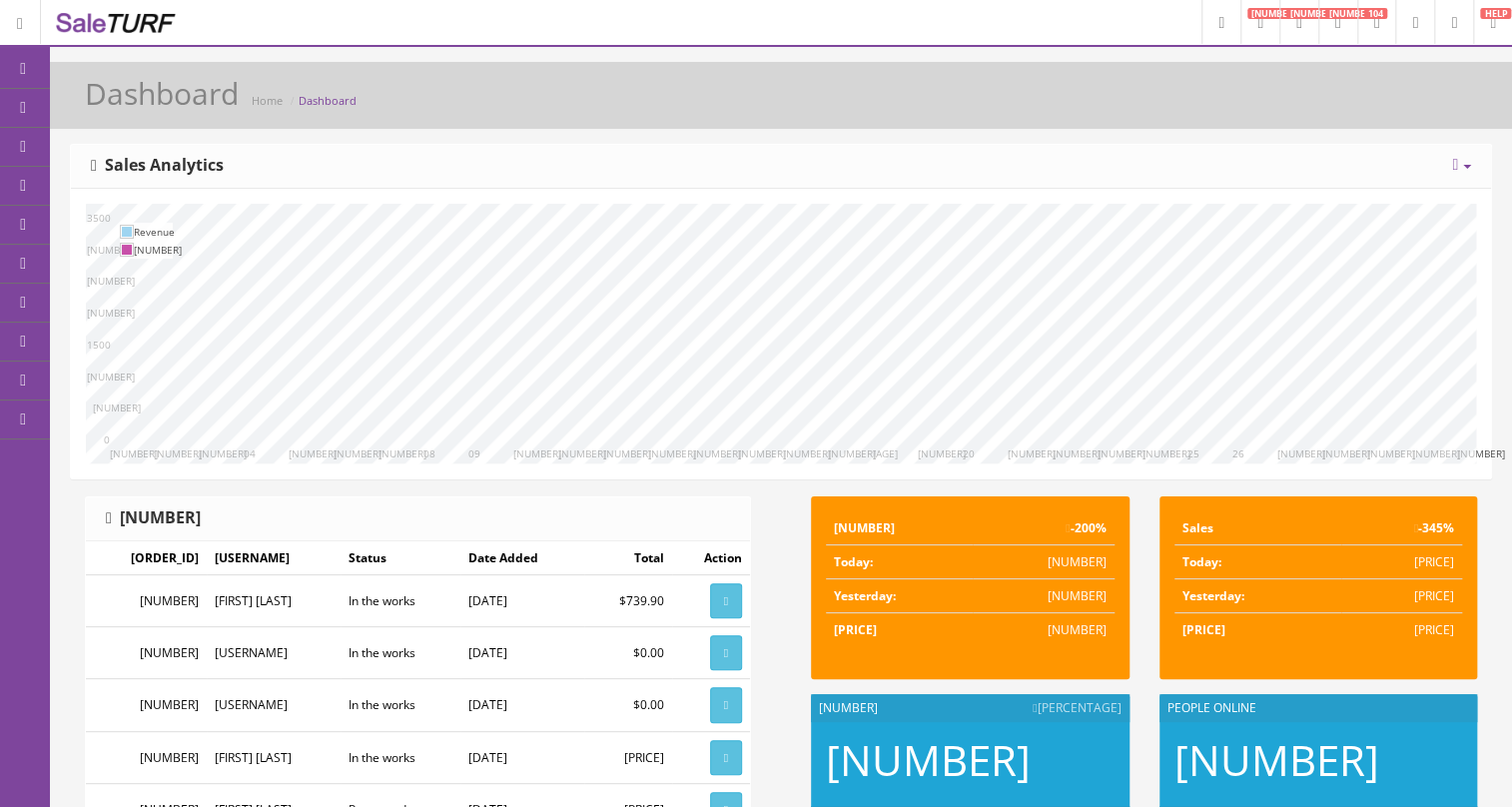 click on "POS Console" at bounding box center [154, 185] 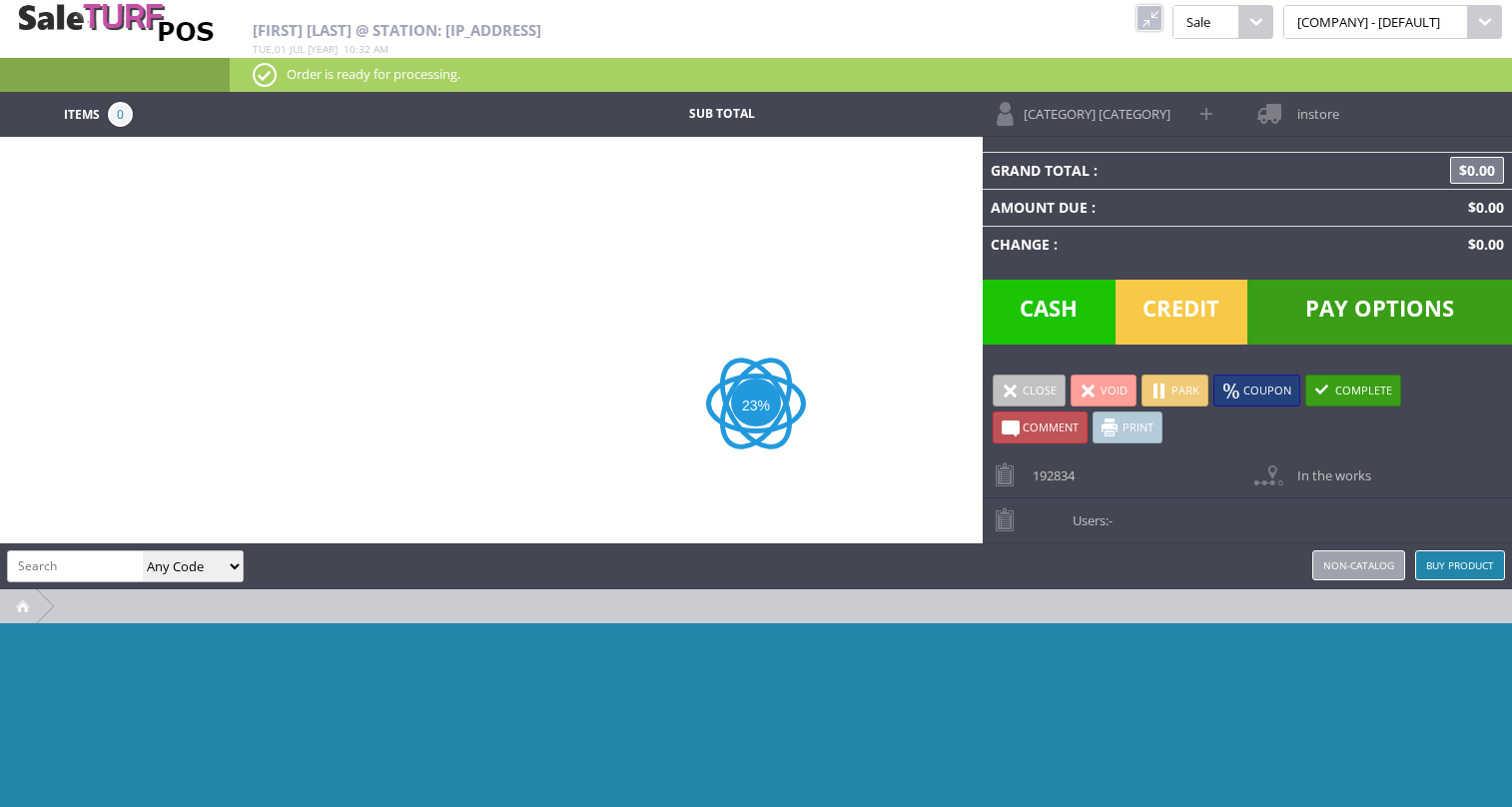 scroll, scrollTop: 0, scrollLeft: 0, axis: both 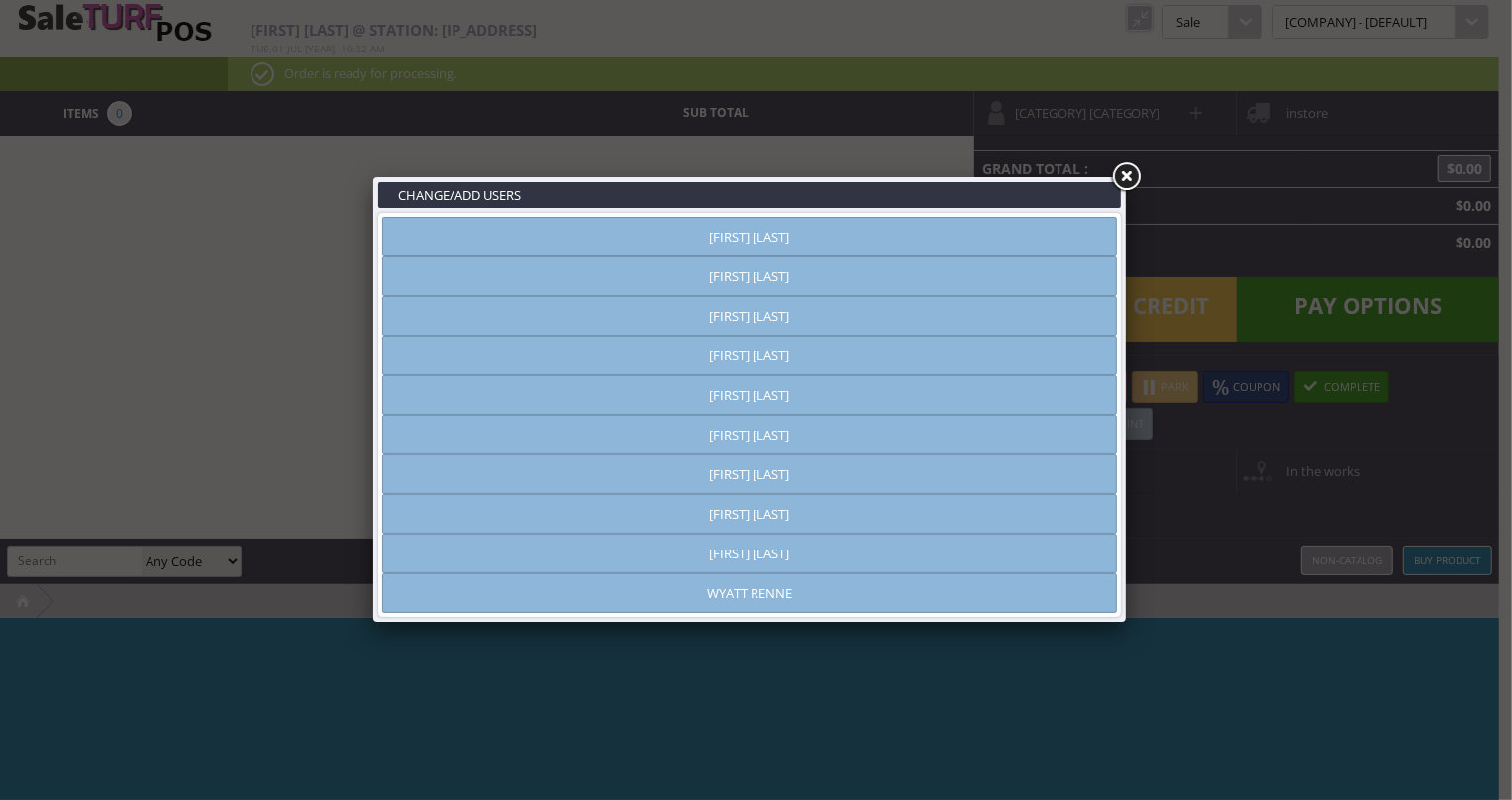 type on "[FIRST] [LAST]" 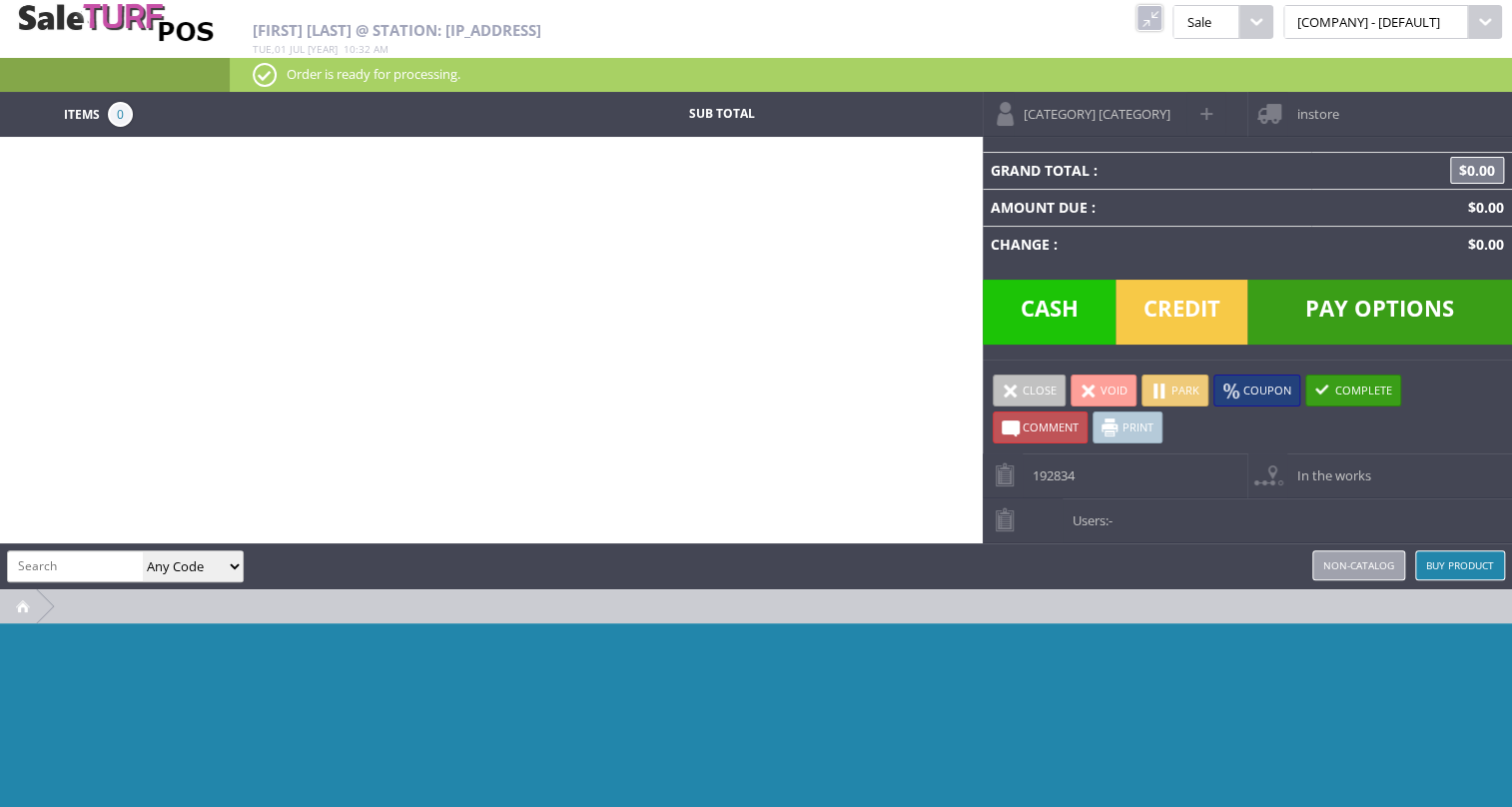 click at bounding box center [1149, 18] 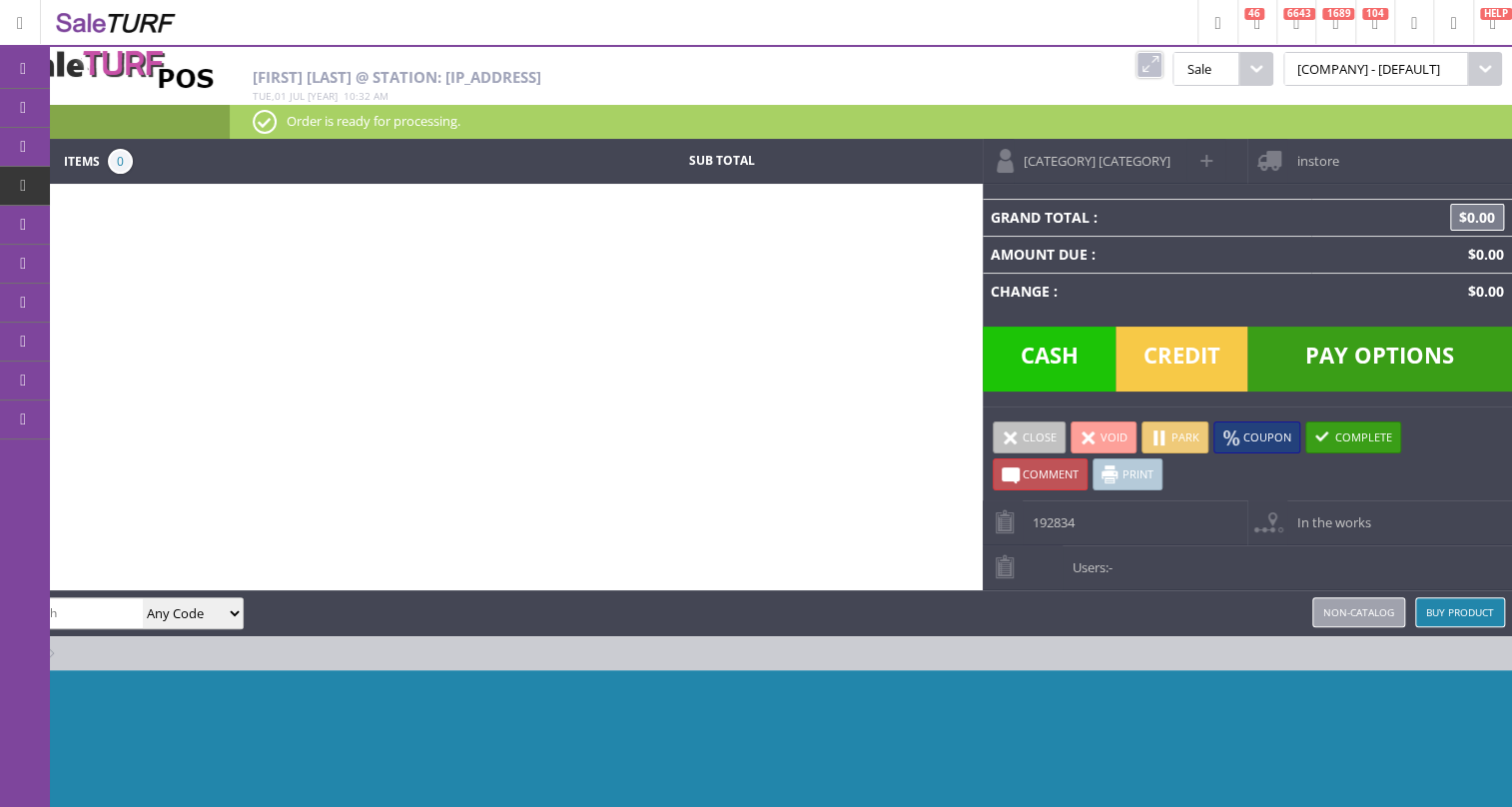 click at bounding box center [23, 69] 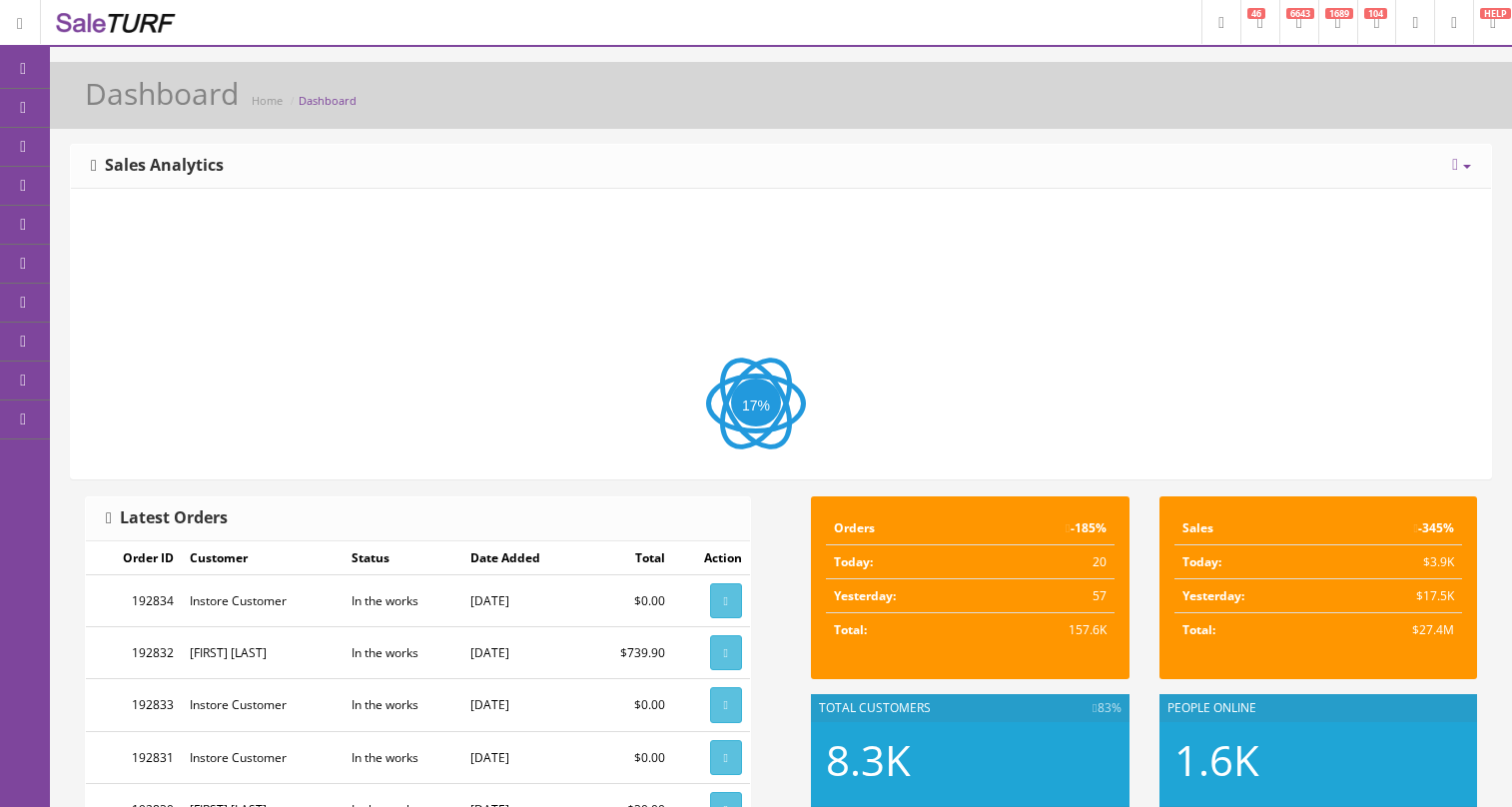 scroll, scrollTop: 0, scrollLeft: 0, axis: both 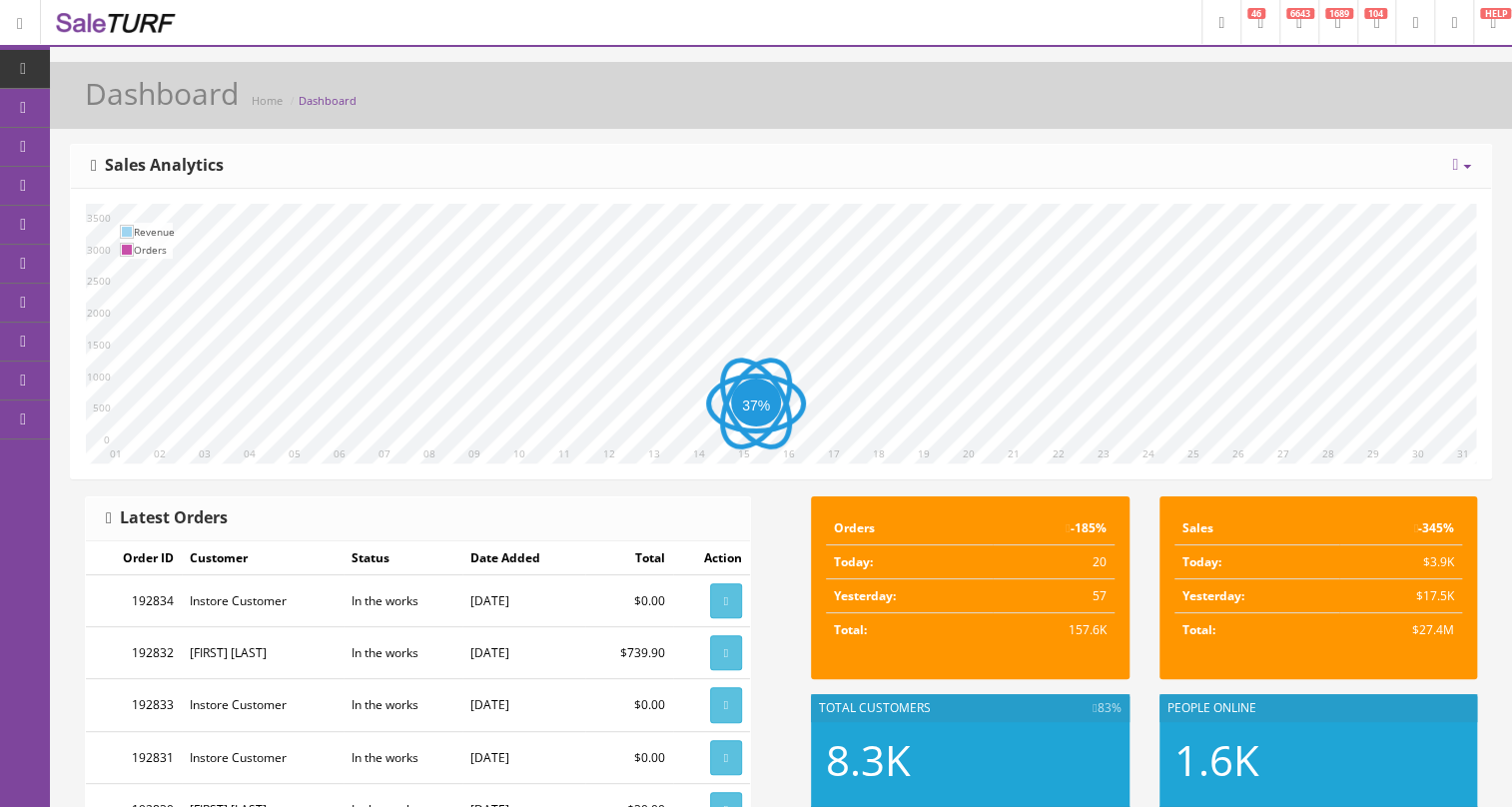 click at bounding box center (1454, 23) 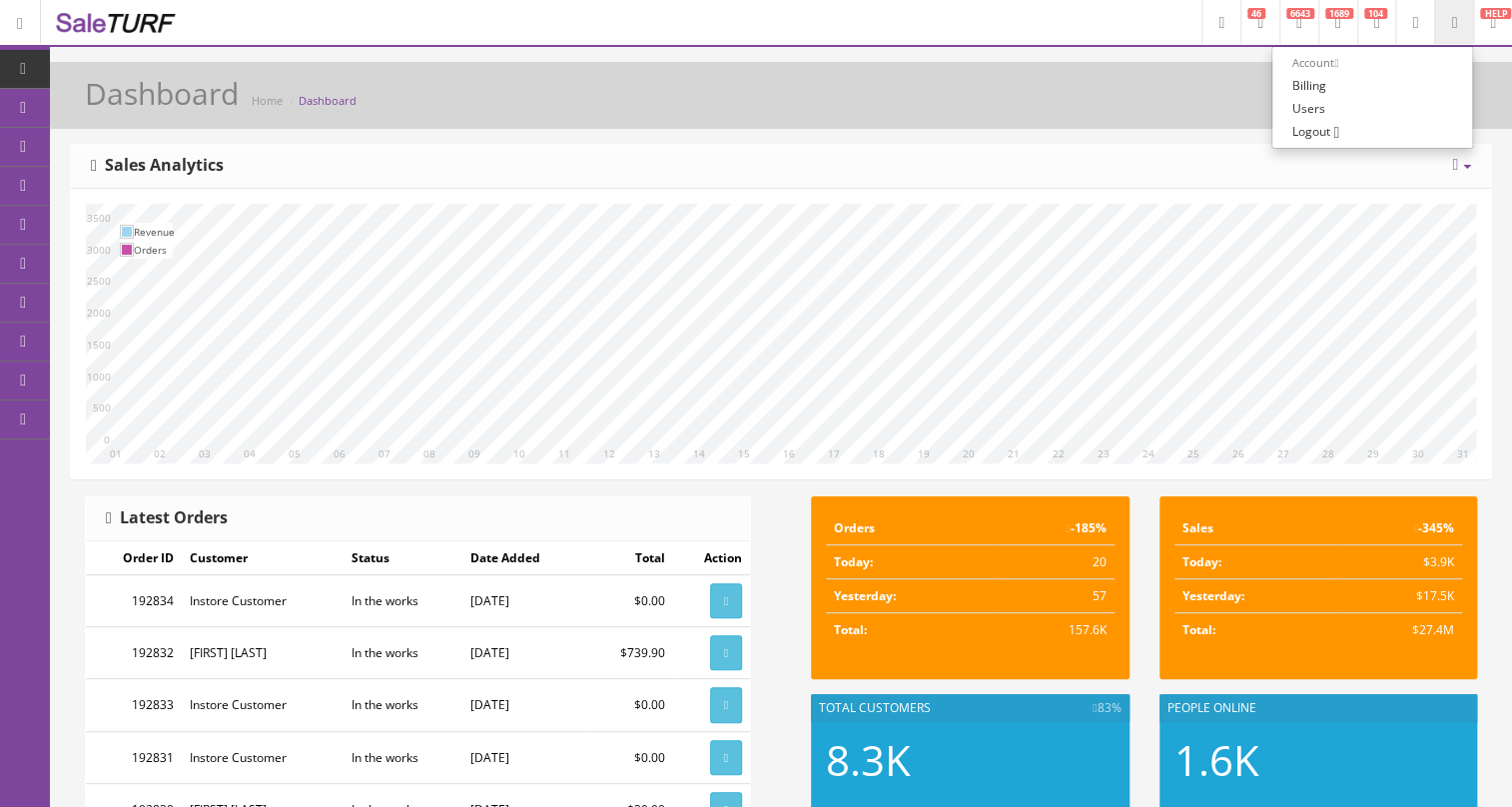 click on "Users" at bounding box center (1372, 108) 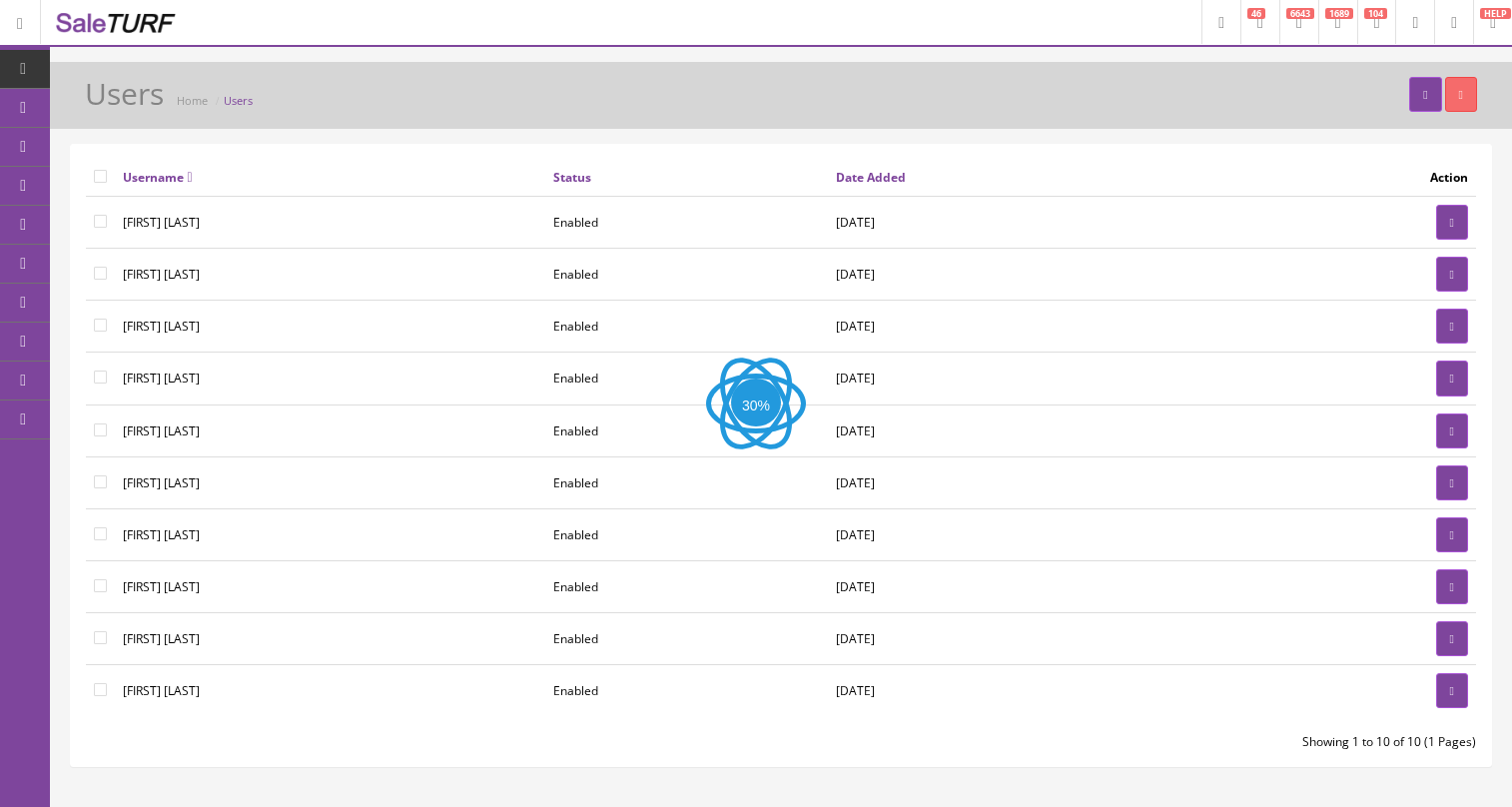 scroll, scrollTop: 0, scrollLeft: 0, axis: both 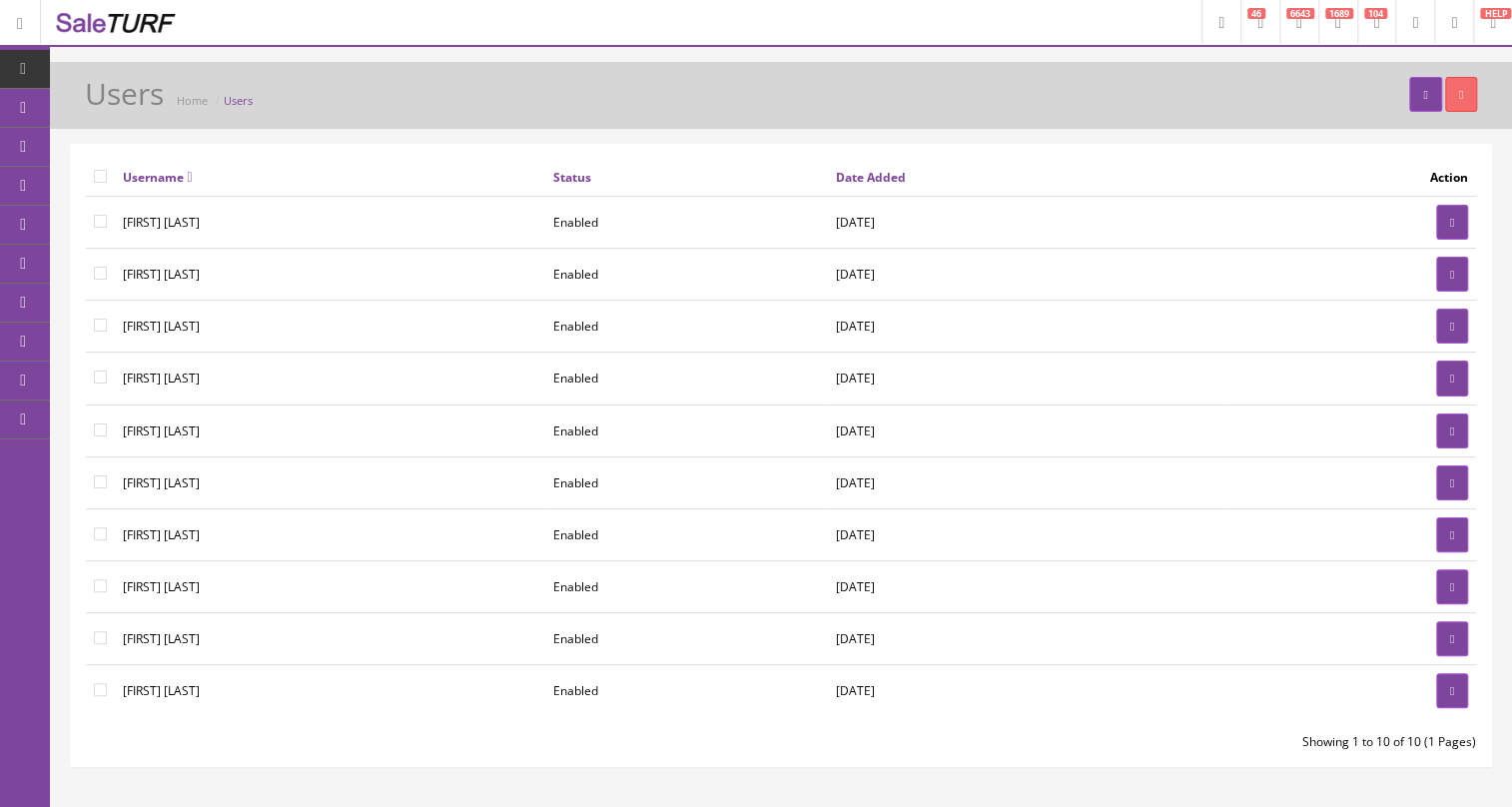 click at bounding box center [100, 221] 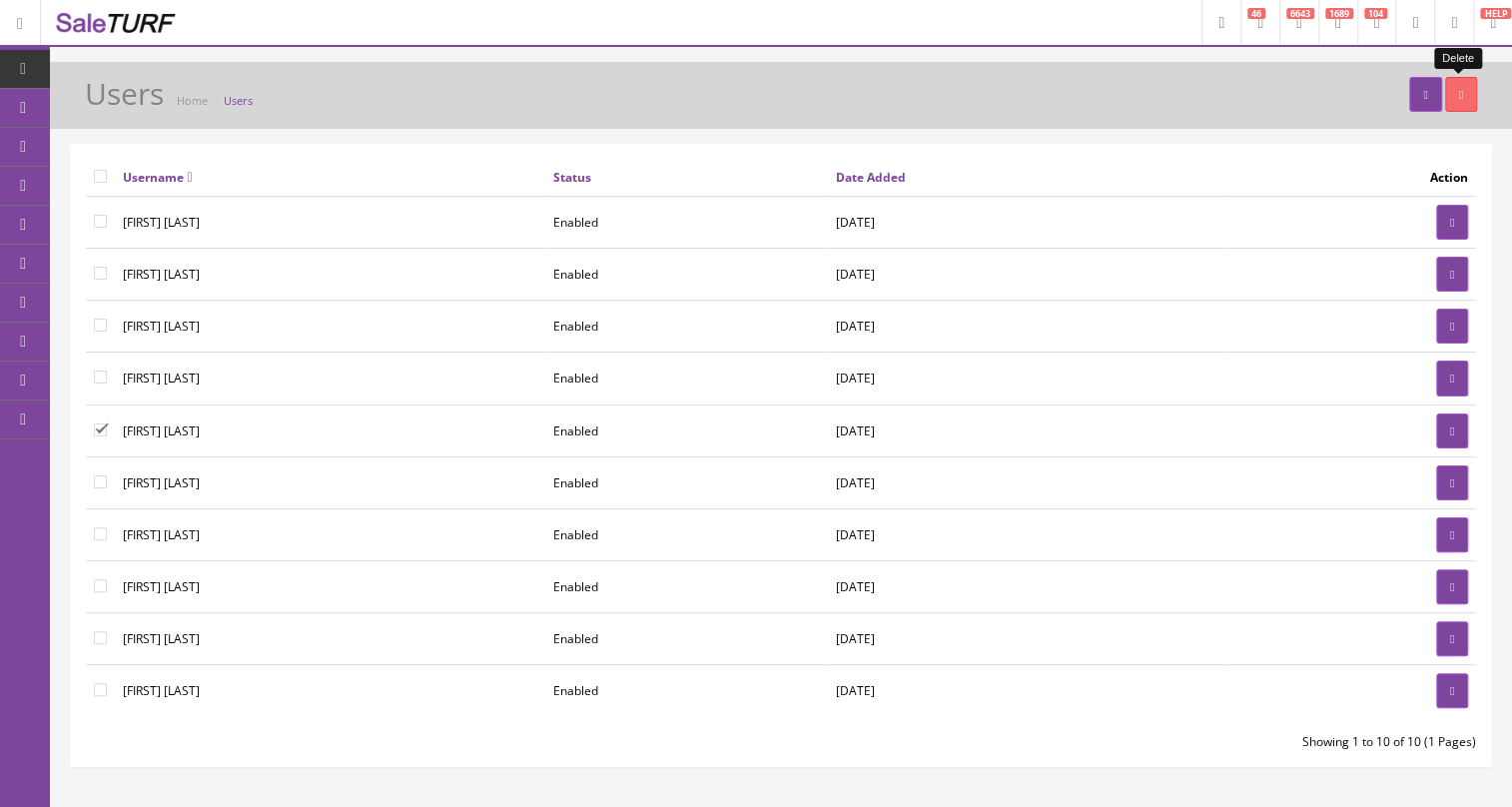 click at bounding box center (1461, 94) 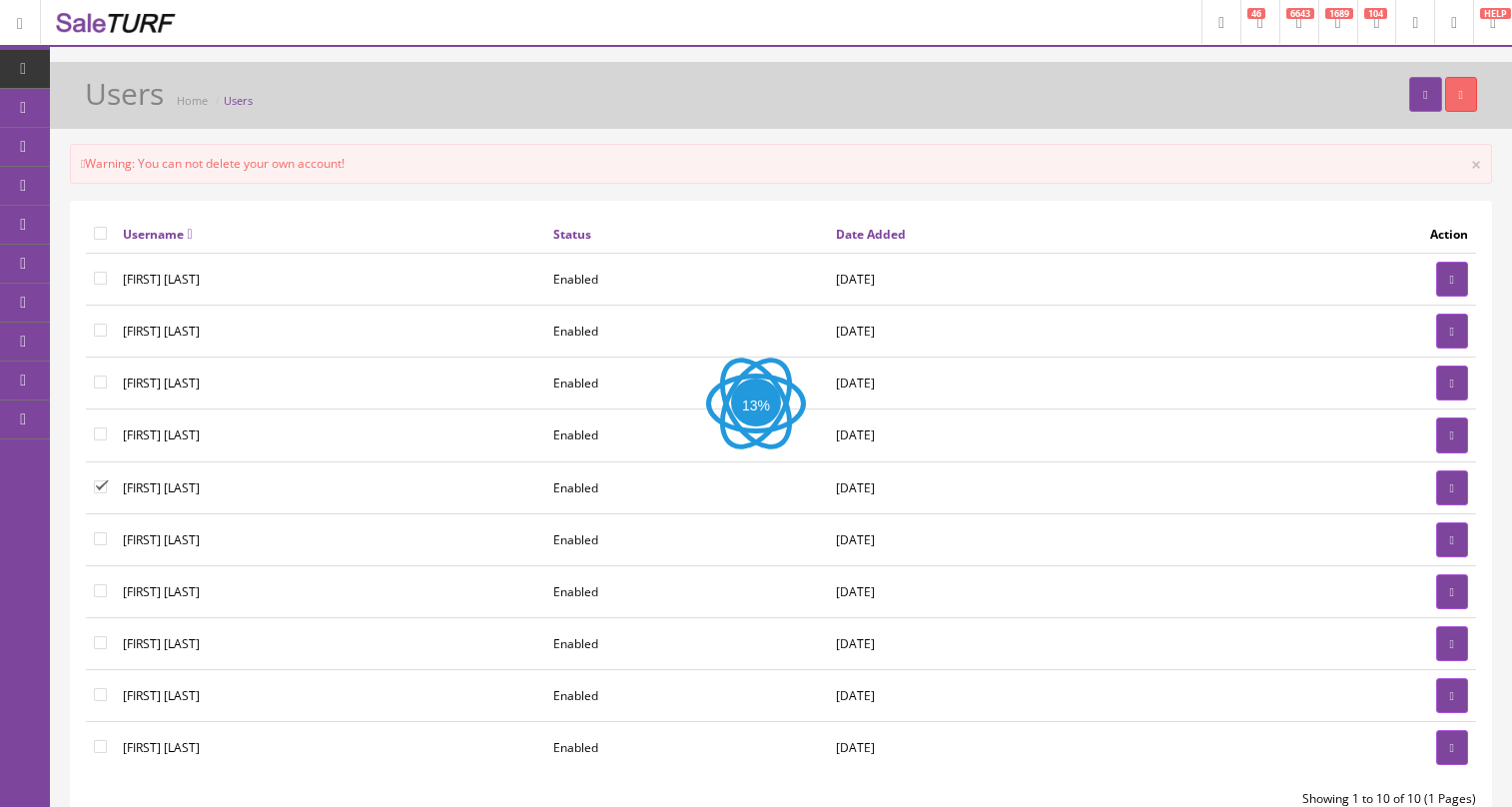 scroll, scrollTop: 0, scrollLeft: 0, axis: both 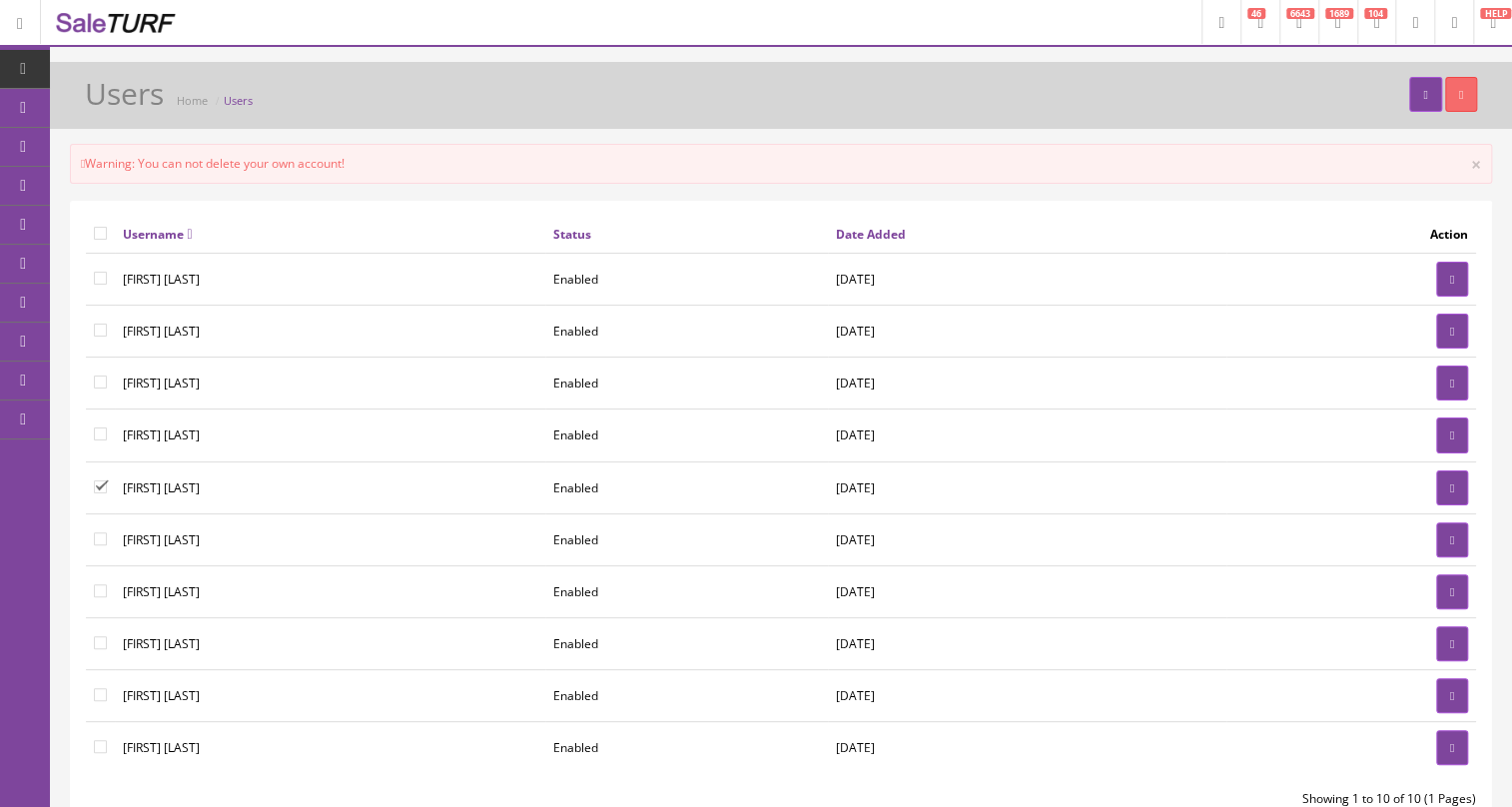 click on "[FIRST] [LAST]" at bounding box center (330, 280) 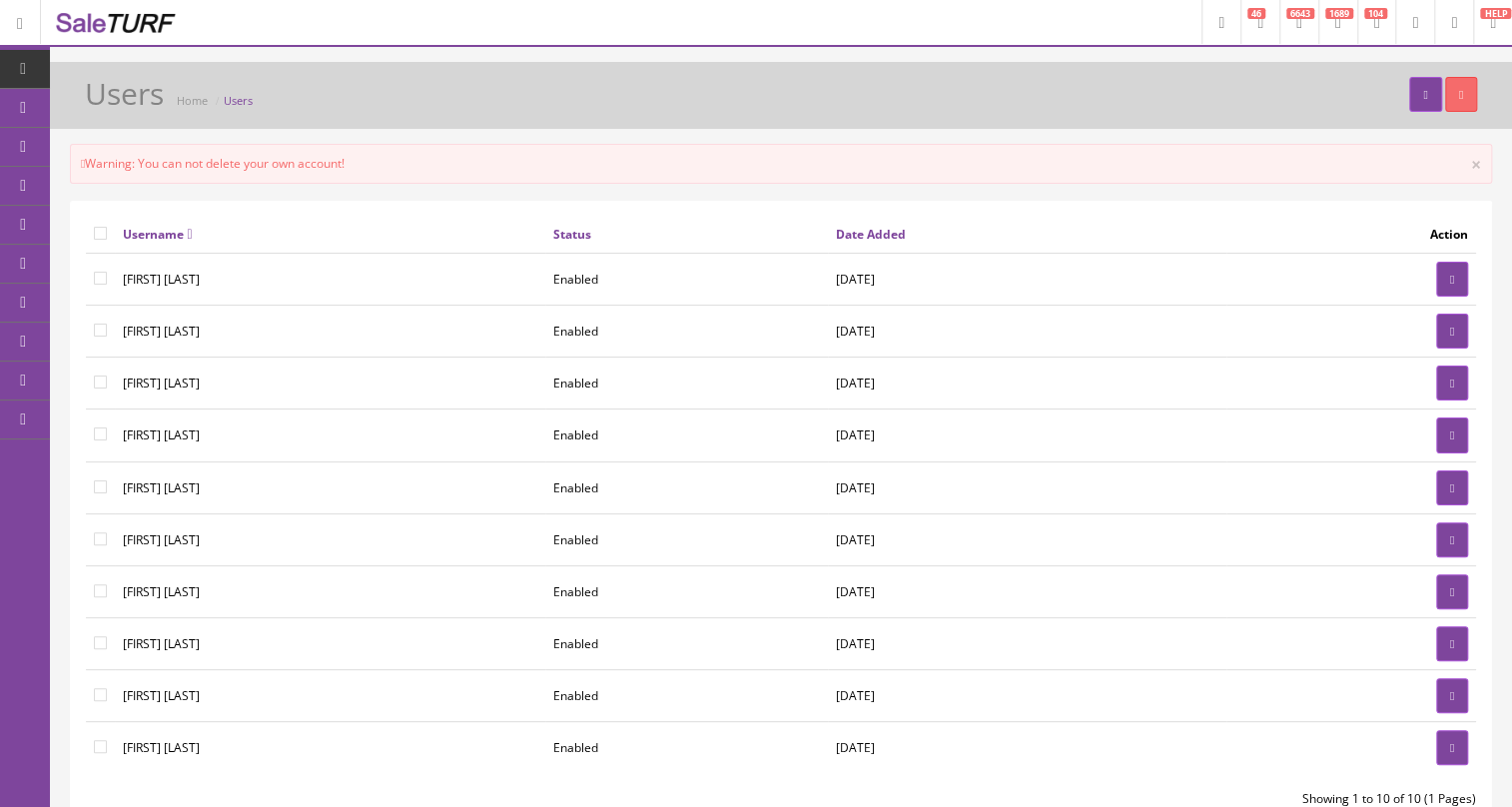 click on "Warning: You can not delete your own account!       ×" at bounding box center (781, 164) 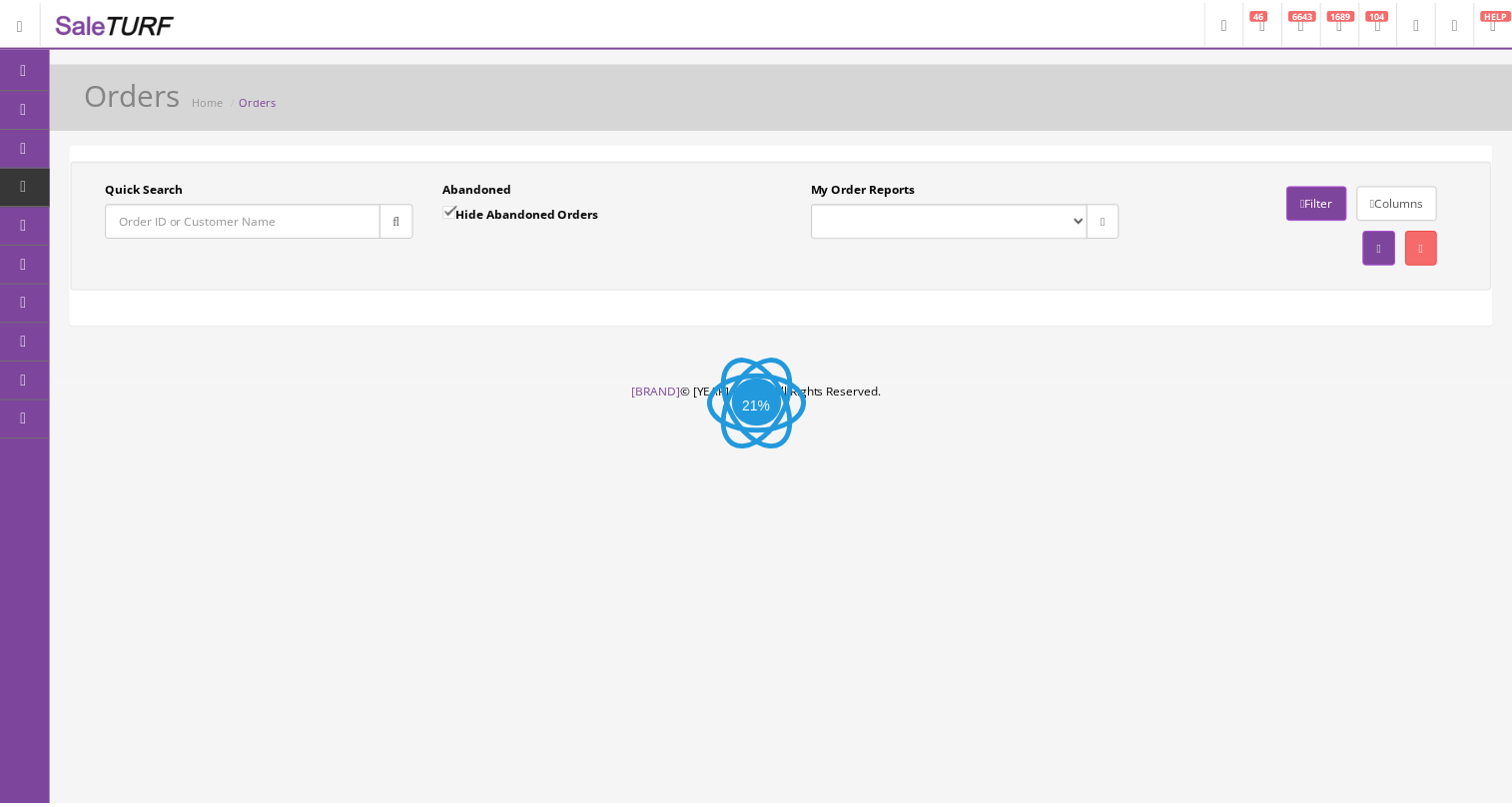scroll, scrollTop: 0, scrollLeft: 0, axis: both 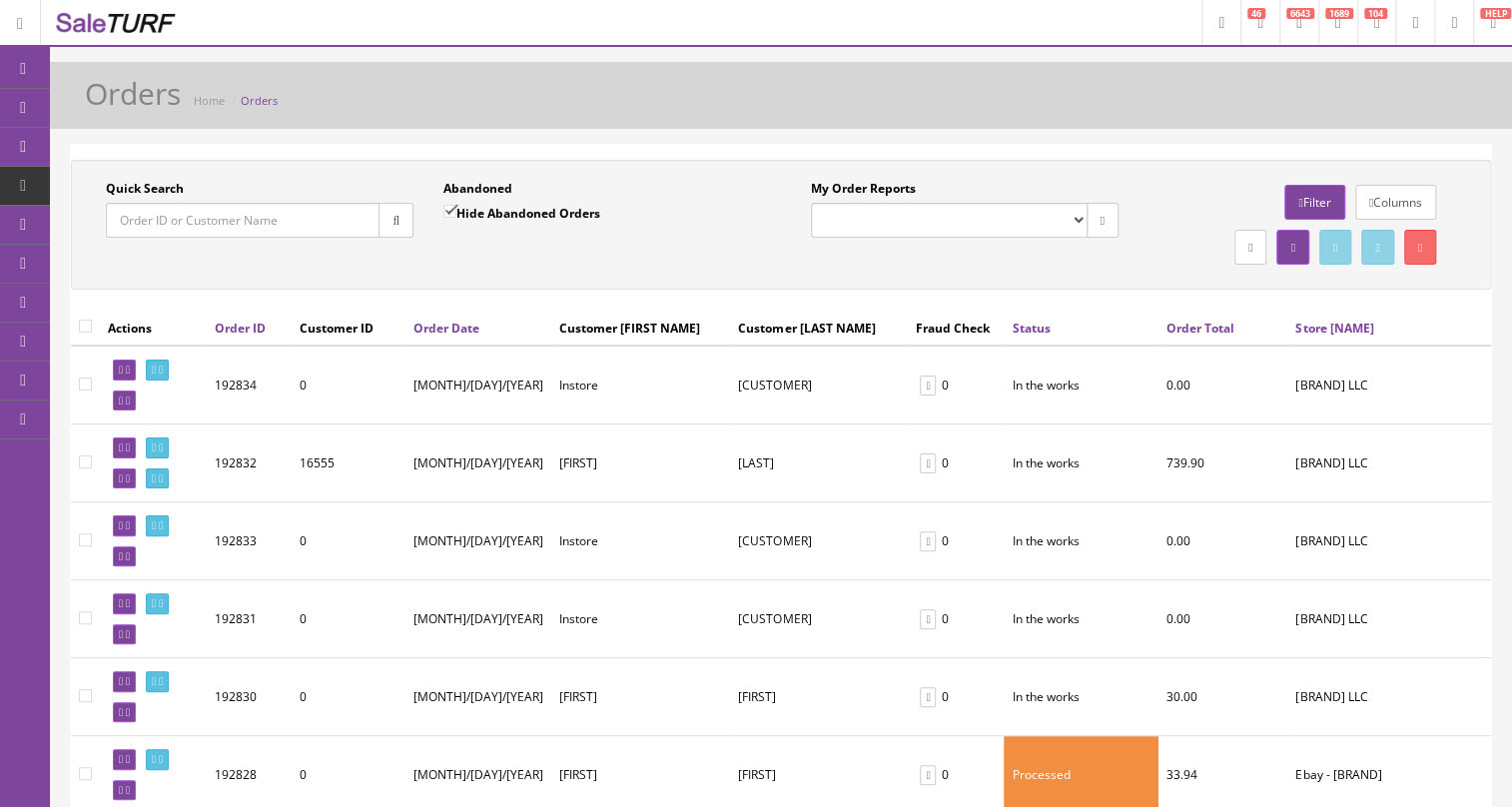 click at bounding box center (1454, 23) 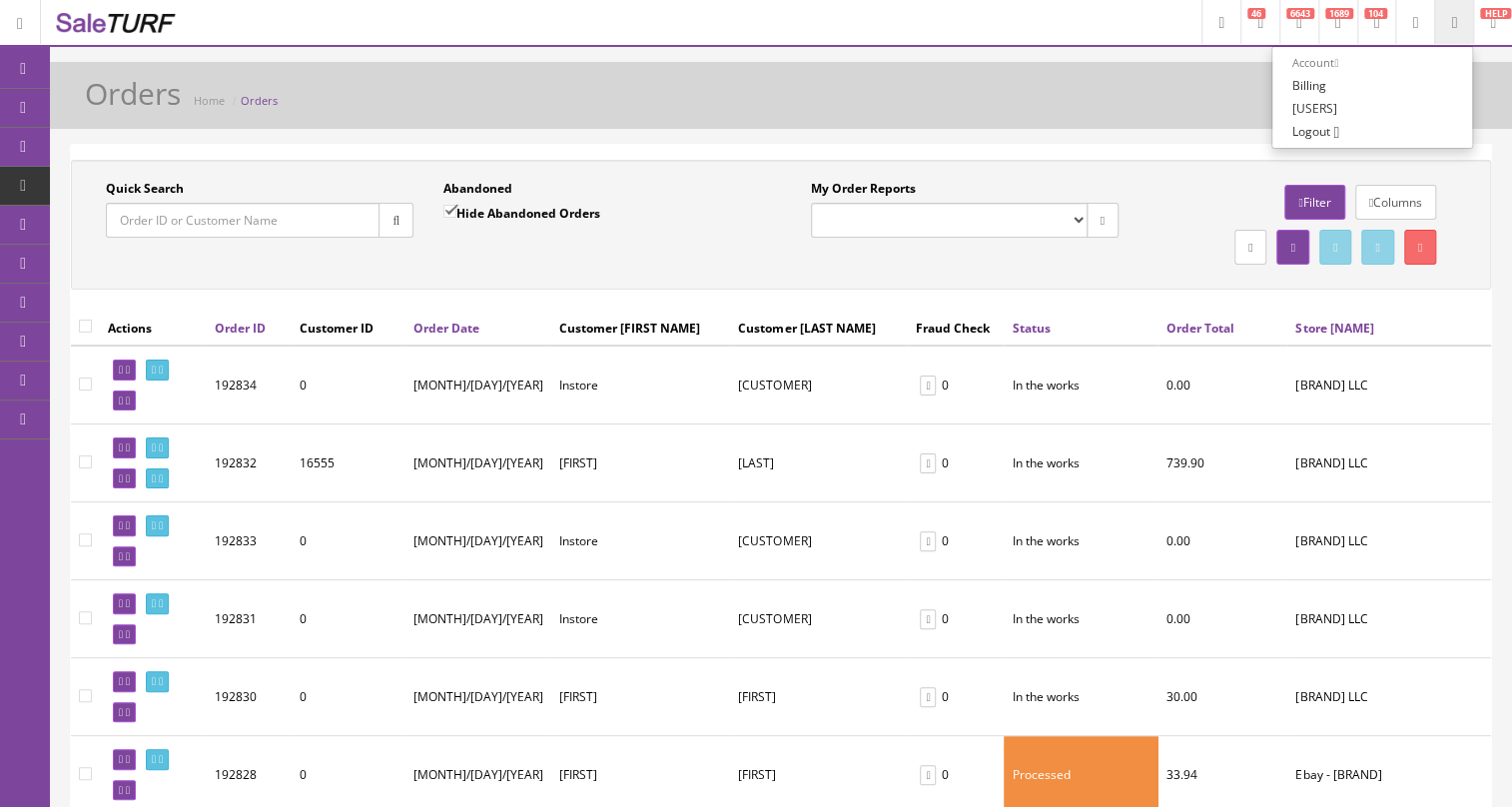 click on "[ORDERS]
[HOME]
[ORDERS]" at bounding box center (781, 101) 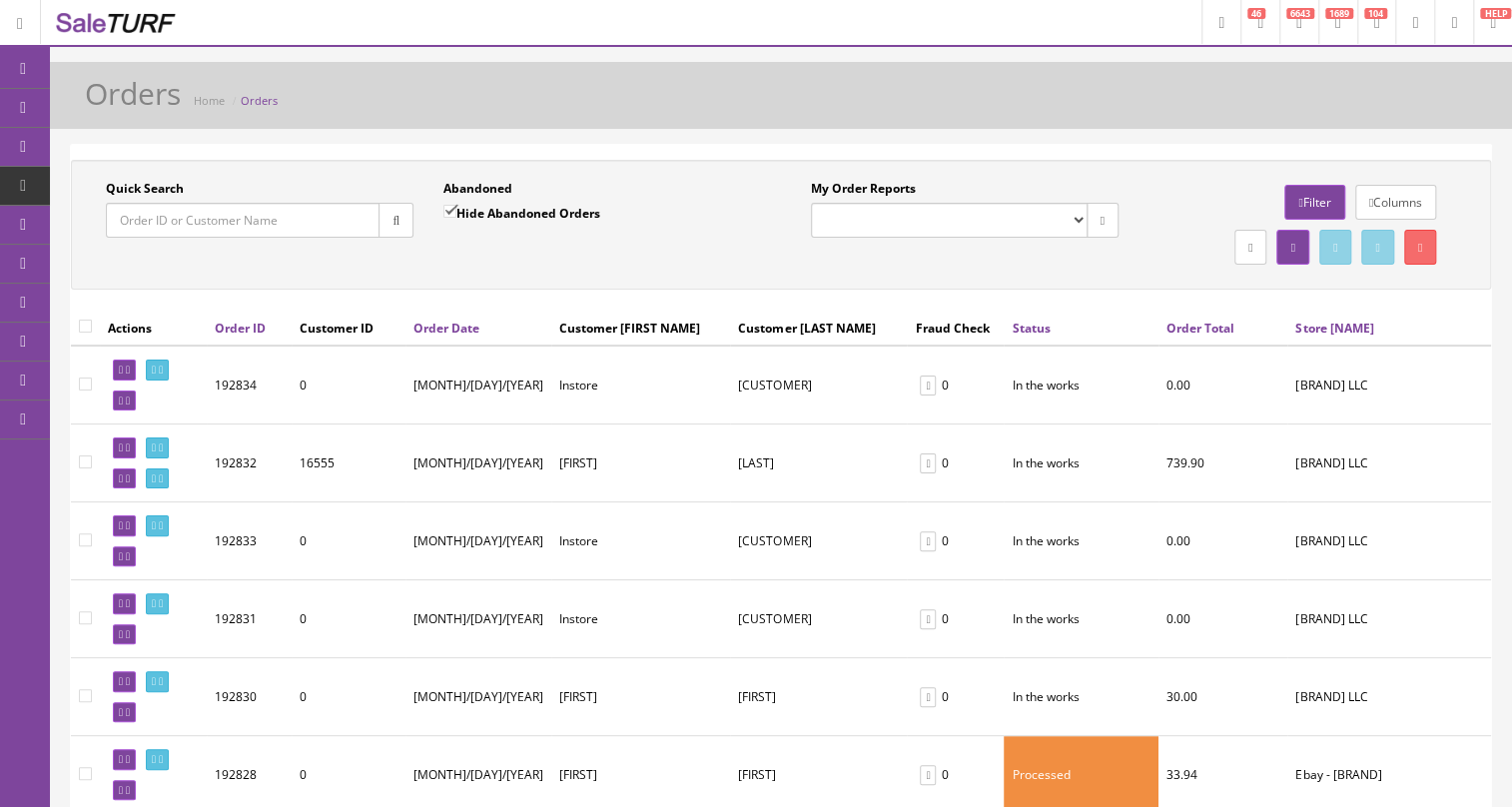 click at bounding box center (1454, 23) 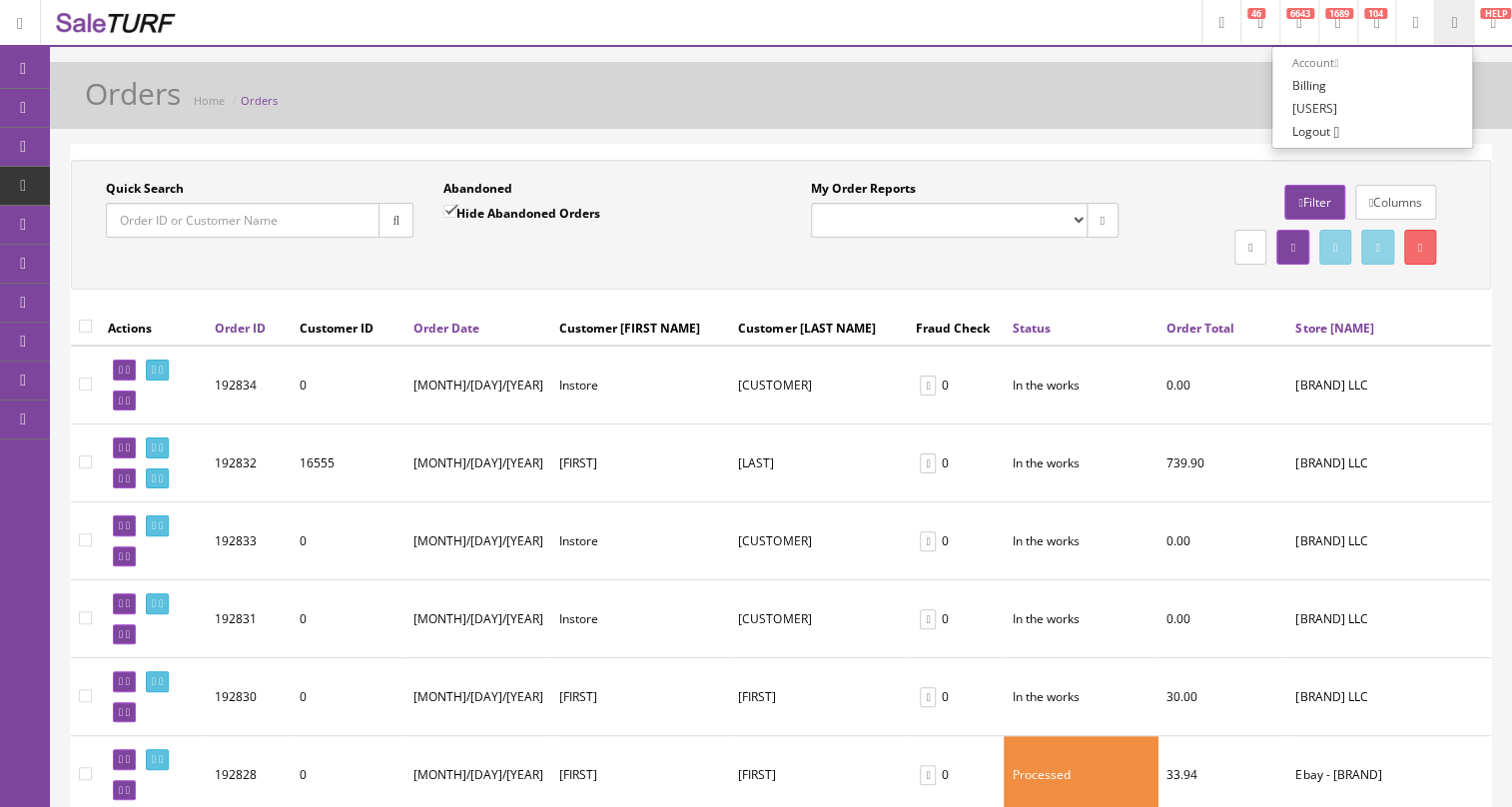 click on "Logout" at bounding box center [1311, 131] 